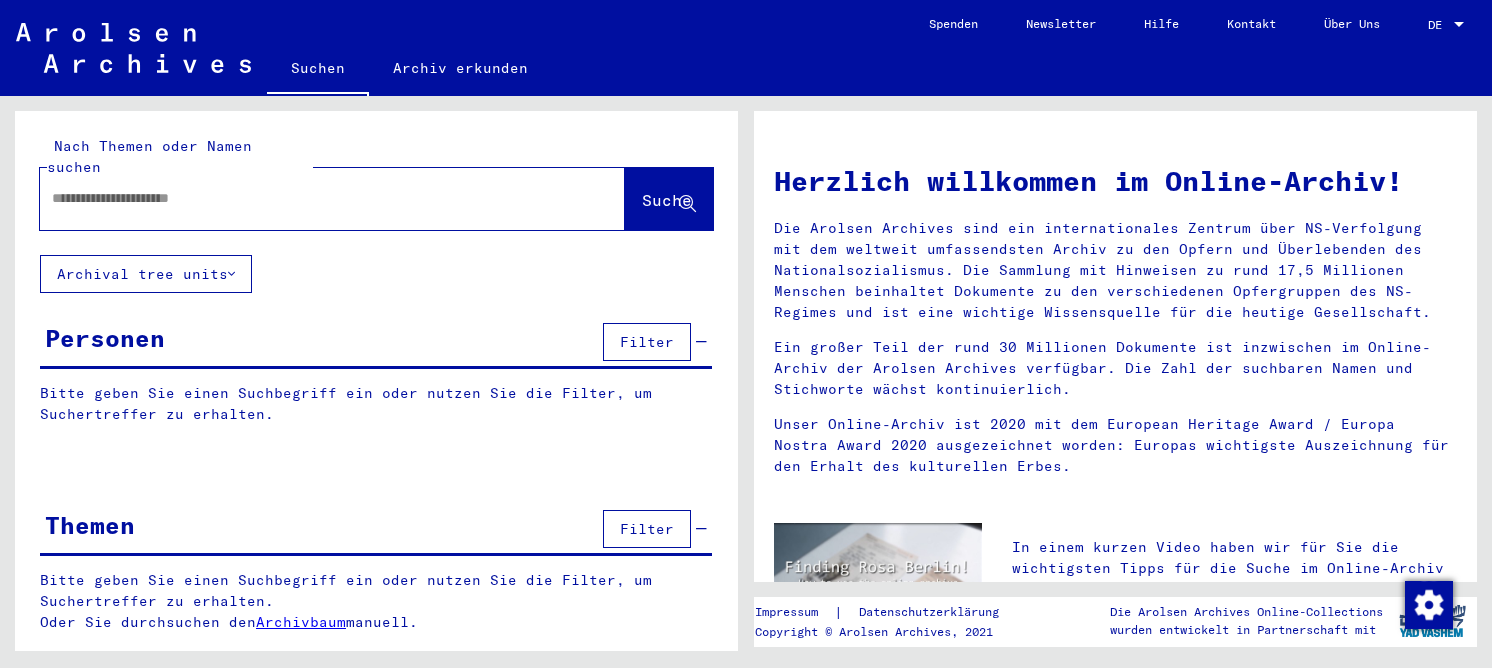 scroll, scrollTop: 0, scrollLeft: 0, axis: both 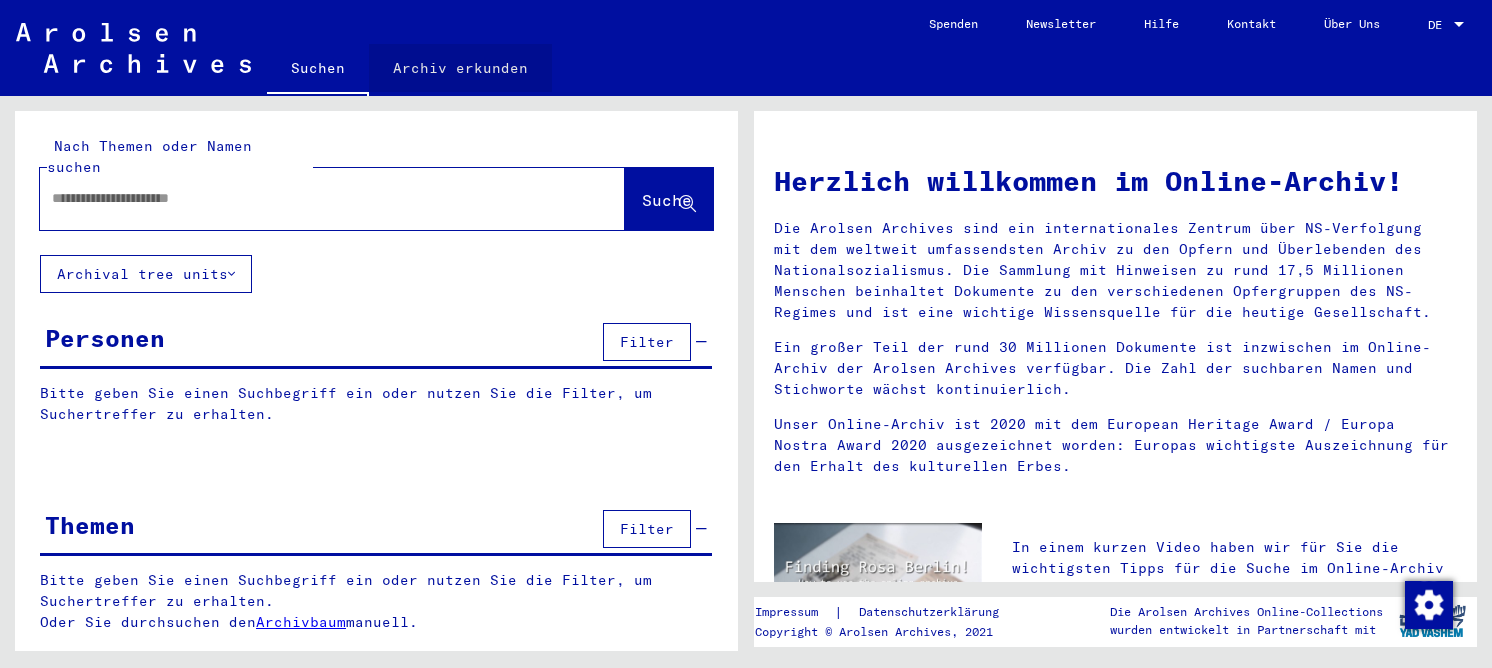 click on "Archiv erkunden" 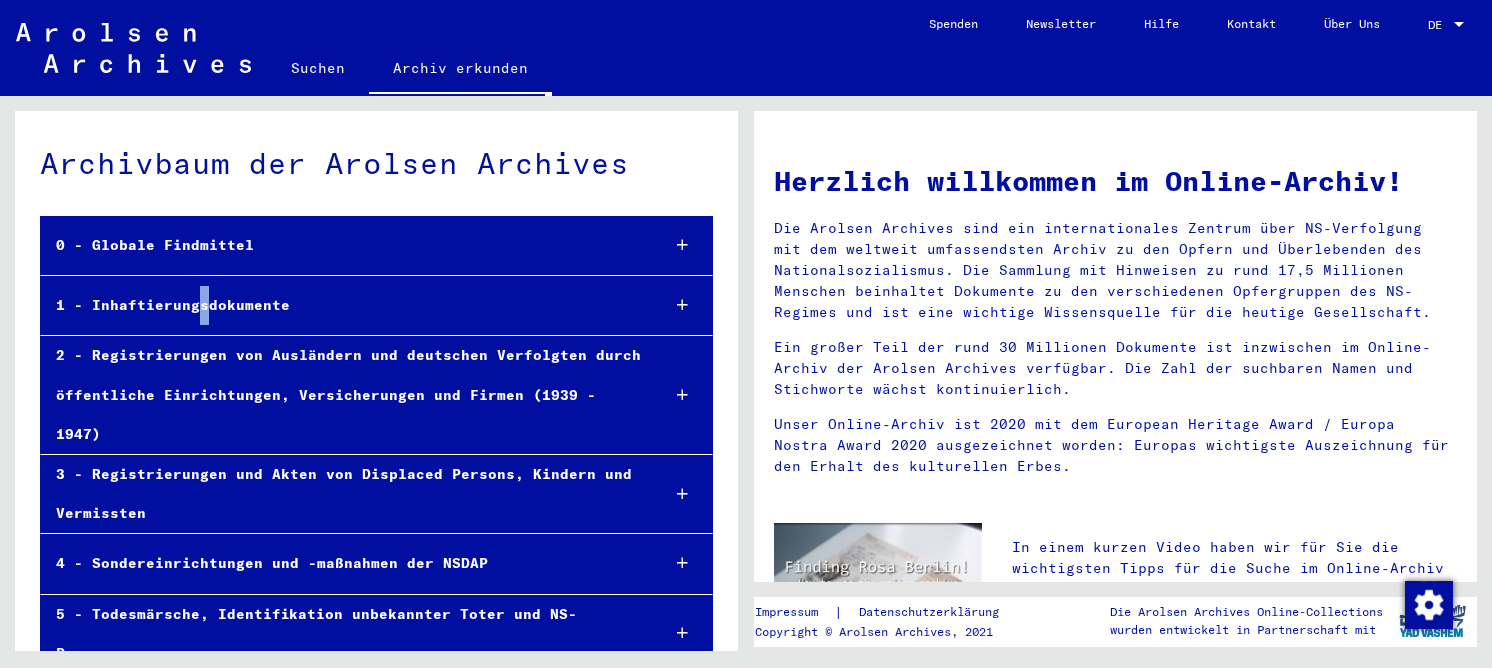 click on "1 - Inhaftierungsdokumente" at bounding box center [342, 305] 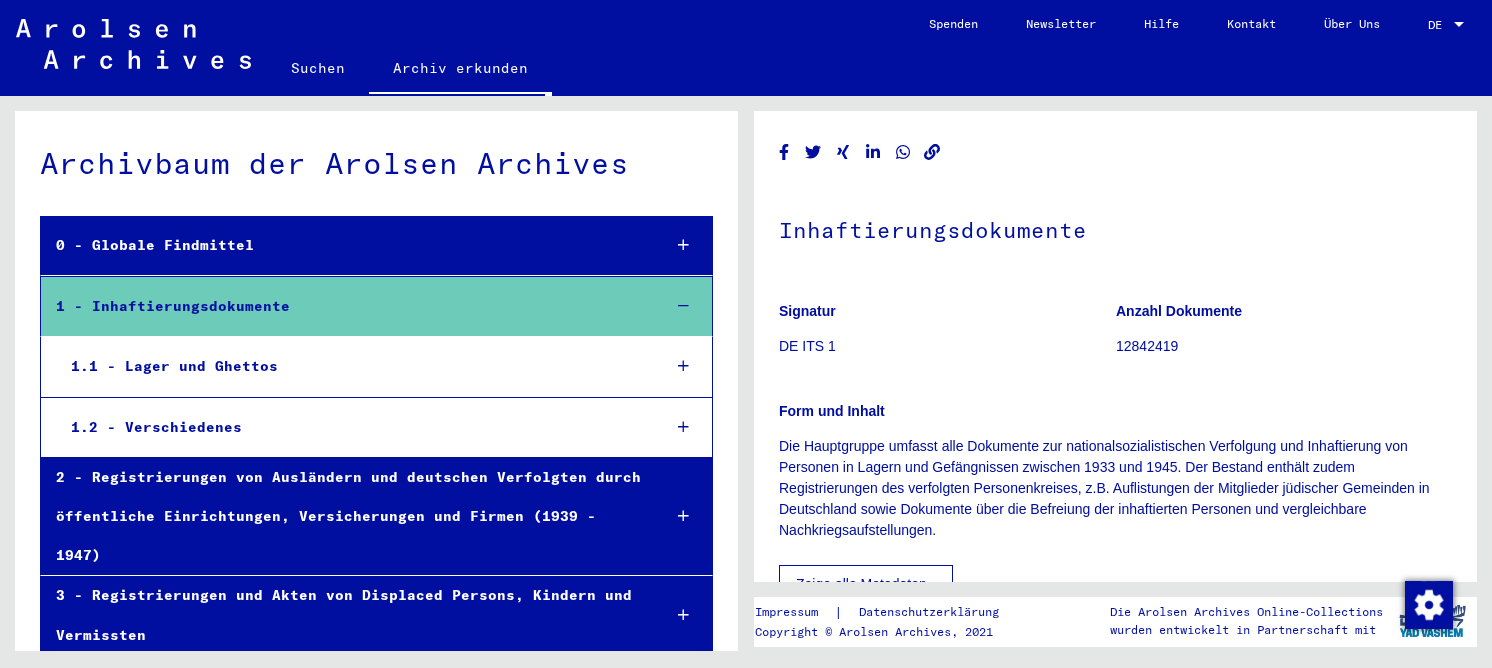 click on "1.1 - Lager und Ghettos" at bounding box center [350, 366] 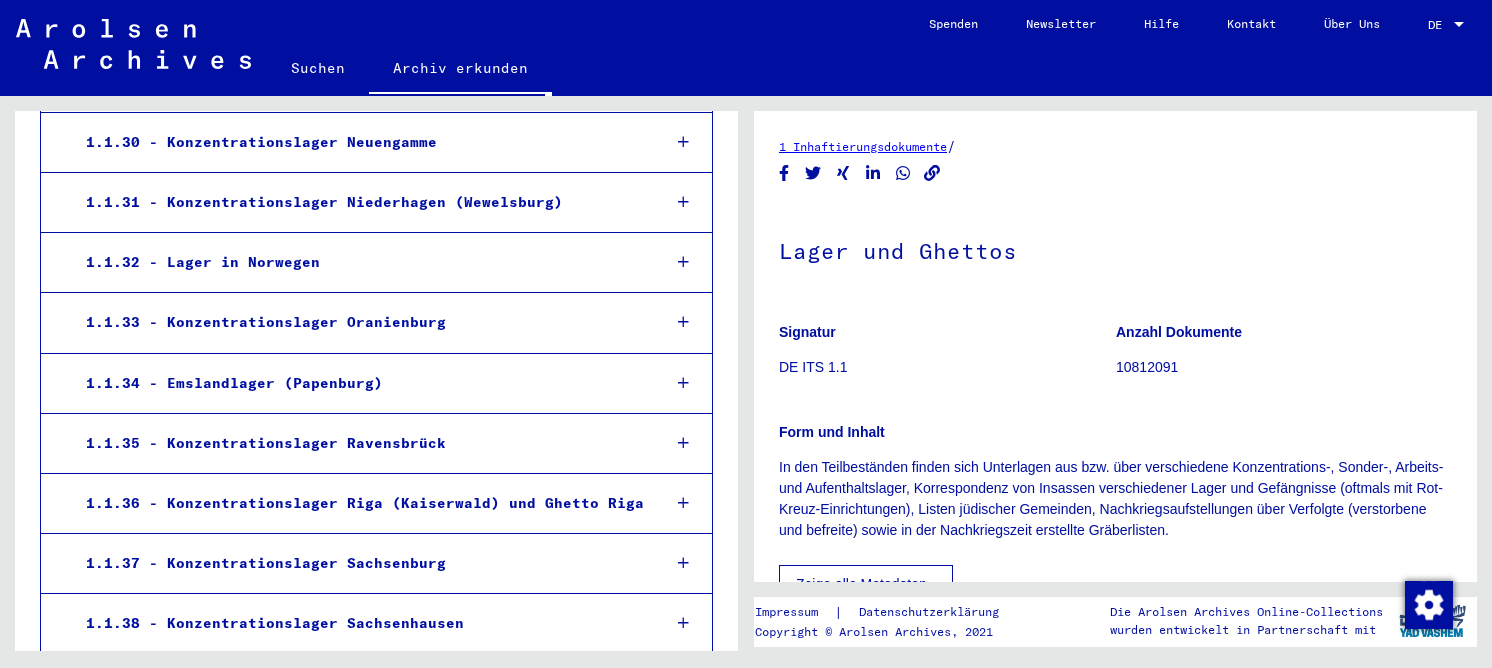 scroll, scrollTop: 2200, scrollLeft: 0, axis: vertical 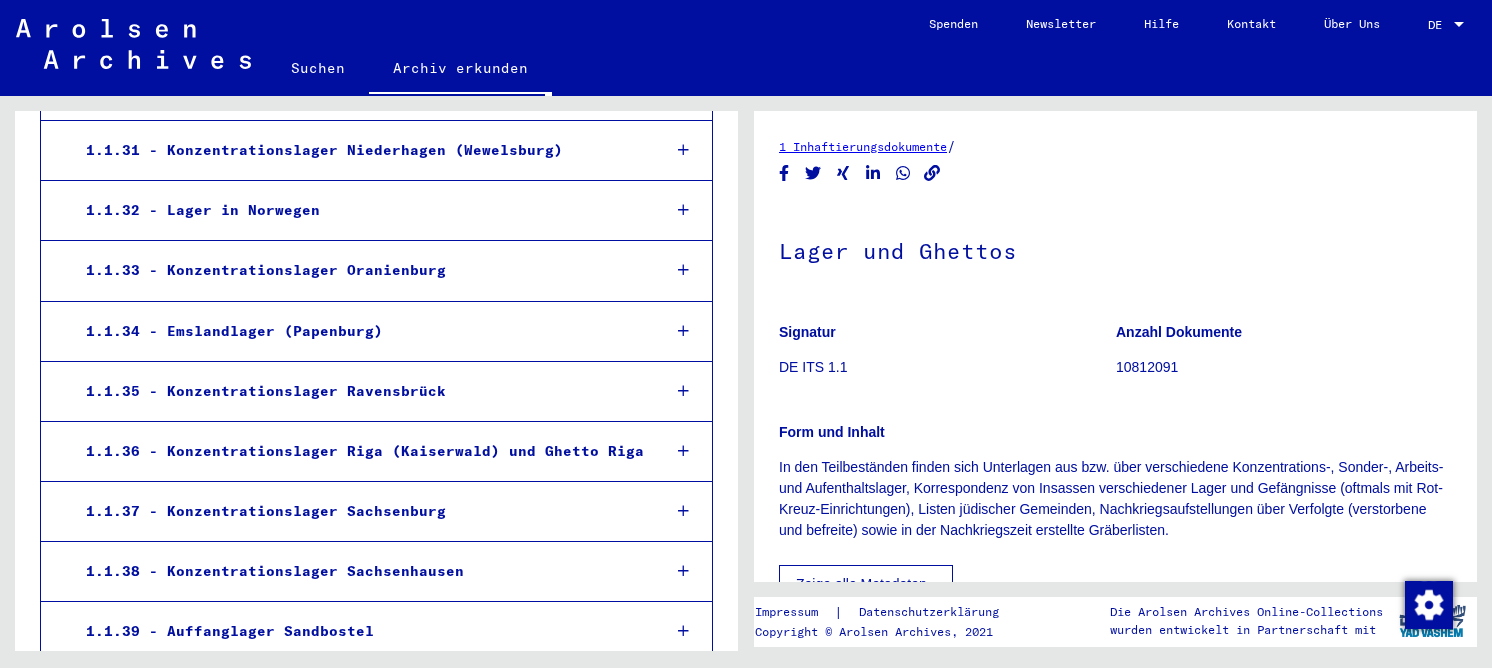 click on "1.1.38 - Konzentrationslager Sachsenhausen" at bounding box center [357, 571] 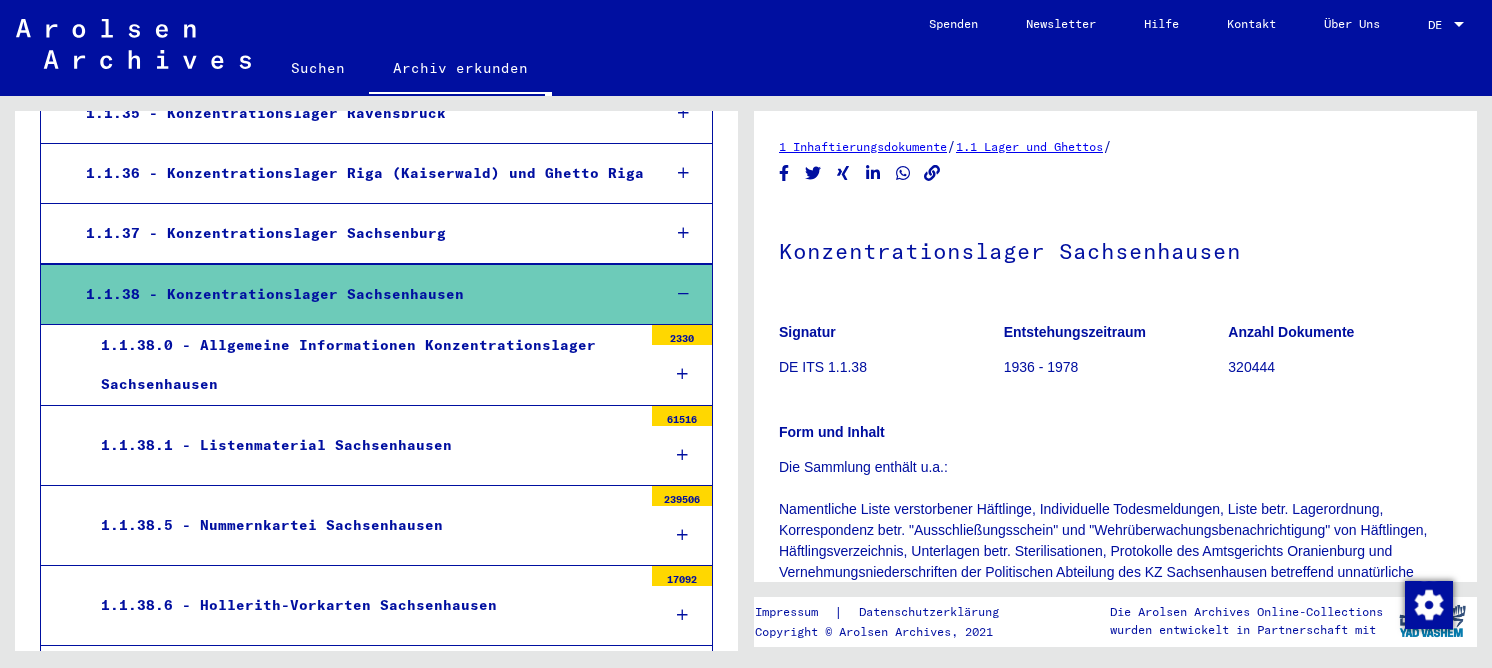 scroll, scrollTop: 2499, scrollLeft: 0, axis: vertical 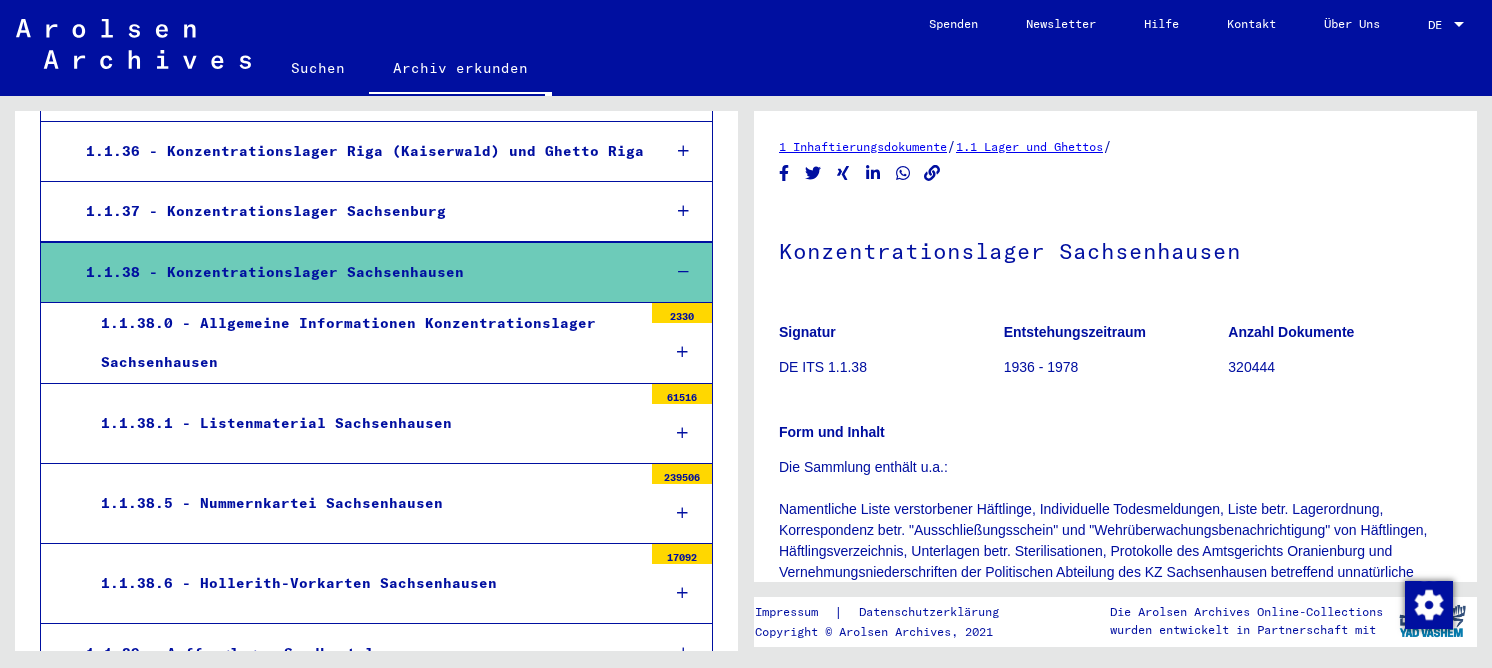 click on "1.1.38.1 - Listenmaterial Sachsenhausen" at bounding box center [364, 423] 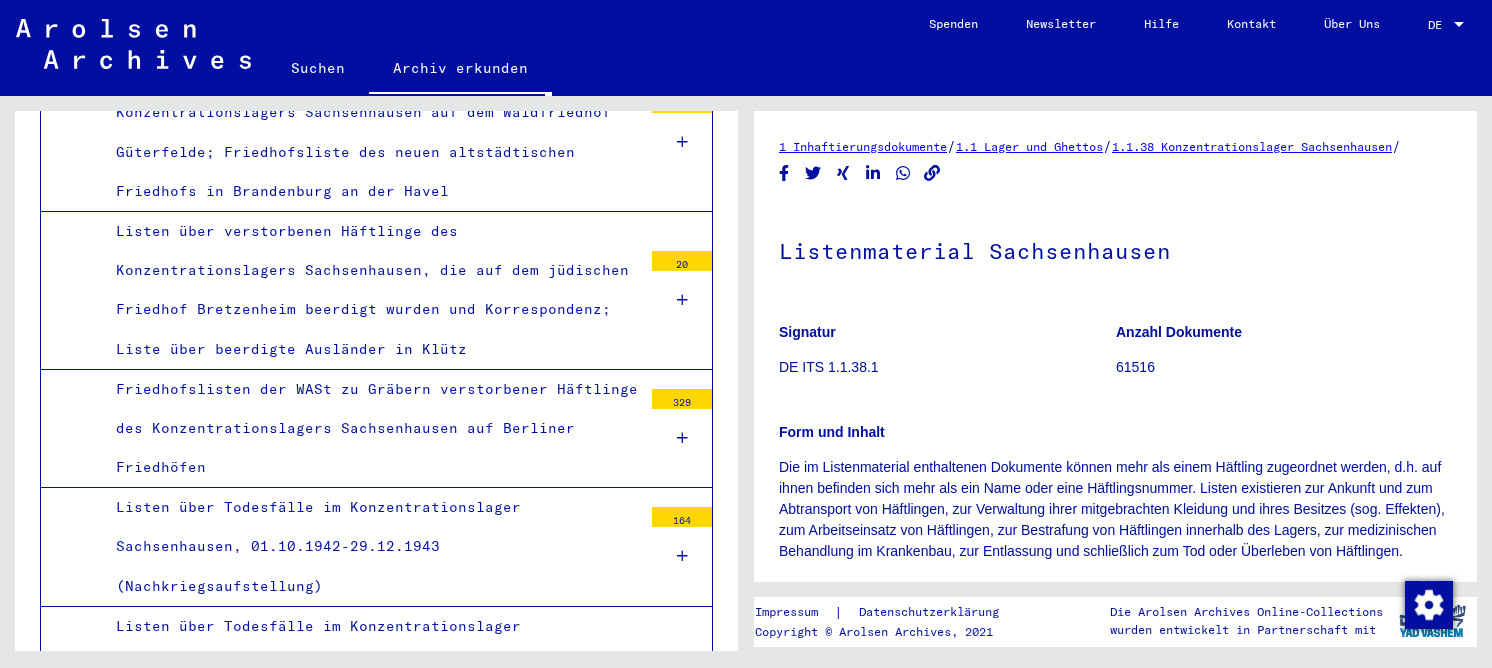 scroll, scrollTop: 5061, scrollLeft: 0, axis: vertical 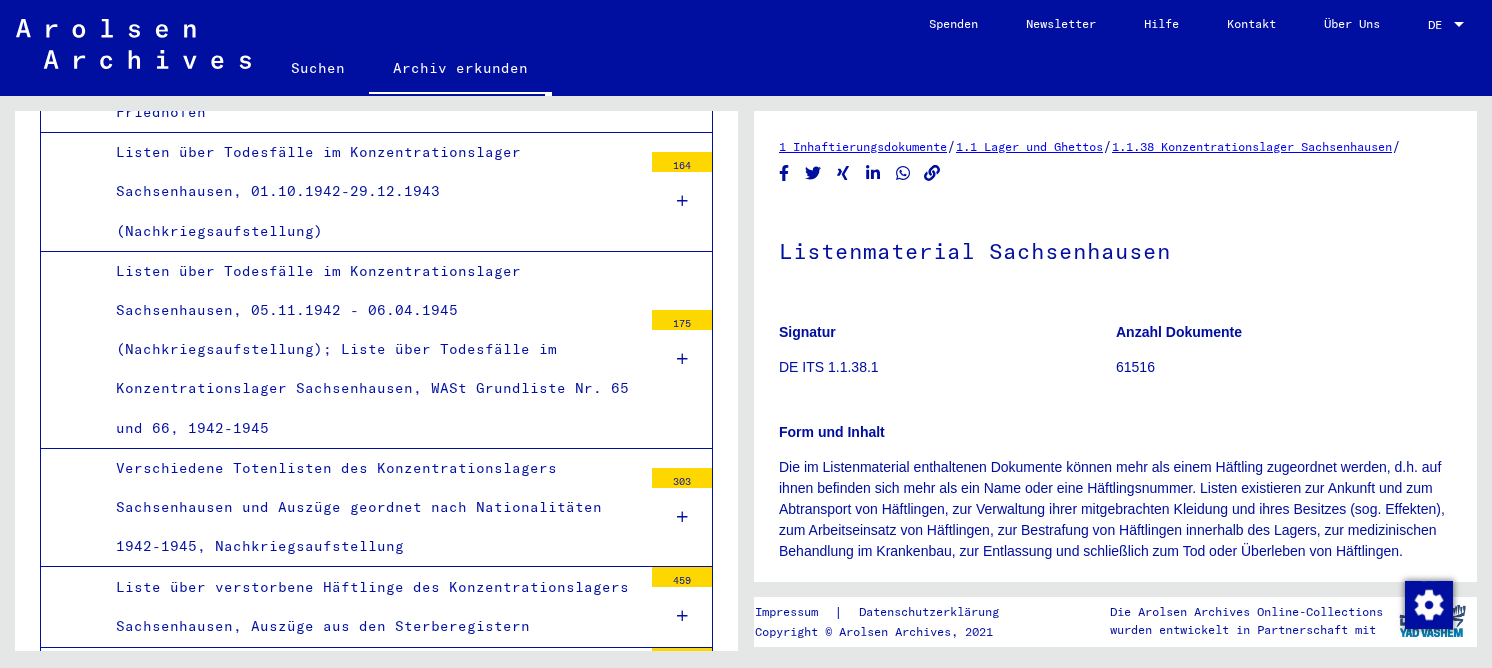 click on "Listen über Todesfälle im  Konzentrationslager  Sachsenhausen, 05.11.1942 - 06.04.1945 (Nachkriegsaufstellung); Liste über      Todesfälle im  Konzentrationslager  Sachsenhausen, WASt Grundliste Nr. 65 und 66, 1942-1945" at bounding box center [371, 350] 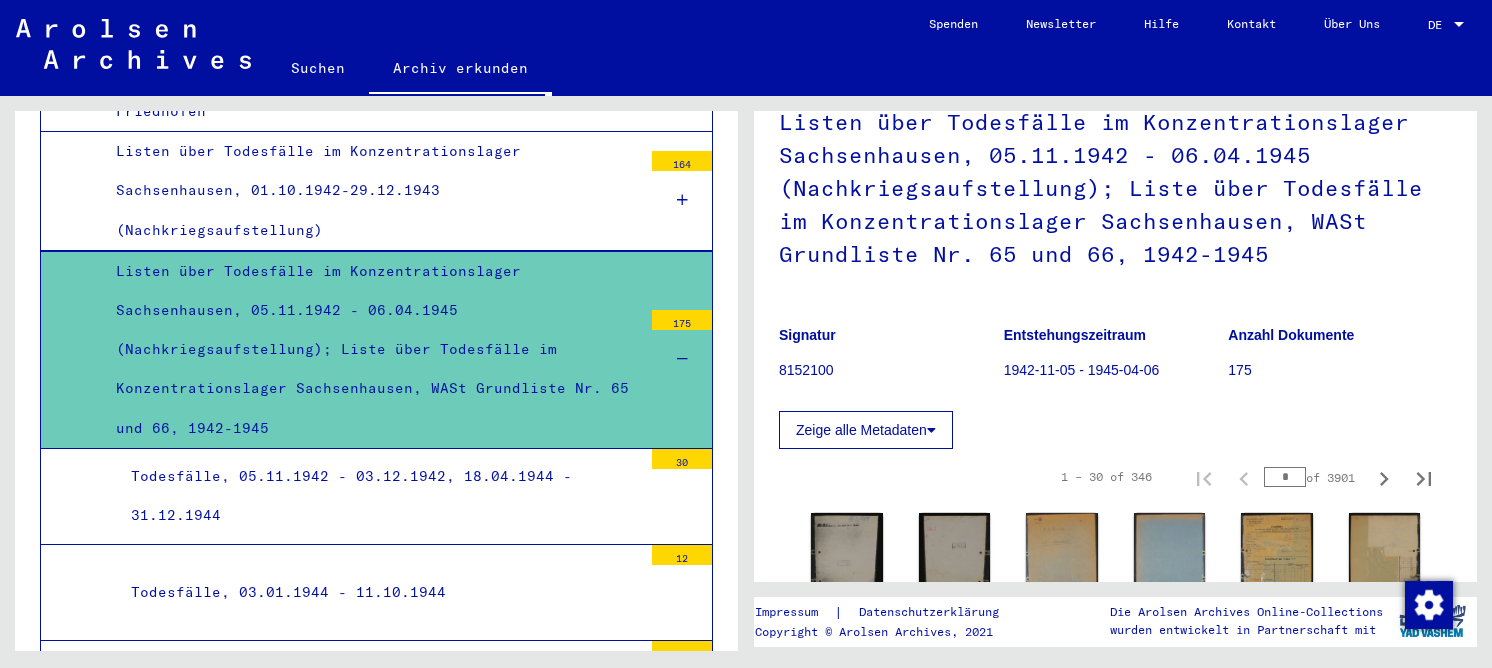 scroll, scrollTop: 400, scrollLeft: 0, axis: vertical 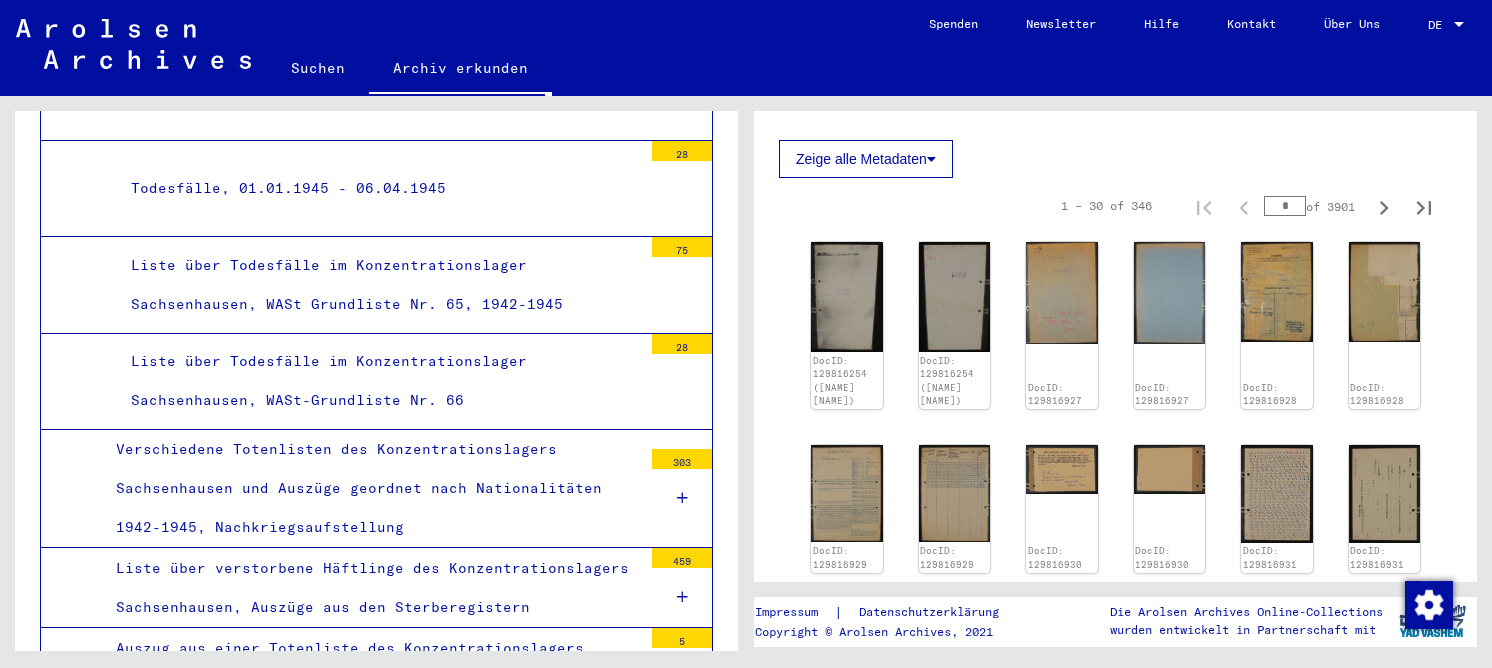 click on "Liste über Todesfälle im  Konzentrationslager  Sachsenhausen, WASt Grundliste Nr. 65, 1942-1945" at bounding box center [379, 285] 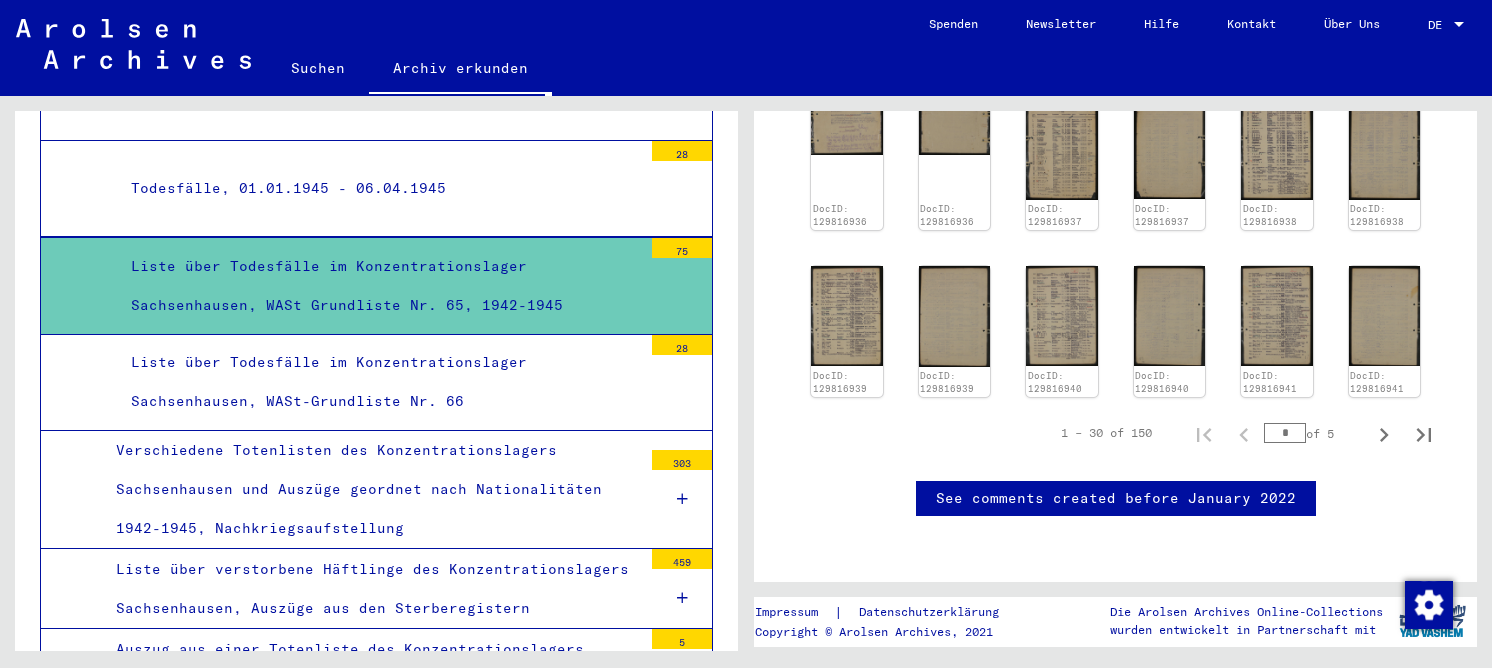 scroll, scrollTop: 1300, scrollLeft: 0, axis: vertical 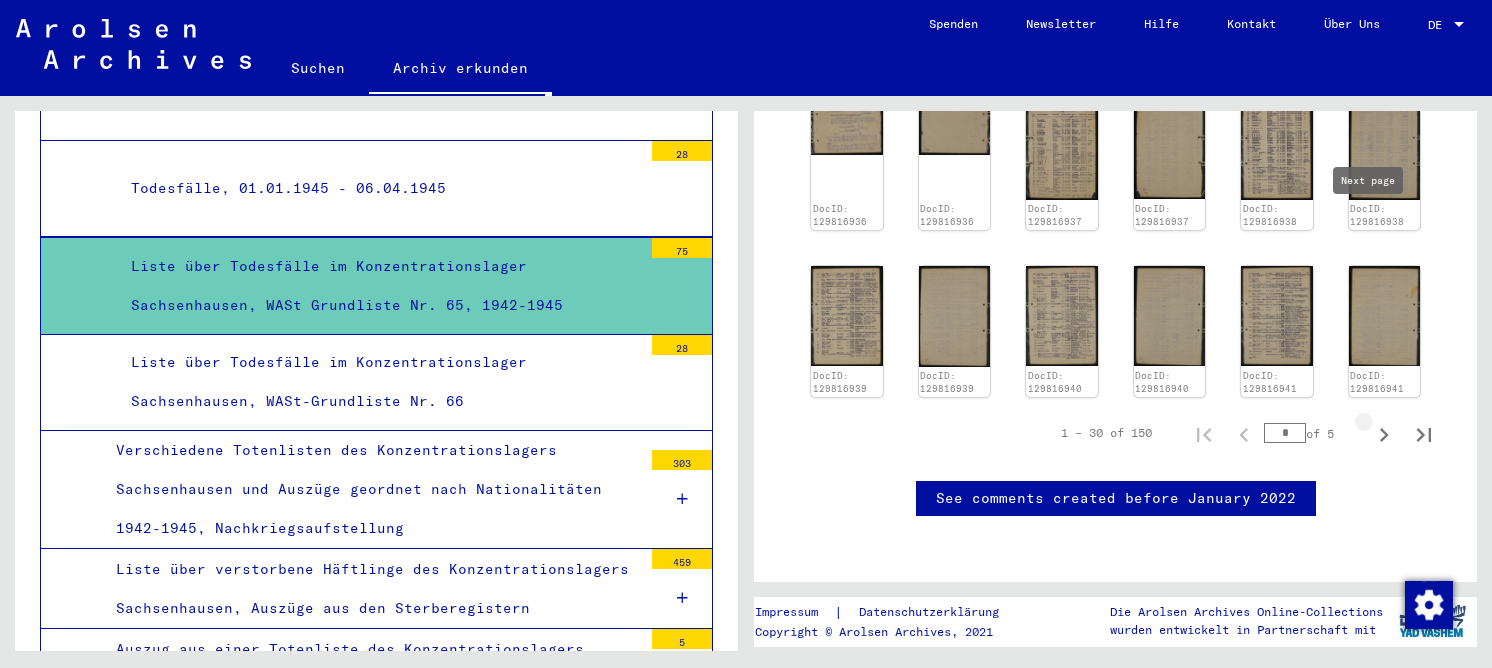 click 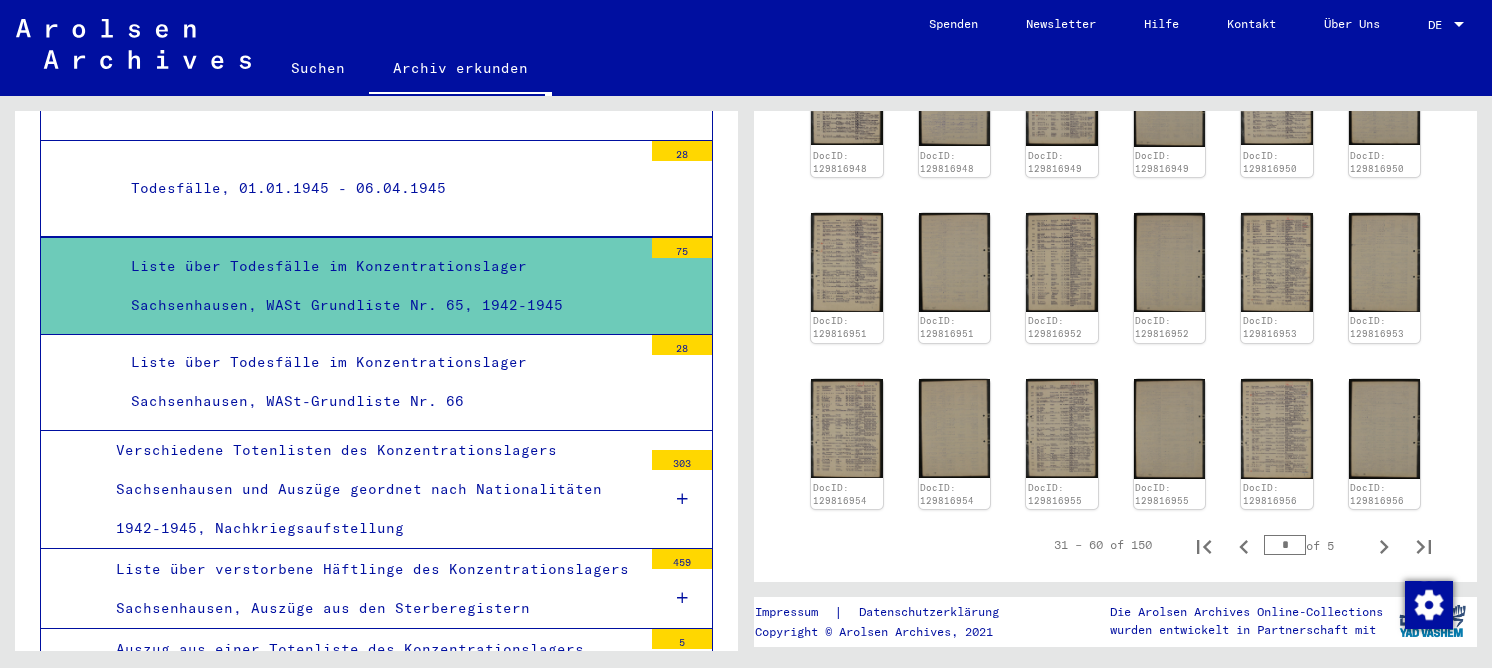 scroll, scrollTop: 1000, scrollLeft: 0, axis: vertical 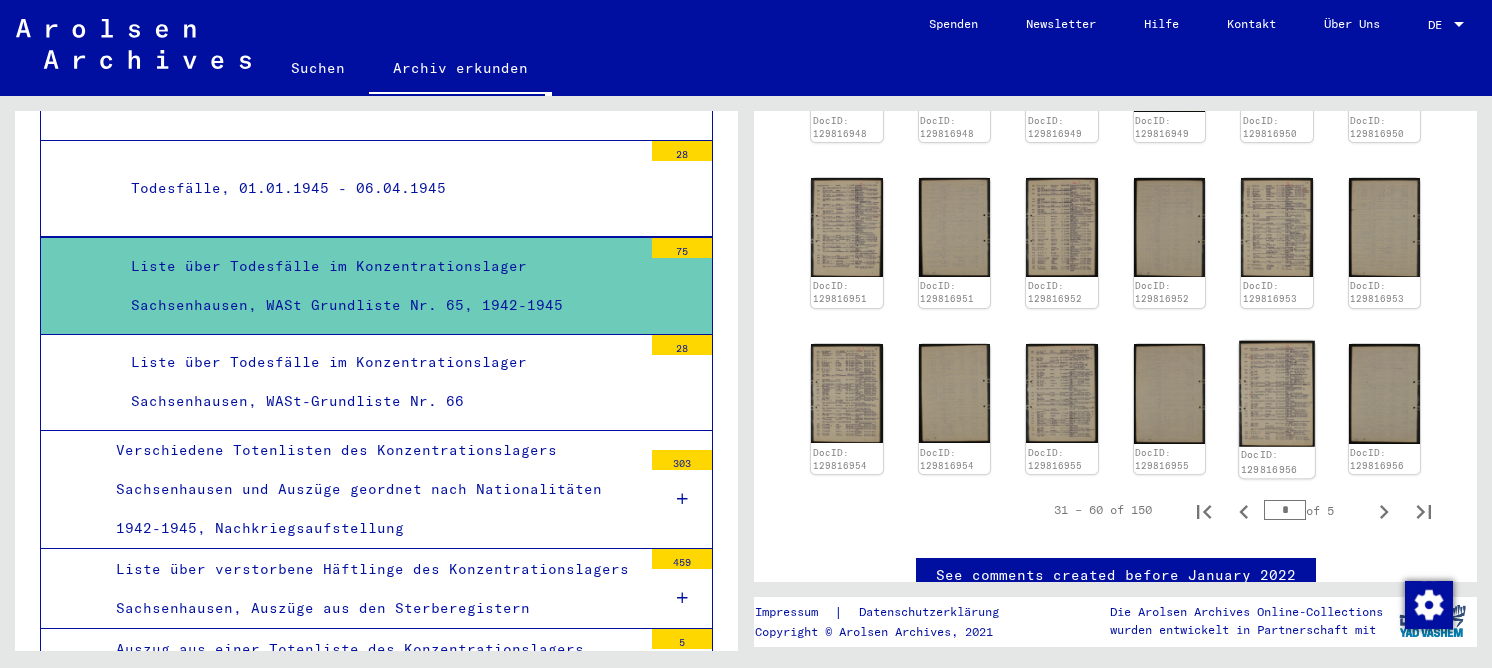 click 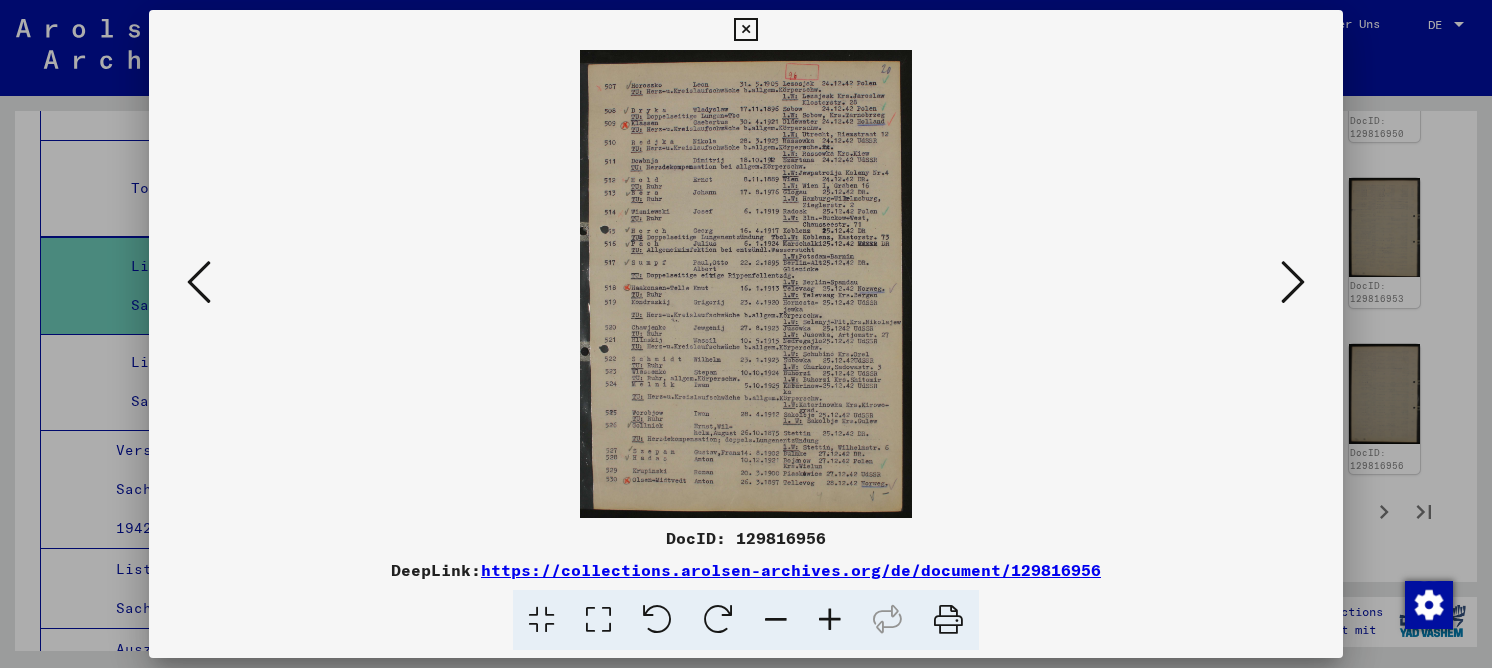 click at bounding box center (598, 620) 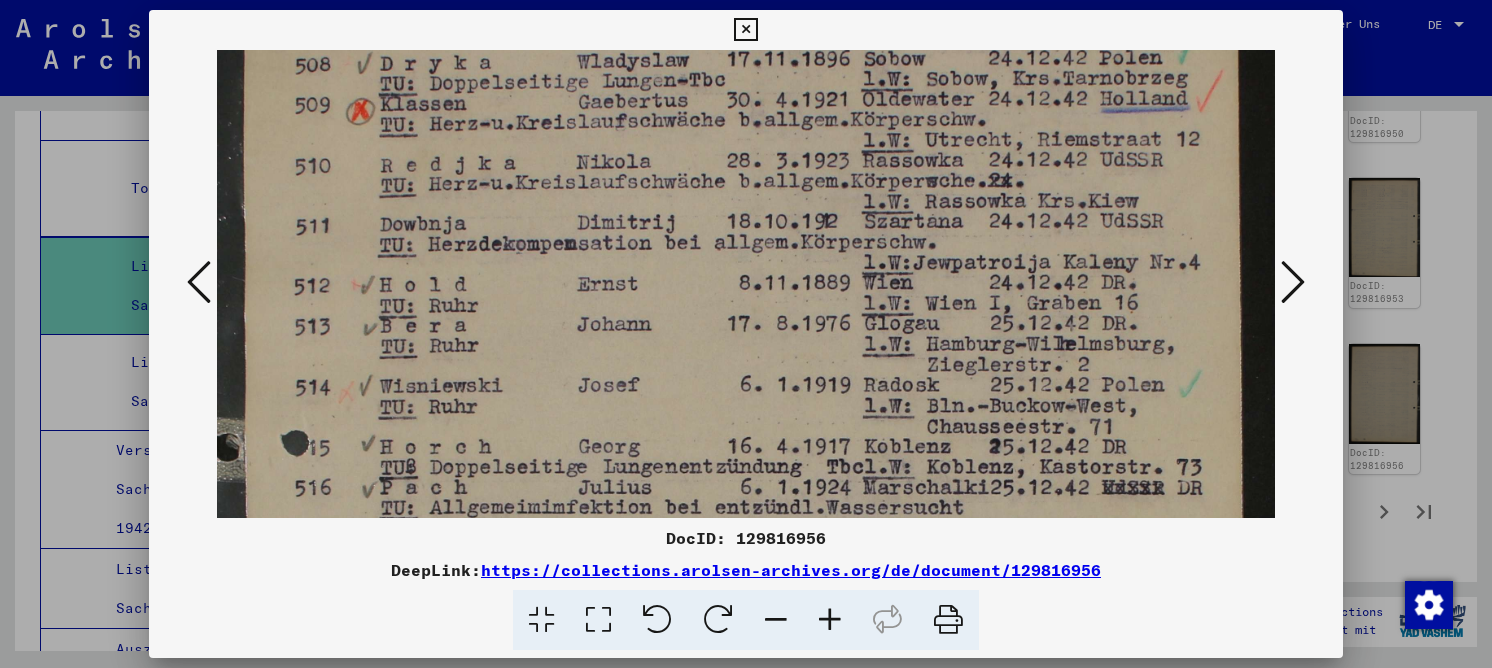 drag, startPoint x: 652, startPoint y: 376, endPoint x: 597, endPoint y: 194, distance: 190.1289 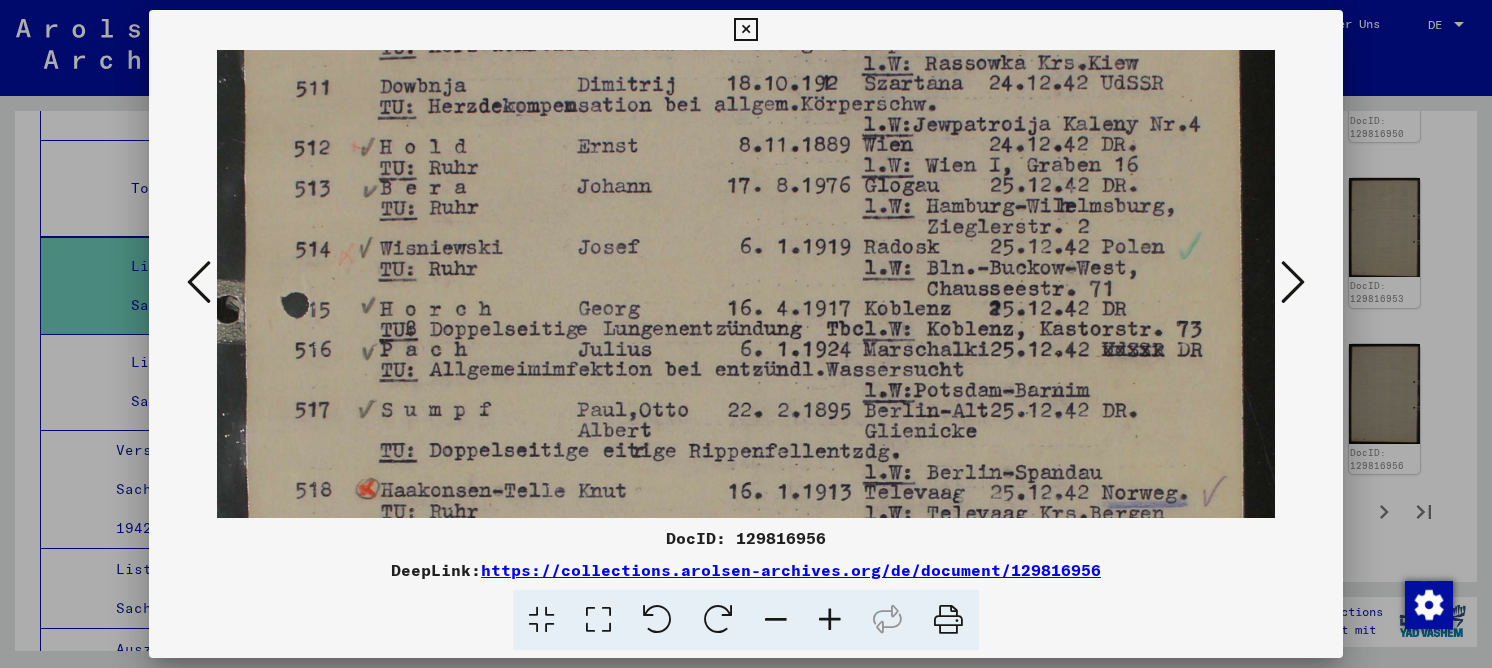 drag, startPoint x: 579, startPoint y: 318, endPoint x: 575, endPoint y: 184, distance: 134.0597 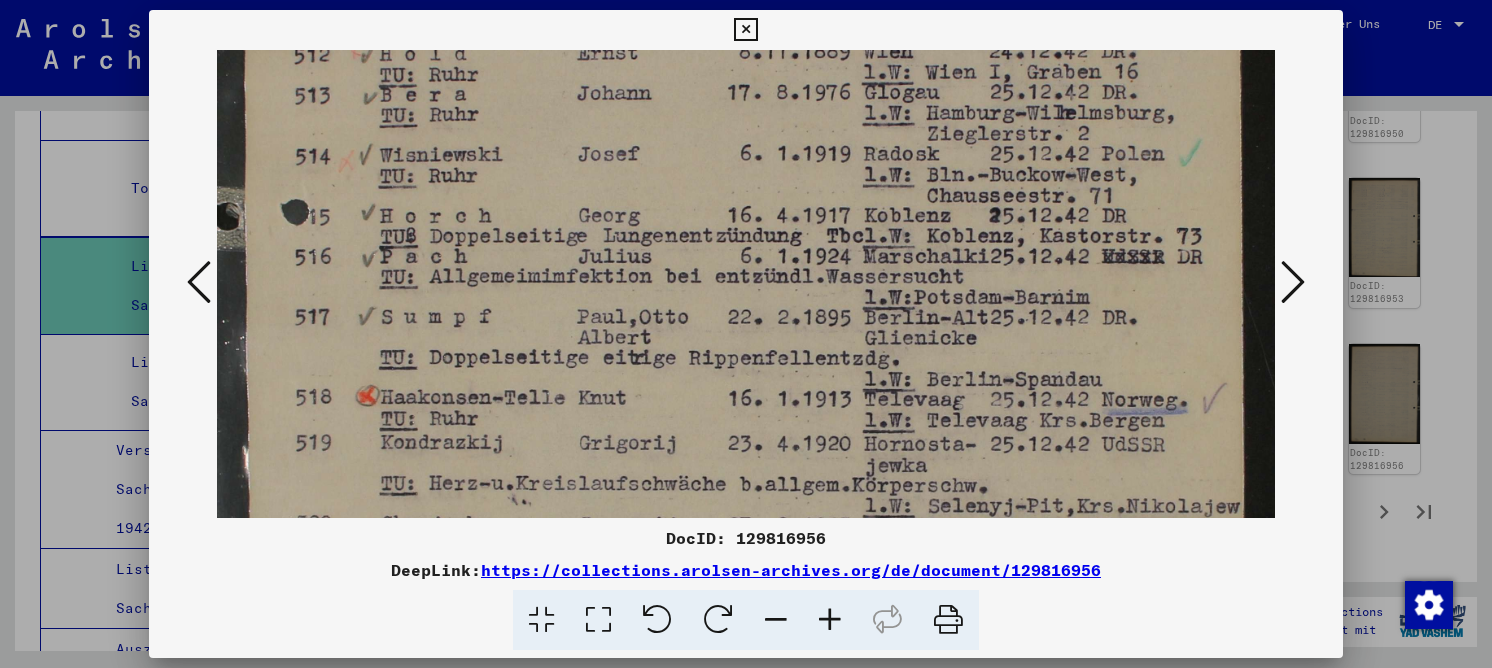 drag, startPoint x: 554, startPoint y: 324, endPoint x: 560, endPoint y: 231, distance: 93.193344 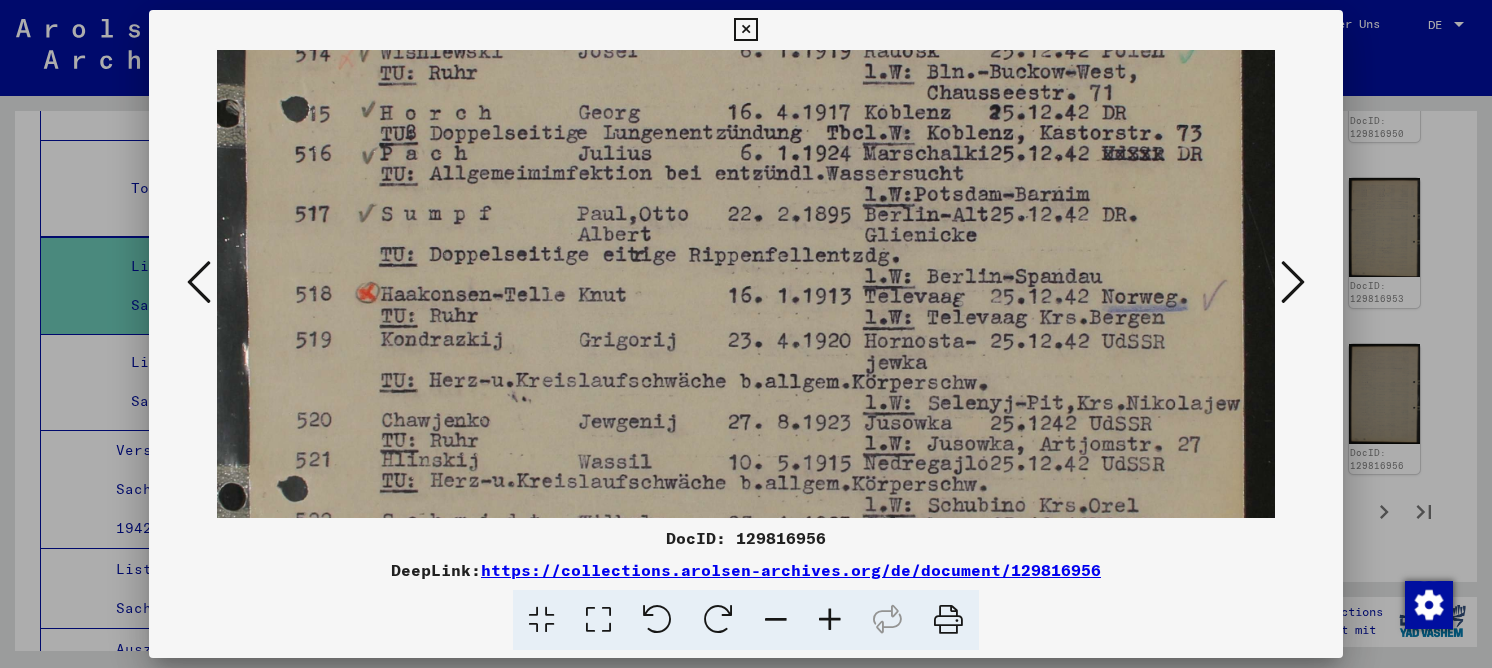 drag, startPoint x: 524, startPoint y: 341, endPoint x: 528, endPoint y: 238, distance: 103.077644 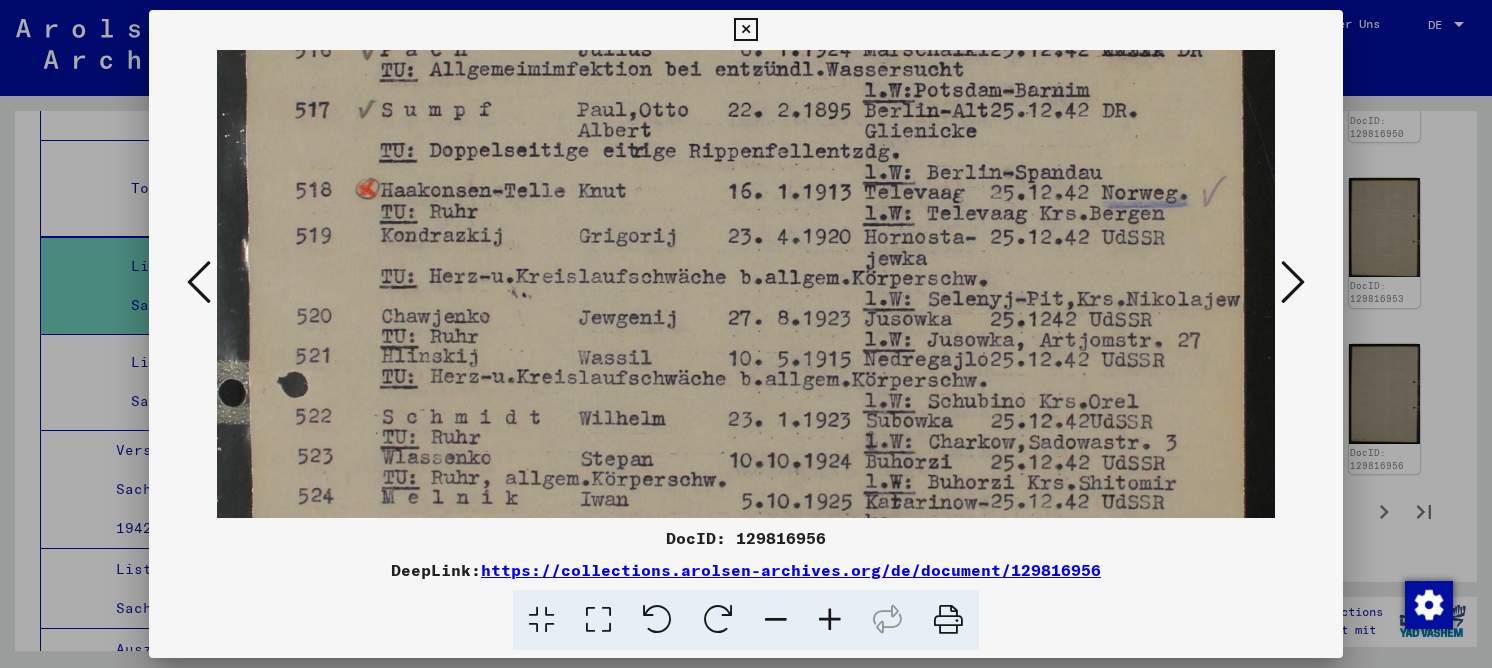 drag, startPoint x: 510, startPoint y: 349, endPoint x: 528, endPoint y: 245, distance: 105.546196 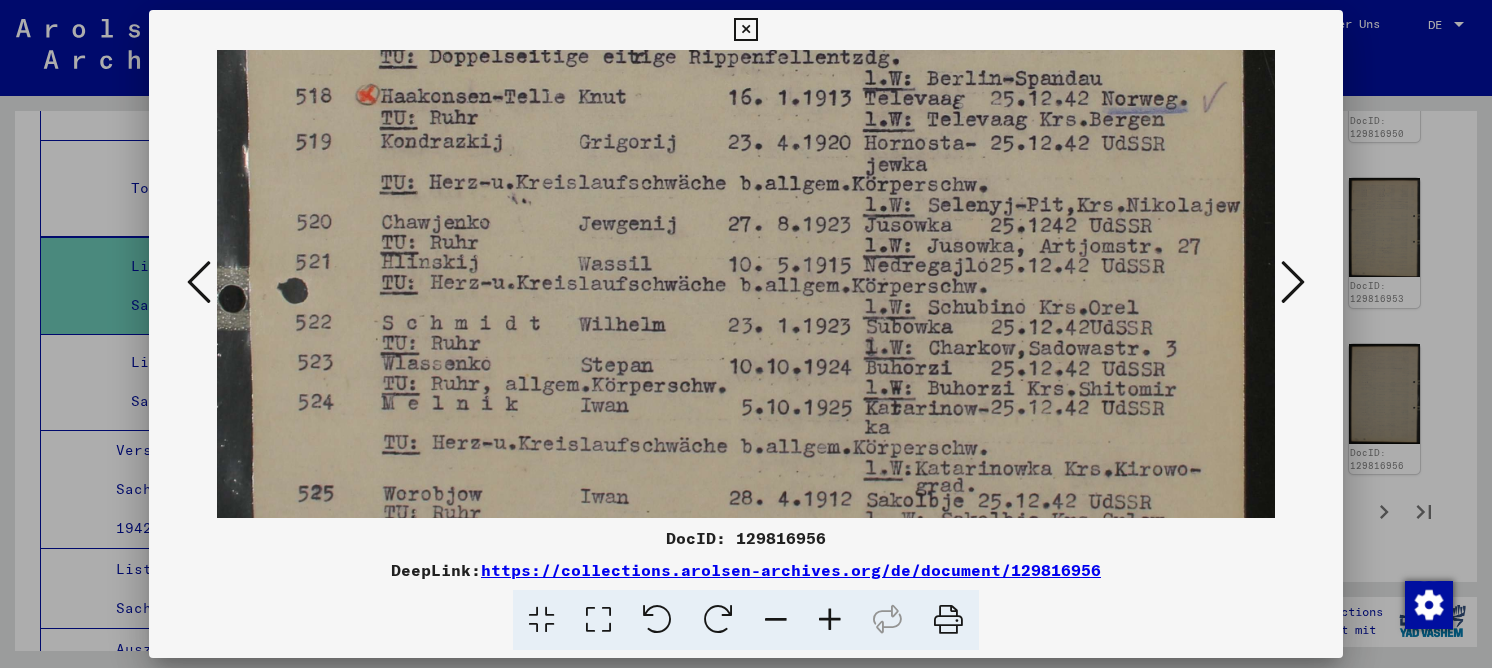 drag, startPoint x: 504, startPoint y: 325, endPoint x: 517, endPoint y: 231, distance: 94.89468 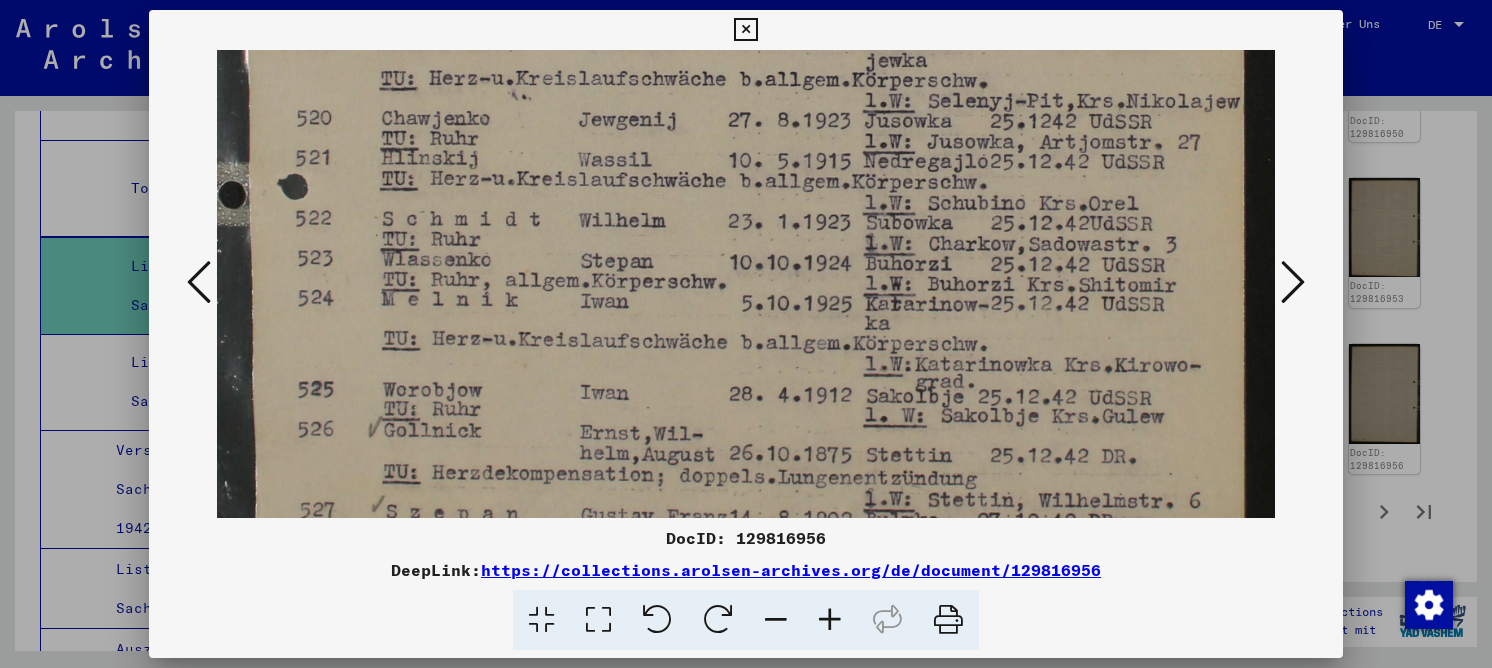 drag, startPoint x: 495, startPoint y: 318, endPoint x: 512, endPoint y: 235, distance: 84.723076 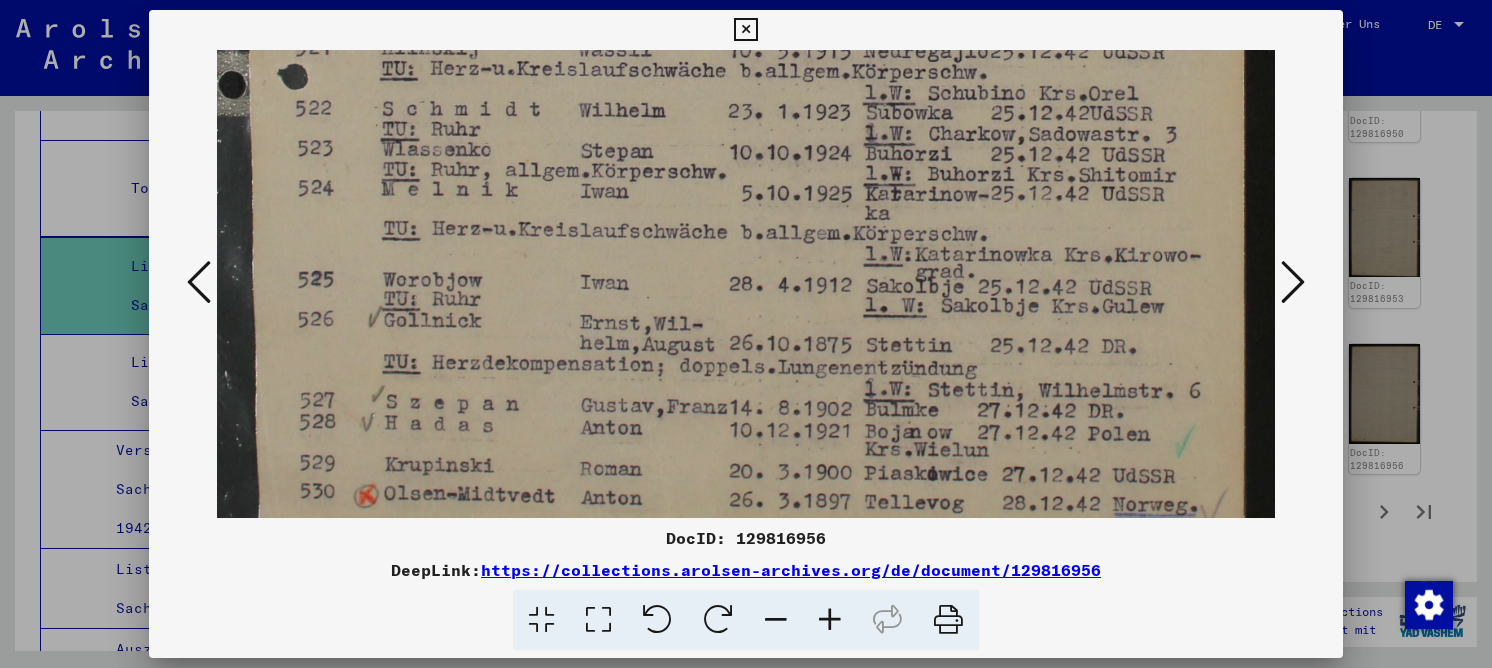 drag, startPoint x: 508, startPoint y: 257, endPoint x: 513, endPoint y: 247, distance: 11.18034 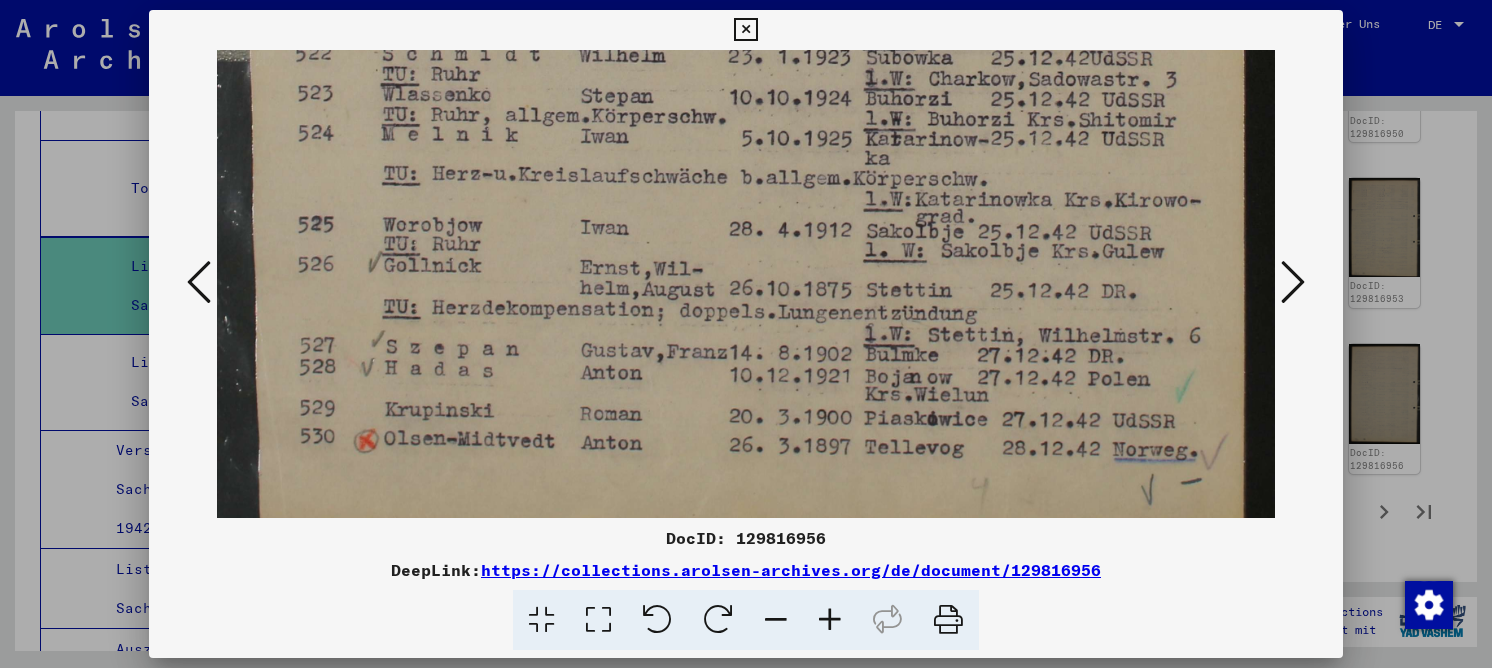 scroll, scrollTop: 996, scrollLeft: 0, axis: vertical 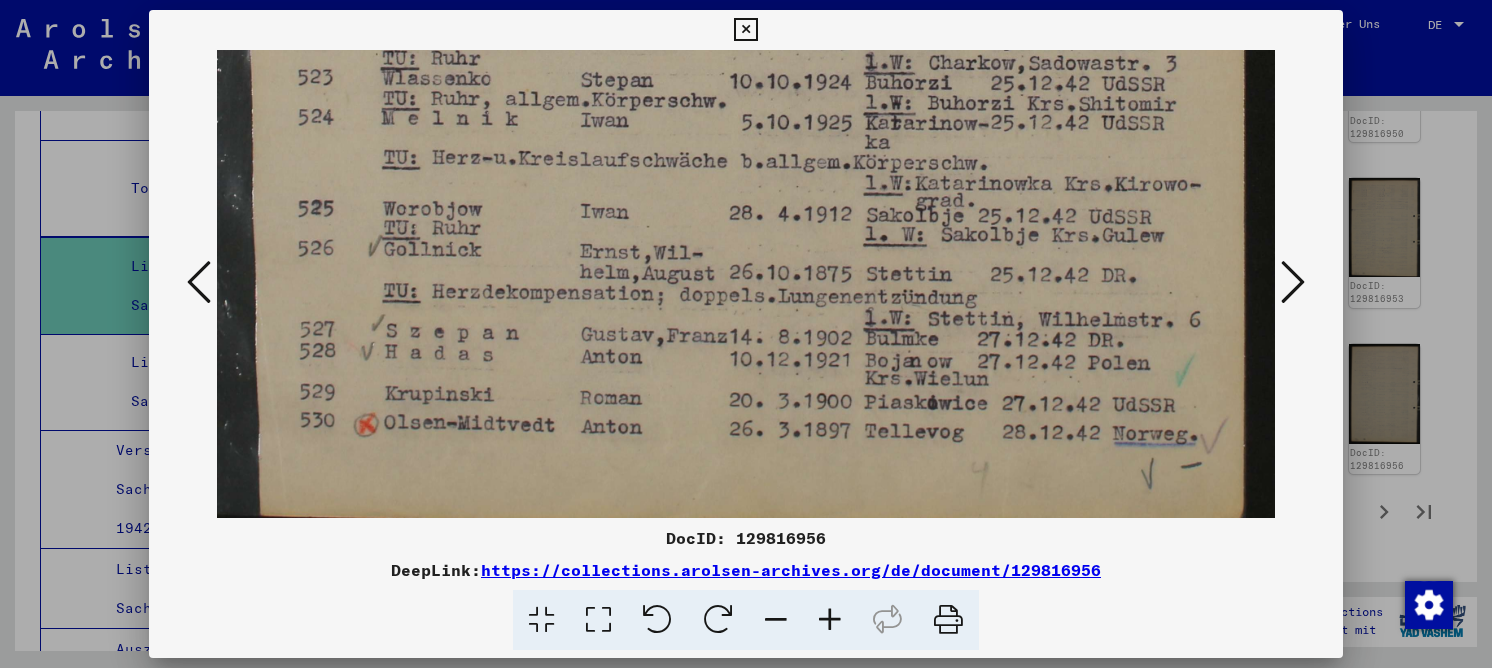 drag, startPoint x: 507, startPoint y: 274, endPoint x: 521, endPoint y: 245, distance: 32.202484 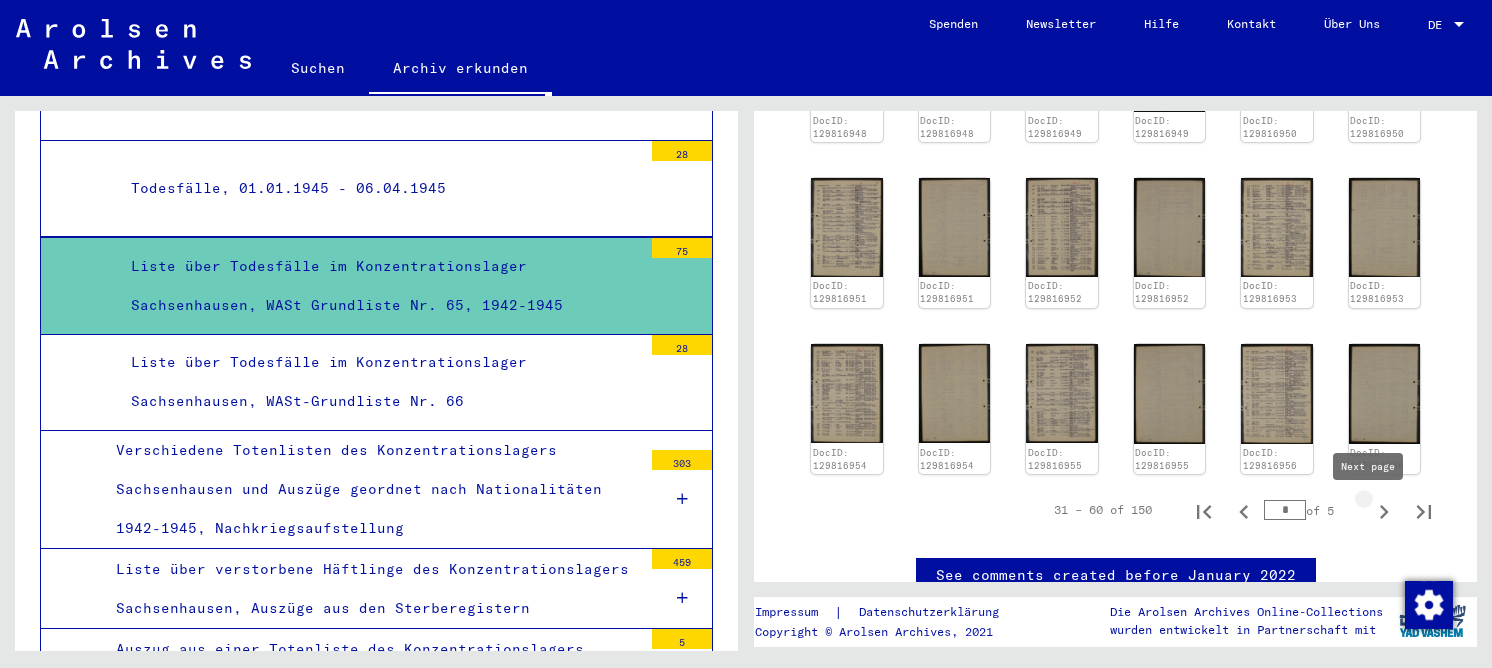 click 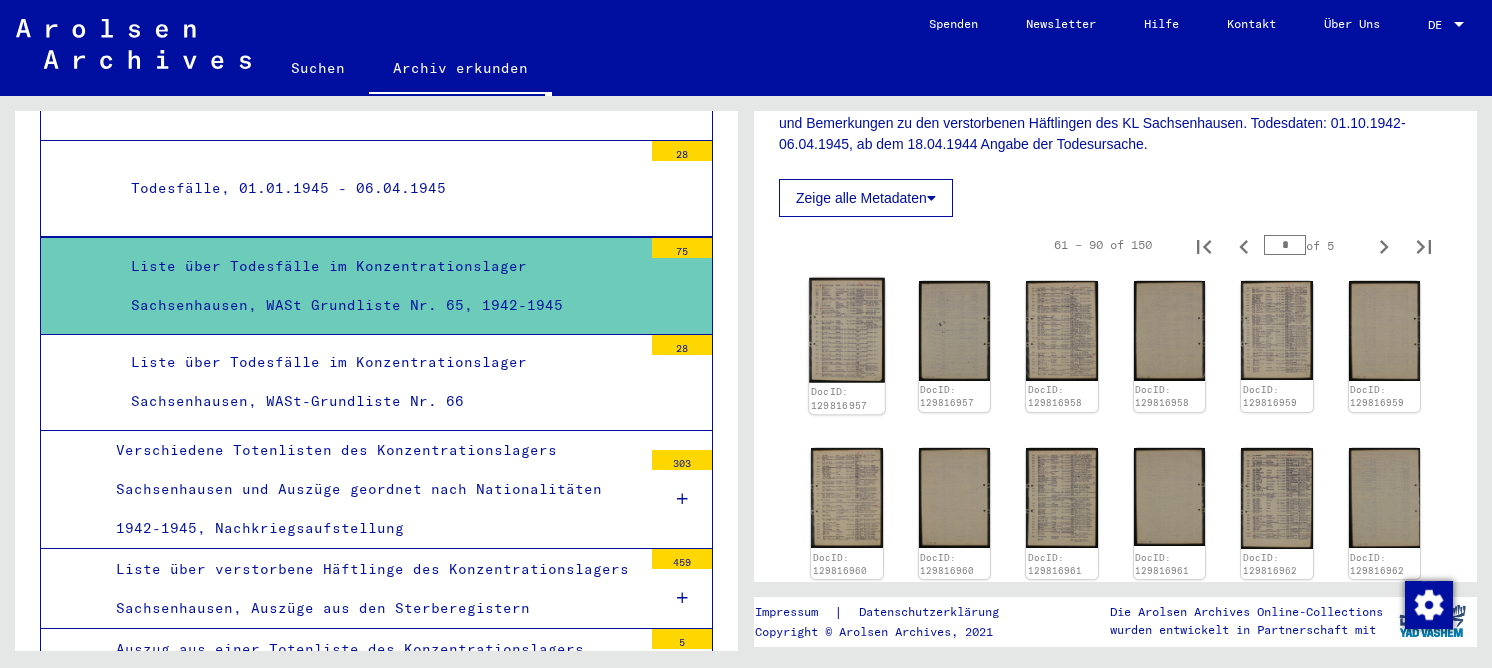 scroll, scrollTop: 400, scrollLeft: 0, axis: vertical 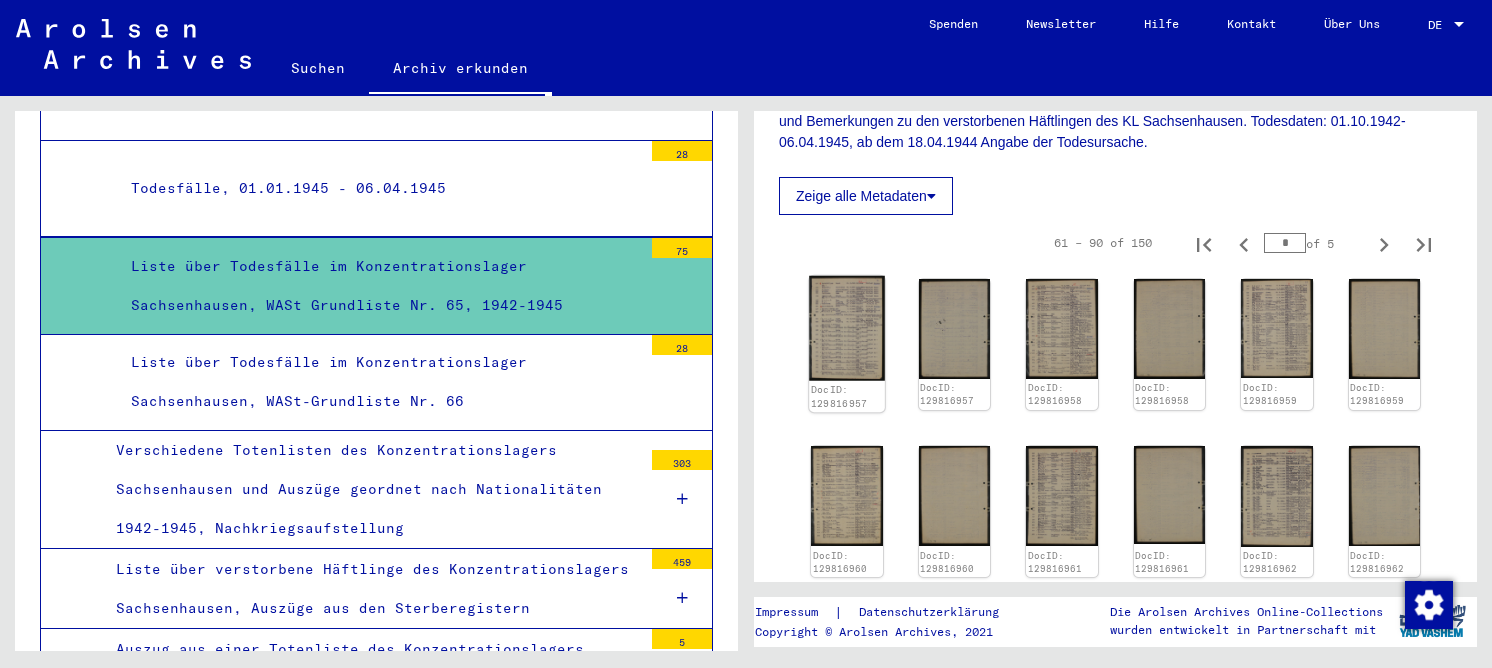 click 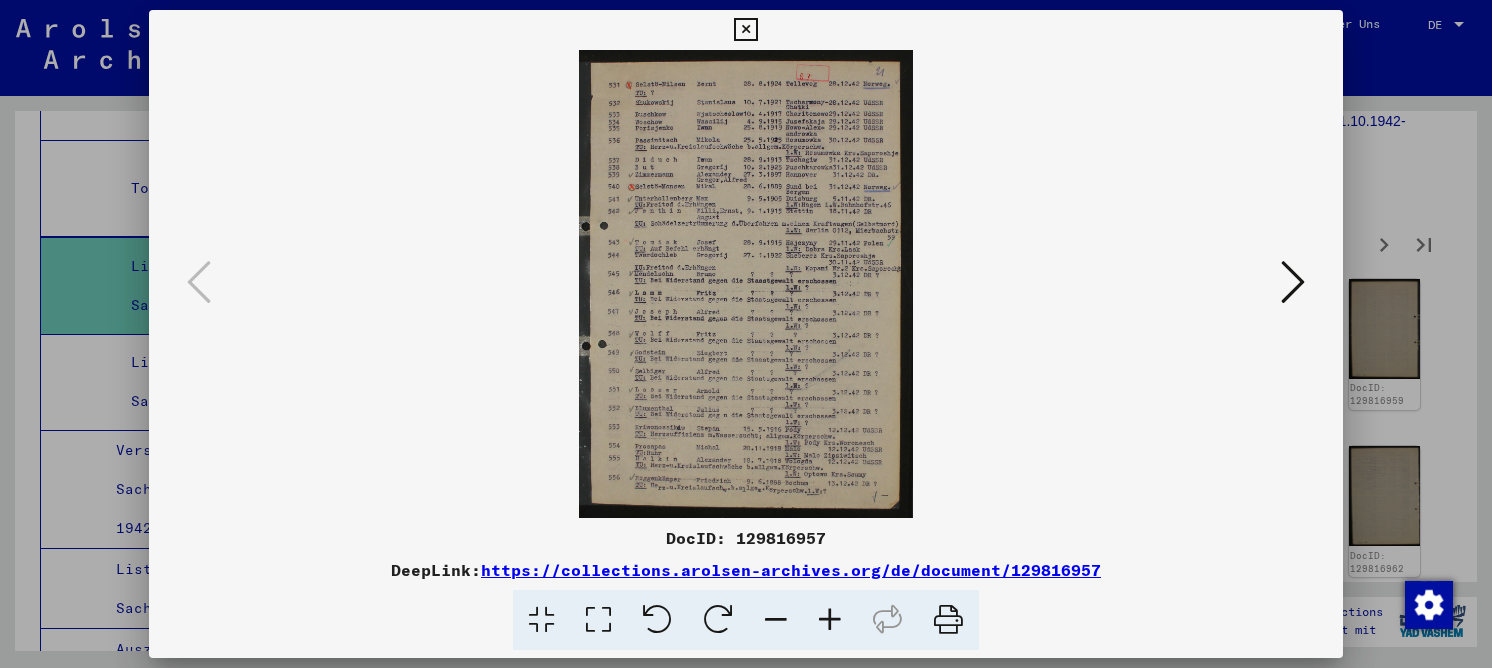 click at bounding box center [598, 620] 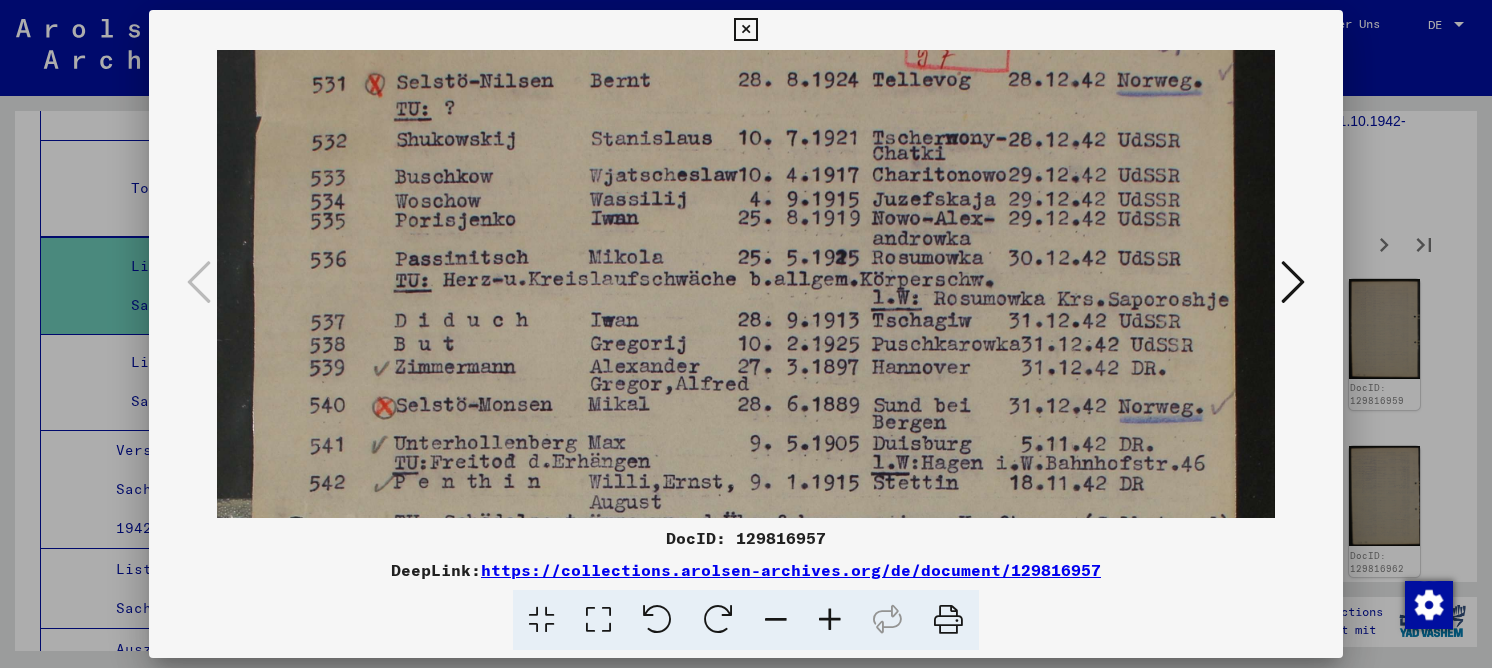 drag, startPoint x: 850, startPoint y: 321, endPoint x: 832, endPoint y: 244, distance: 79.07591 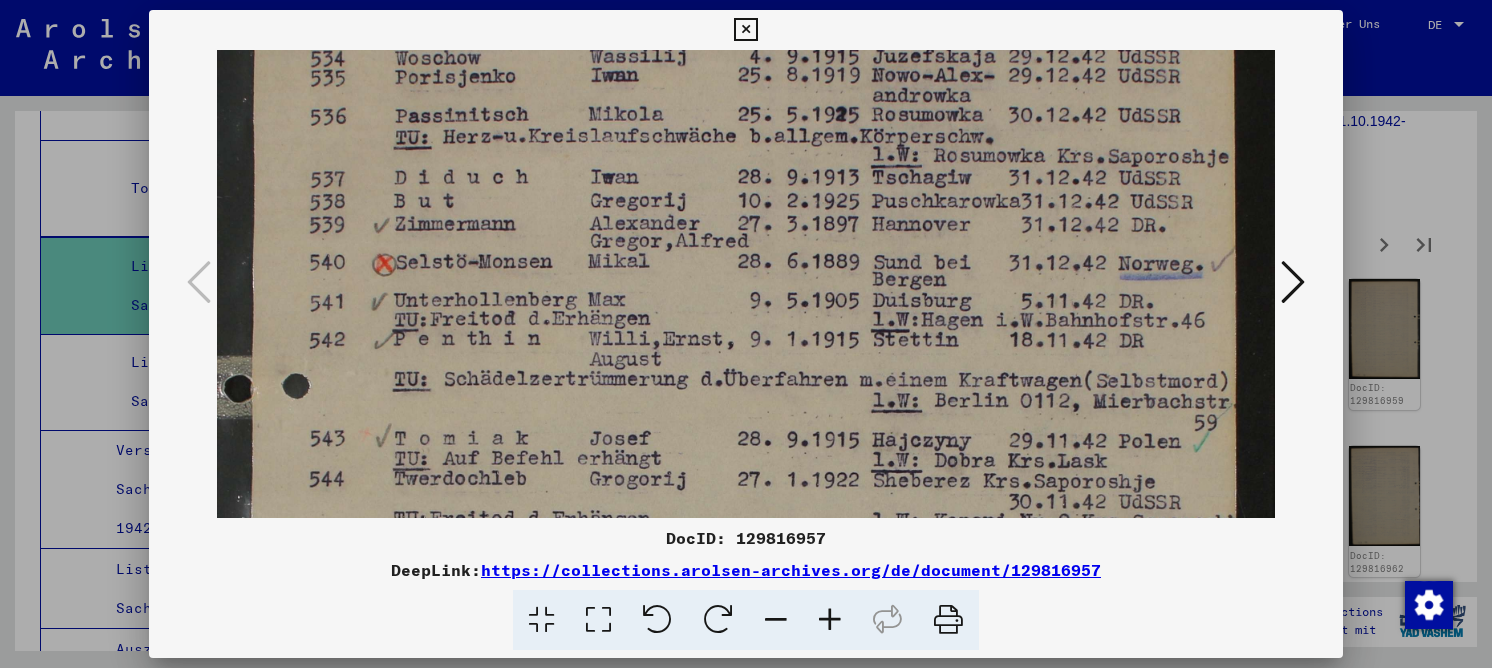 drag, startPoint x: 789, startPoint y: 321, endPoint x: 779, endPoint y: 178, distance: 143.34923 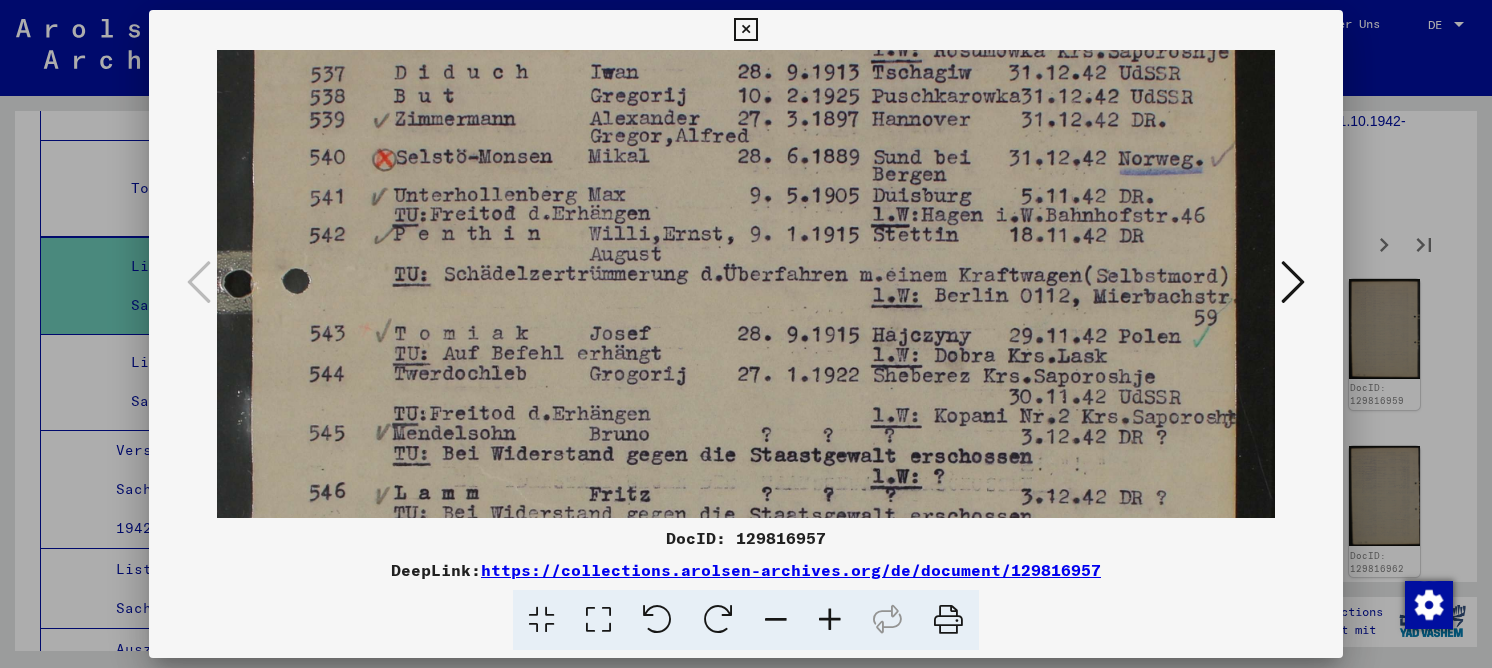 scroll, scrollTop: 339, scrollLeft: 0, axis: vertical 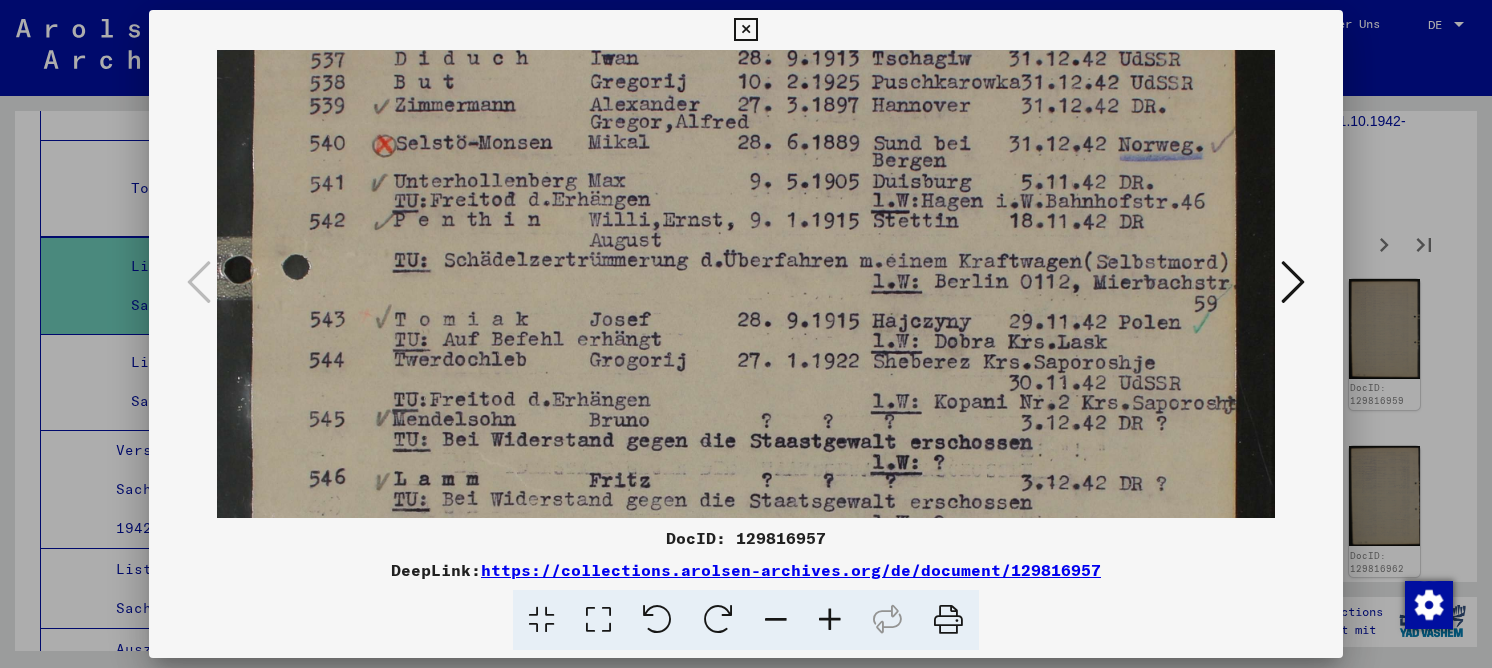 drag, startPoint x: 775, startPoint y: 301, endPoint x: 762, endPoint y: 182, distance: 119.70798 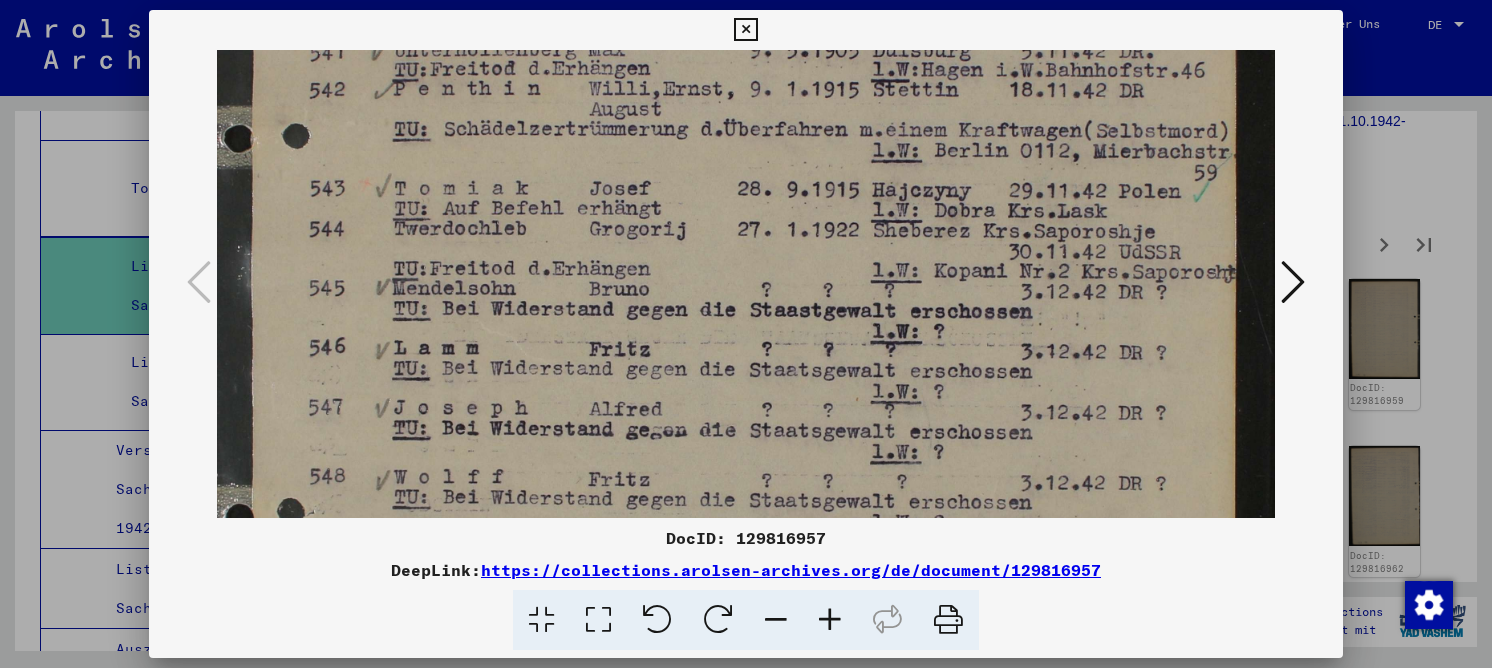 drag, startPoint x: 724, startPoint y: 310, endPoint x: 729, endPoint y: 183, distance: 127.09839 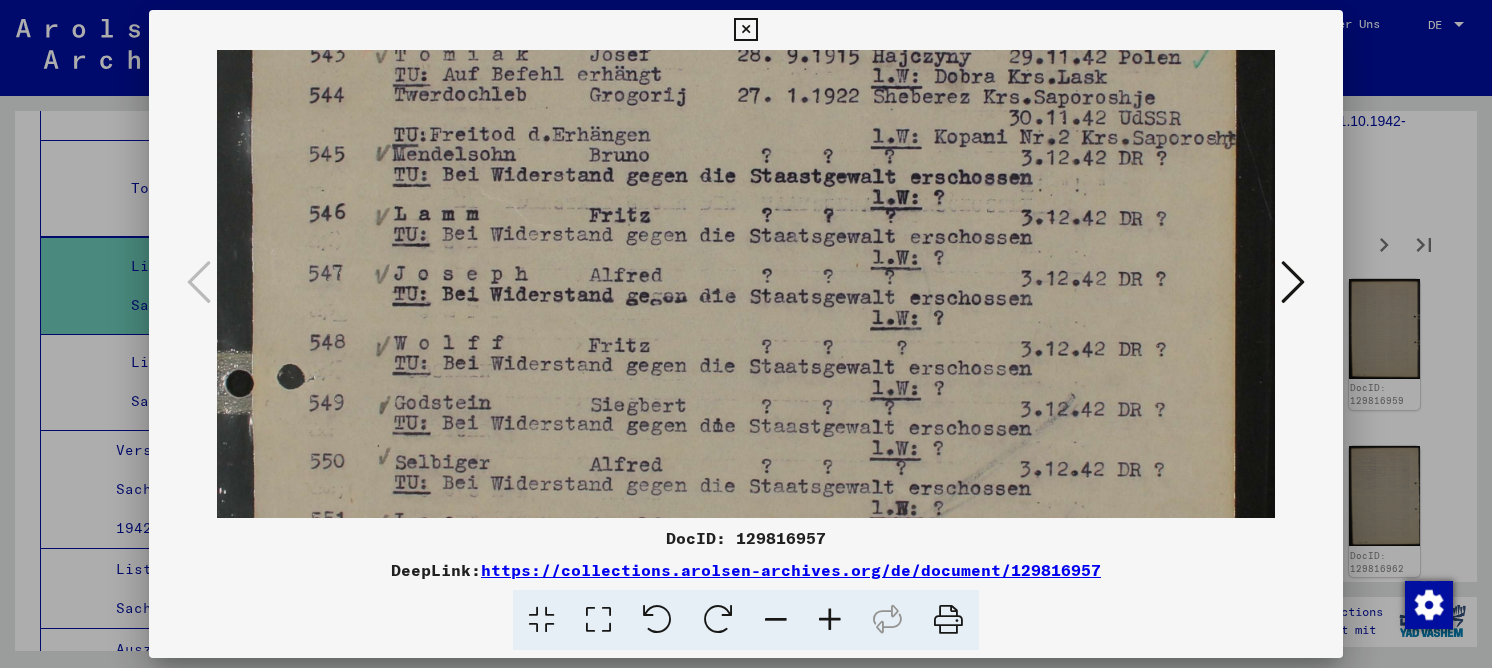 drag, startPoint x: 701, startPoint y: 286, endPoint x: 710, endPoint y: 149, distance: 137.2953 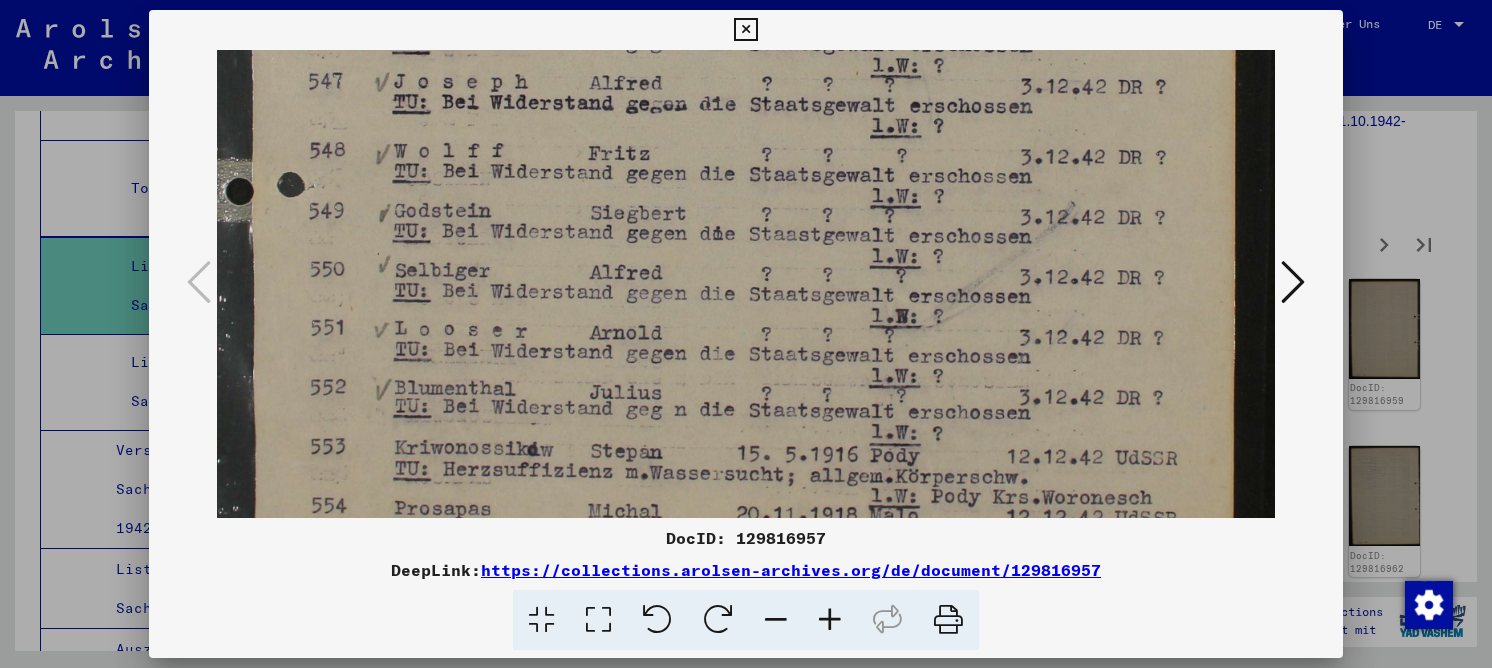 drag, startPoint x: 662, startPoint y: 321, endPoint x: 684, endPoint y: 191, distance: 131.8484 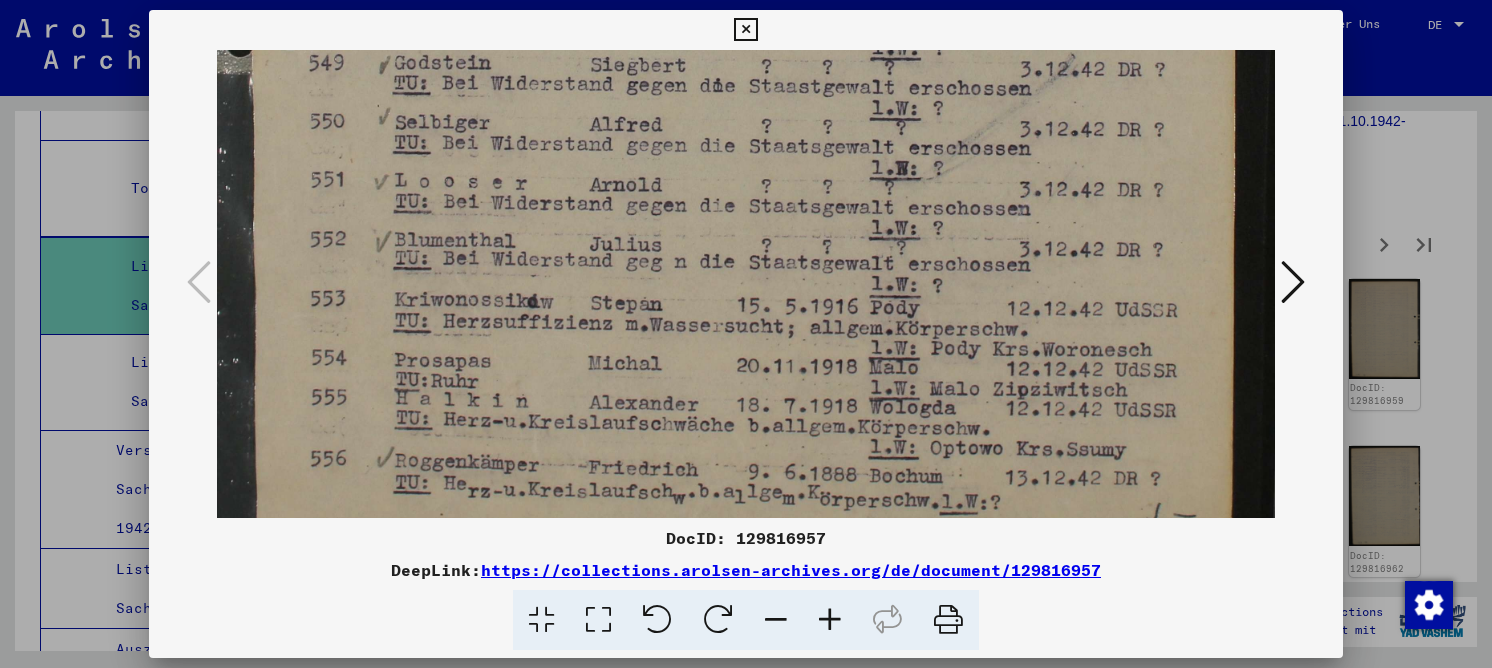 drag, startPoint x: 705, startPoint y: 182, endPoint x: 710, endPoint y: 148, distance: 34.36568 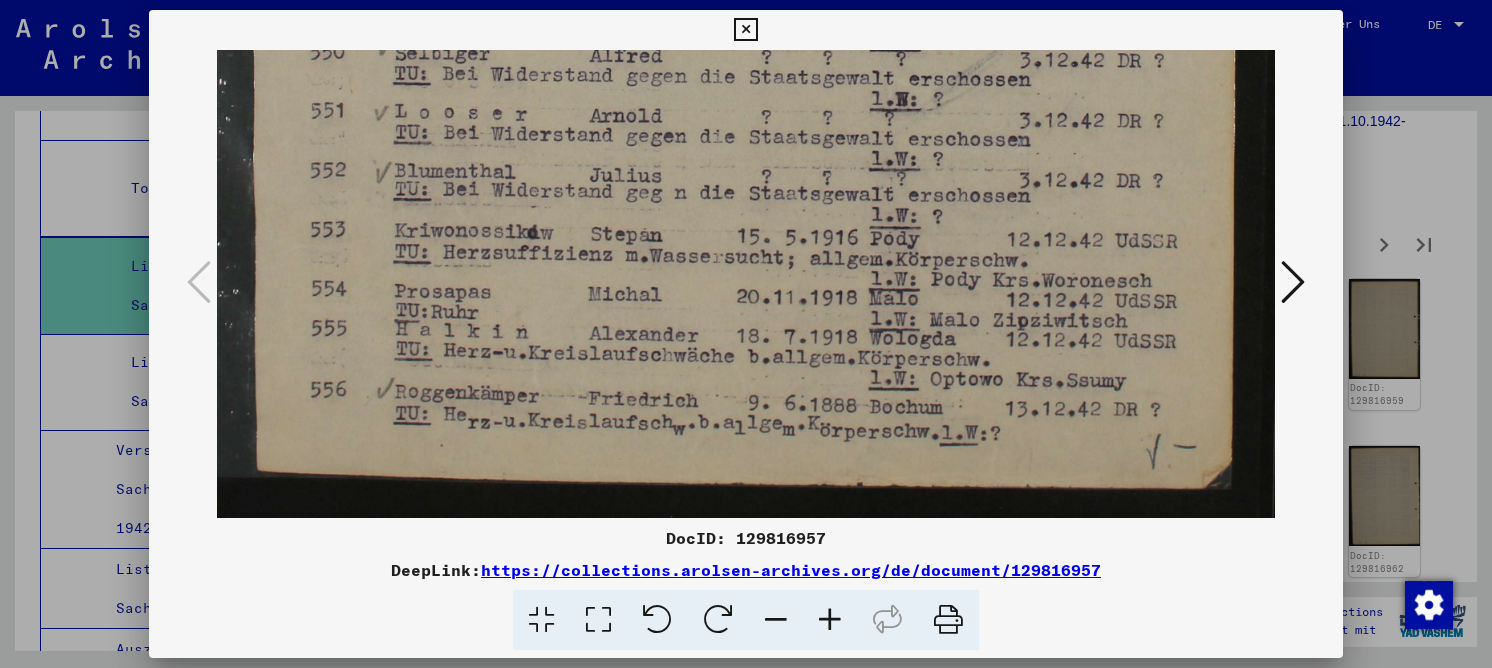 drag, startPoint x: 818, startPoint y: 311, endPoint x: 843, endPoint y: 172, distance: 141.2303 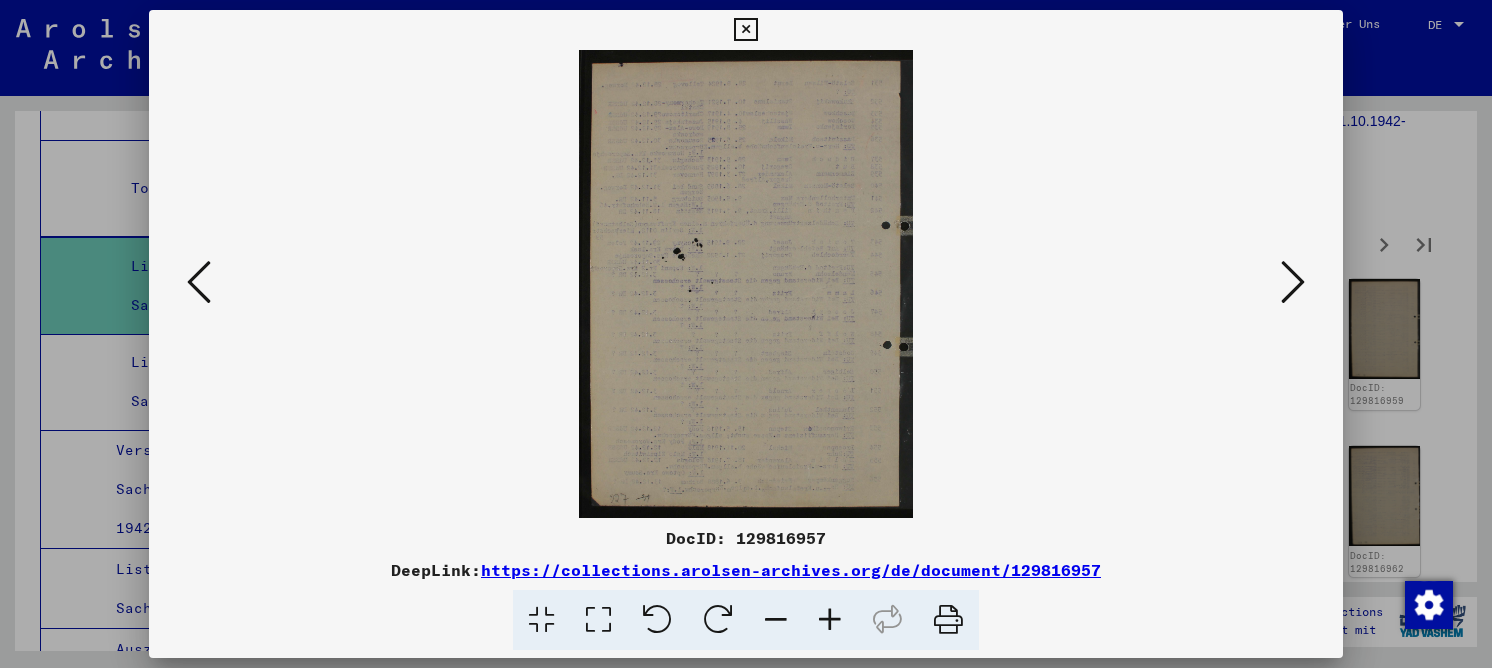 click at bounding box center [1293, 282] 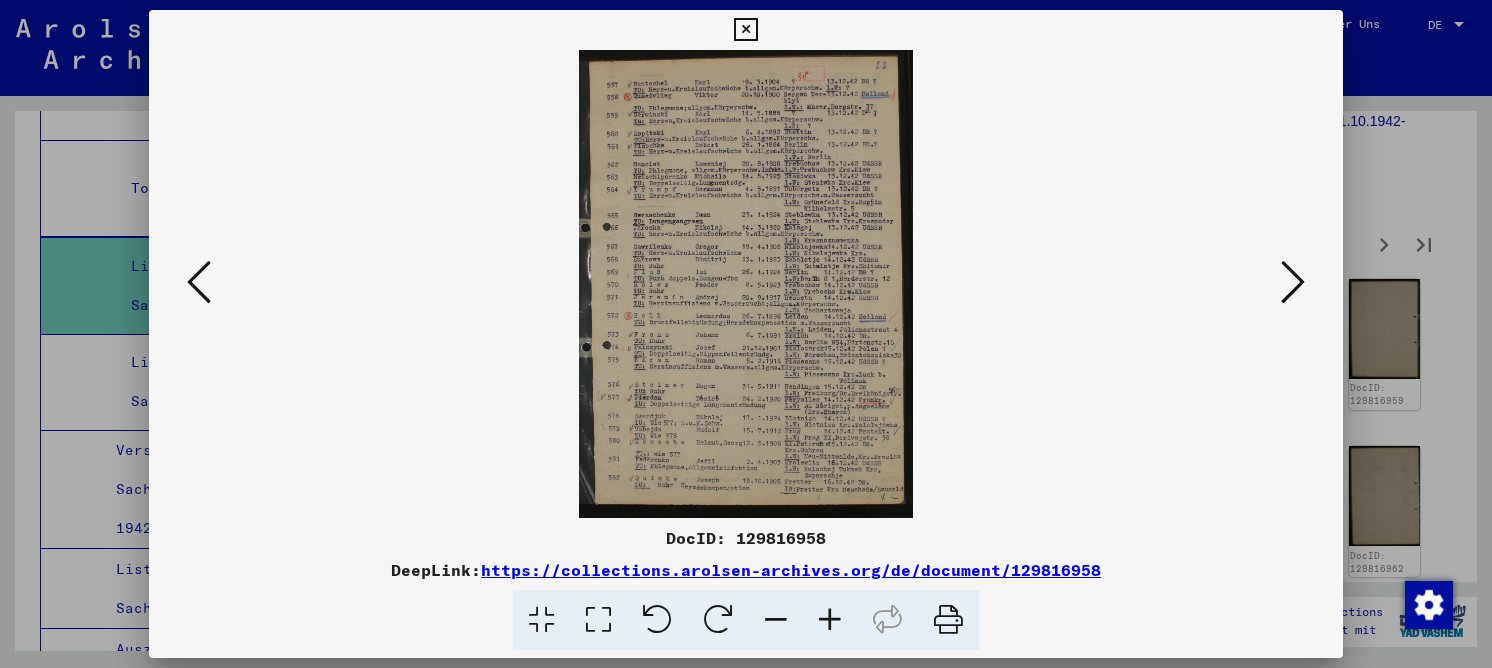 click at bounding box center (598, 620) 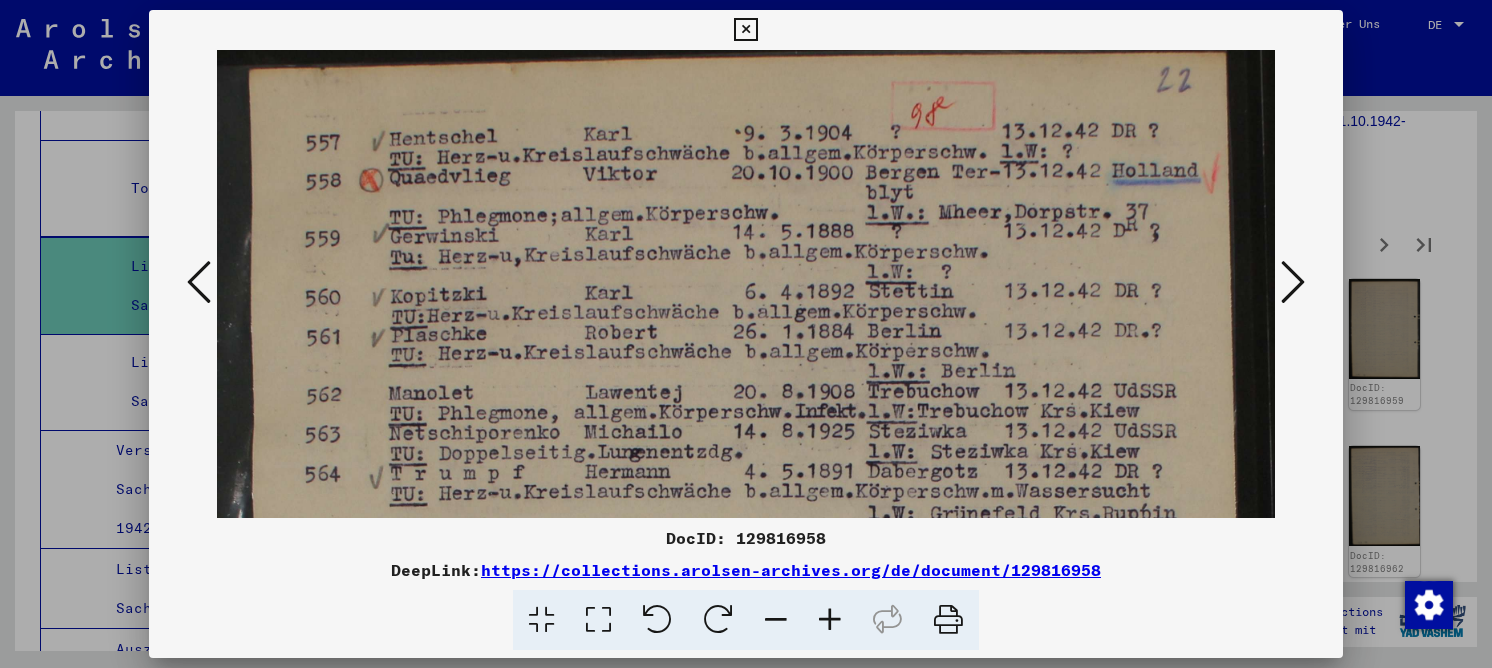 drag, startPoint x: 682, startPoint y: 384, endPoint x: 678, endPoint y: 372, distance: 12.649111 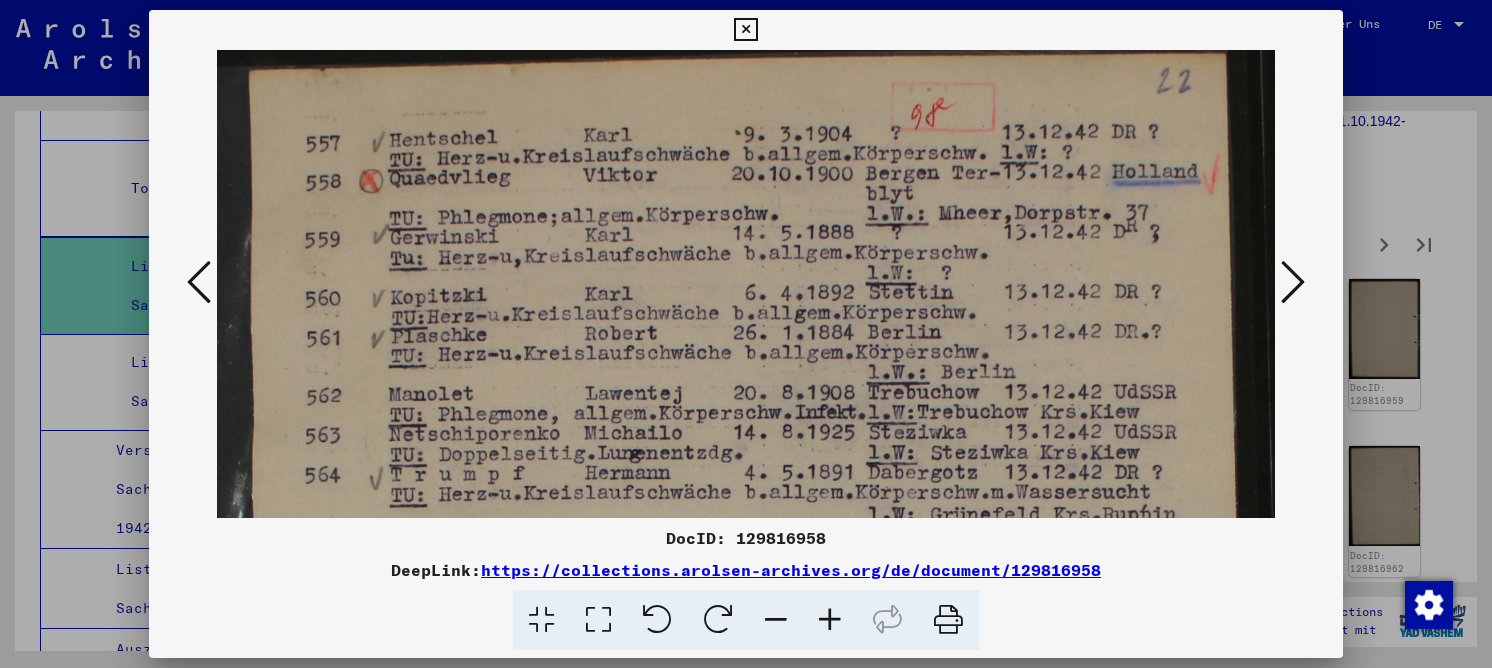 click on "DocID: 129816958" at bounding box center (746, 538) 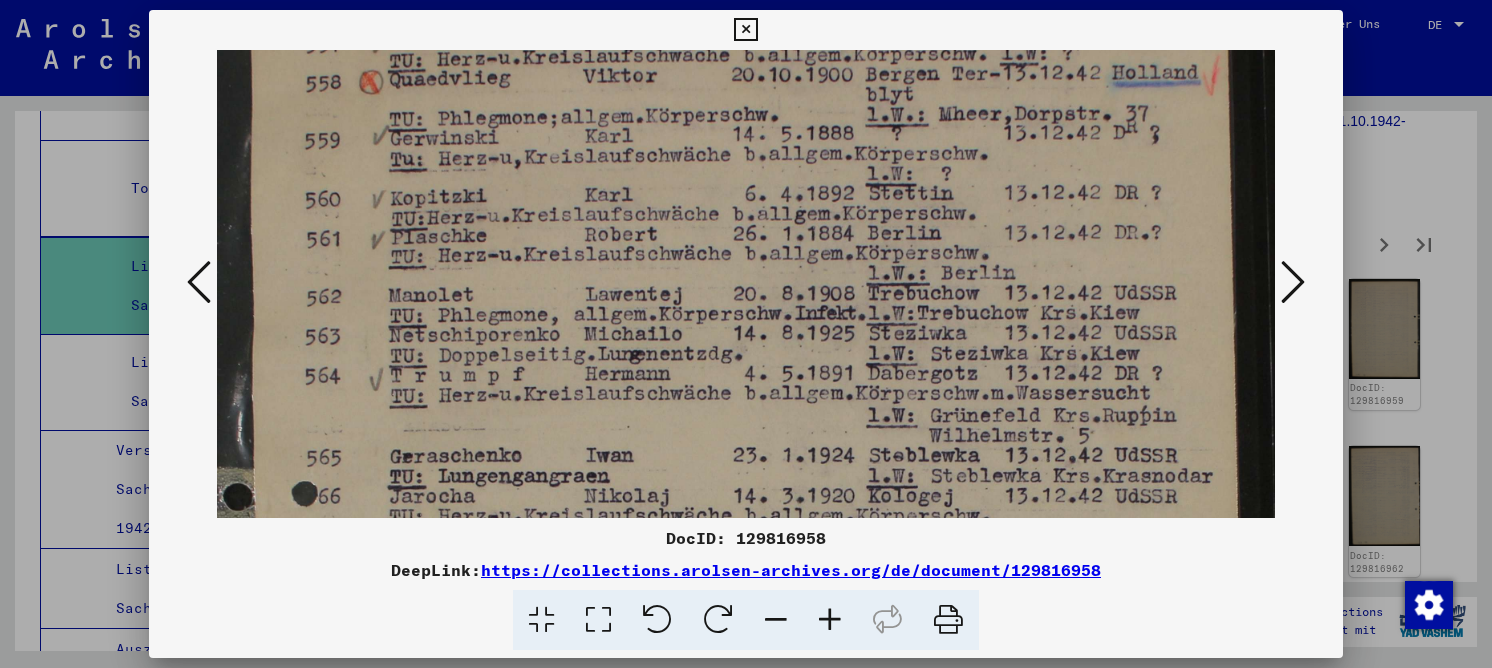 drag, startPoint x: 649, startPoint y: 388, endPoint x: 639, endPoint y: 290, distance: 98.50888 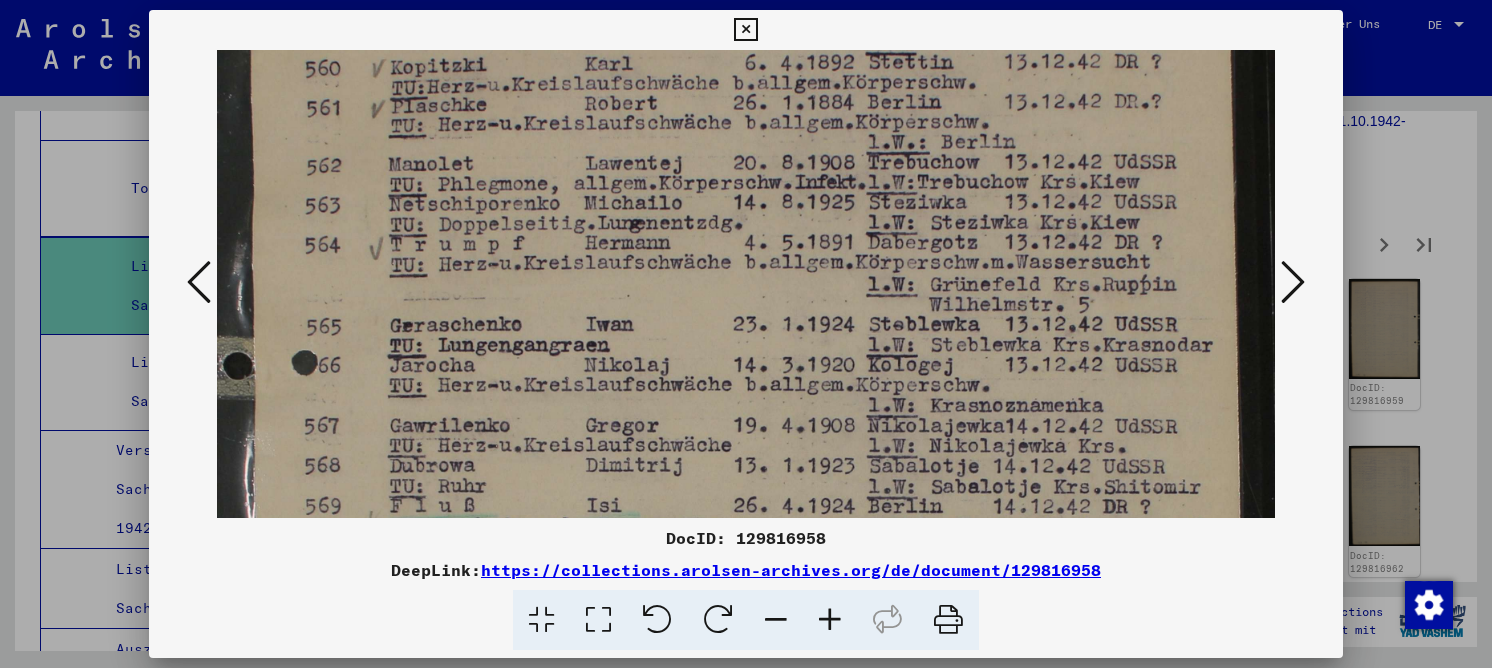 scroll, scrollTop: 251, scrollLeft: 0, axis: vertical 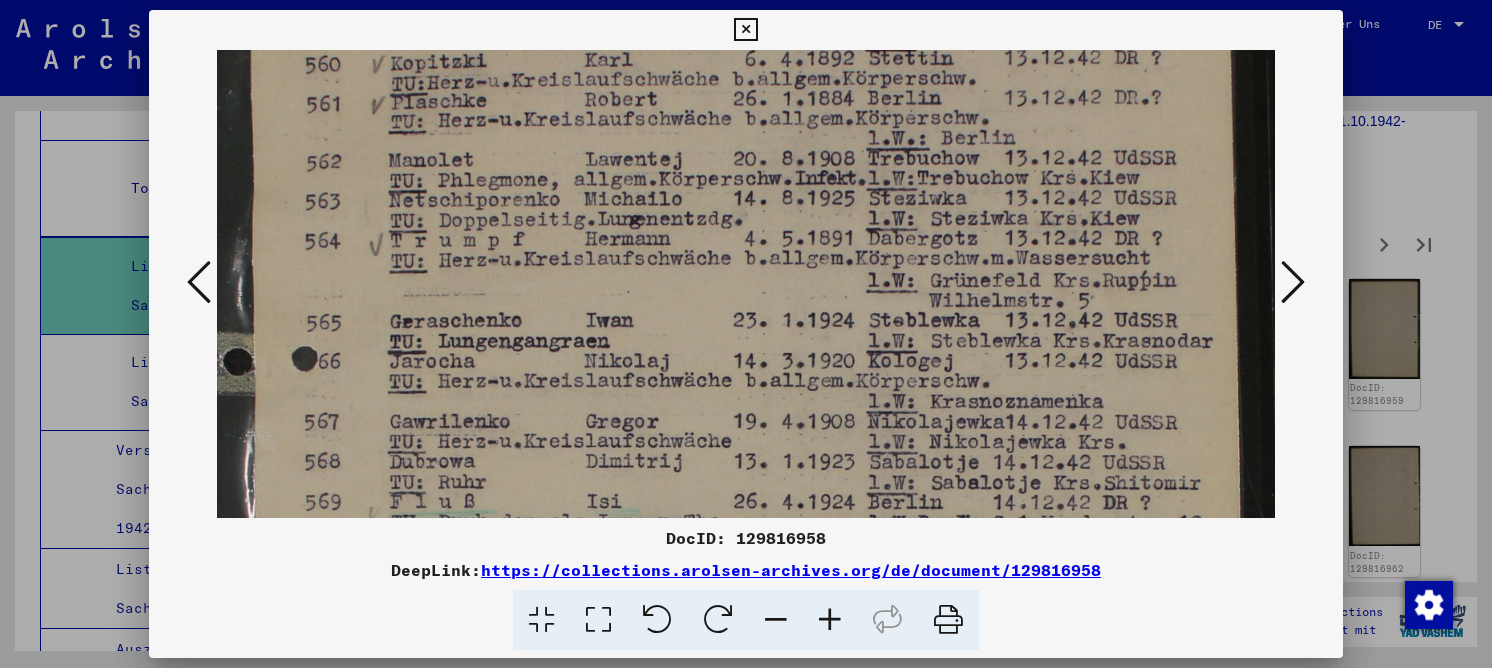 drag, startPoint x: 632, startPoint y: 396, endPoint x: 622, endPoint y: 261, distance: 135.36986 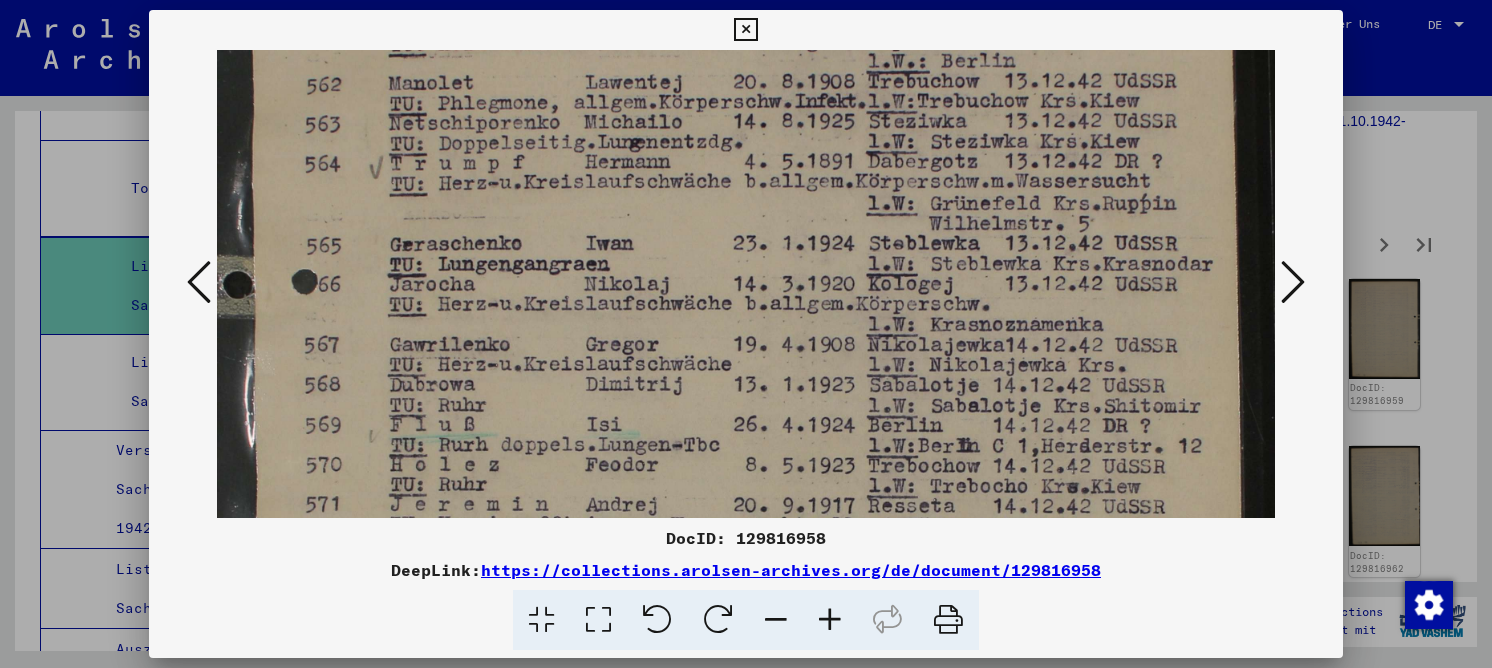 scroll, scrollTop: 331, scrollLeft: 0, axis: vertical 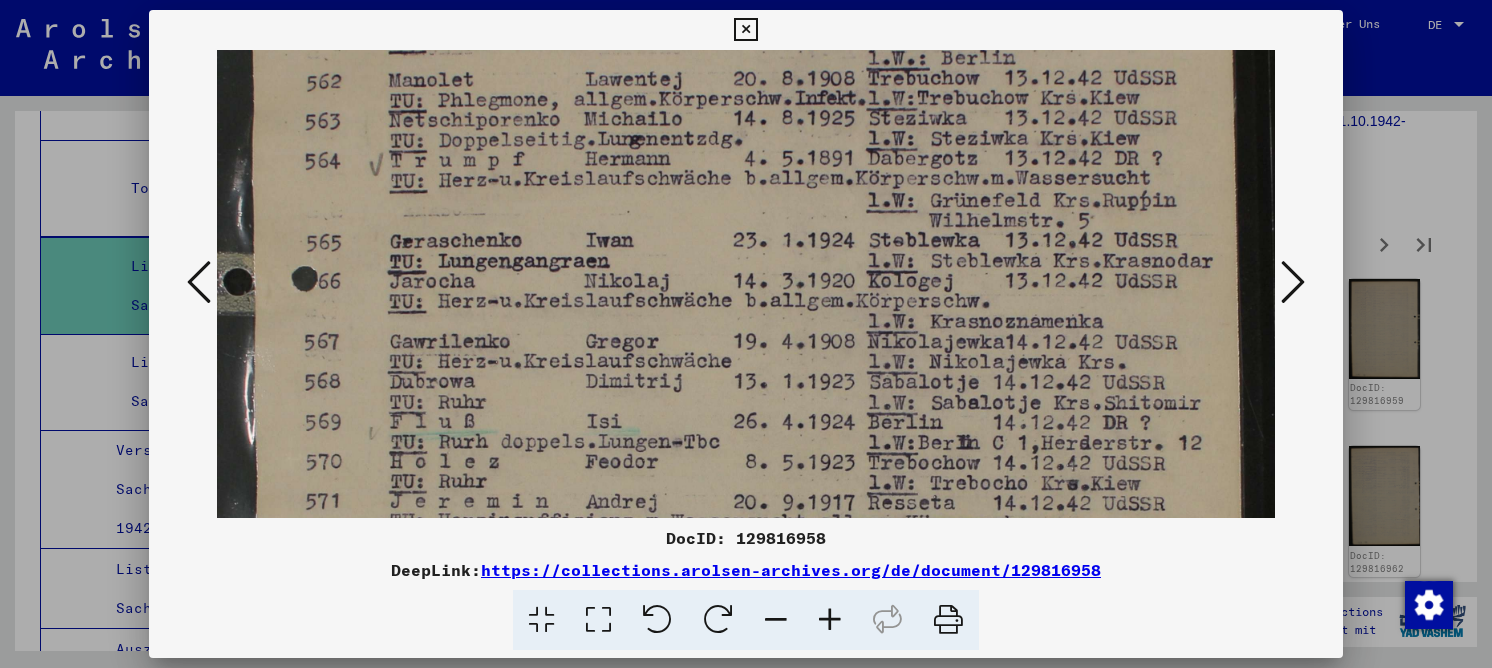 drag, startPoint x: 705, startPoint y: 319, endPoint x: 705, endPoint y: 239, distance: 80 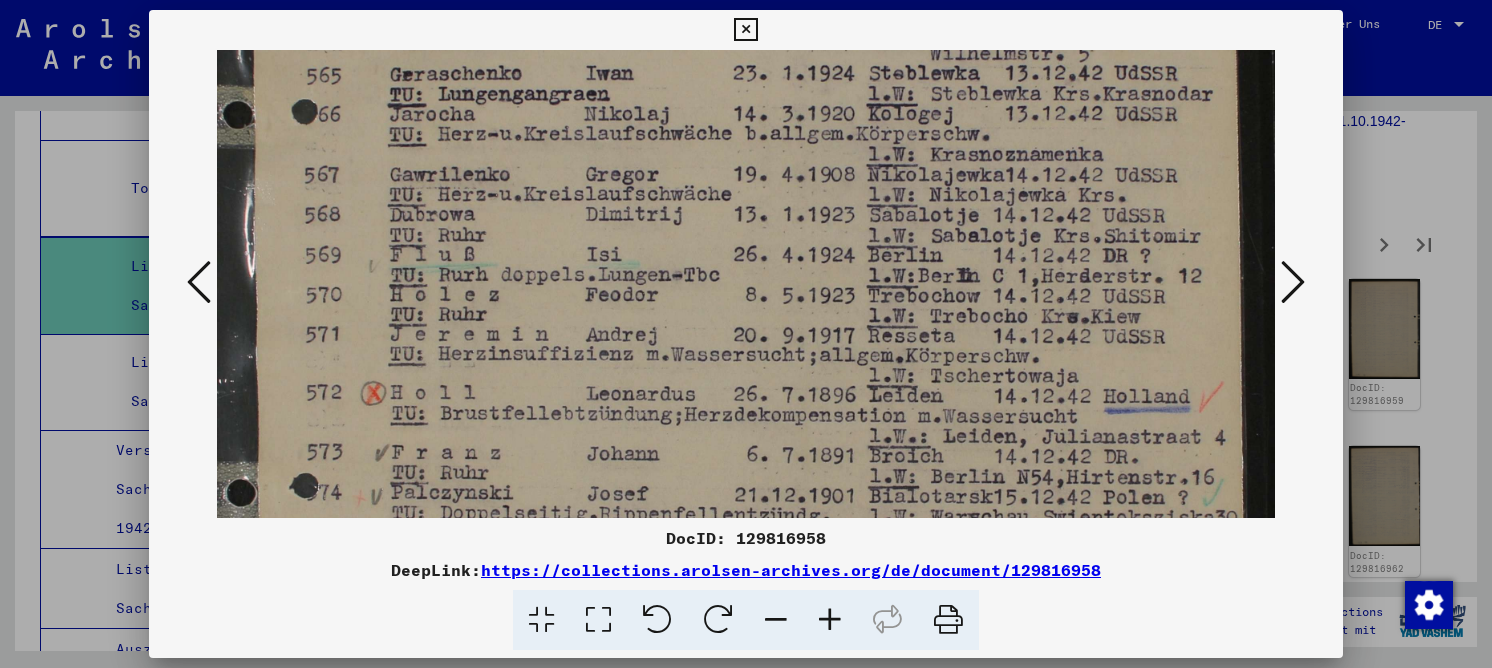 drag, startPoint x: 796, startPoint y: 324, endPoint x: 760, endPoint y: 157, distance: 170.83618 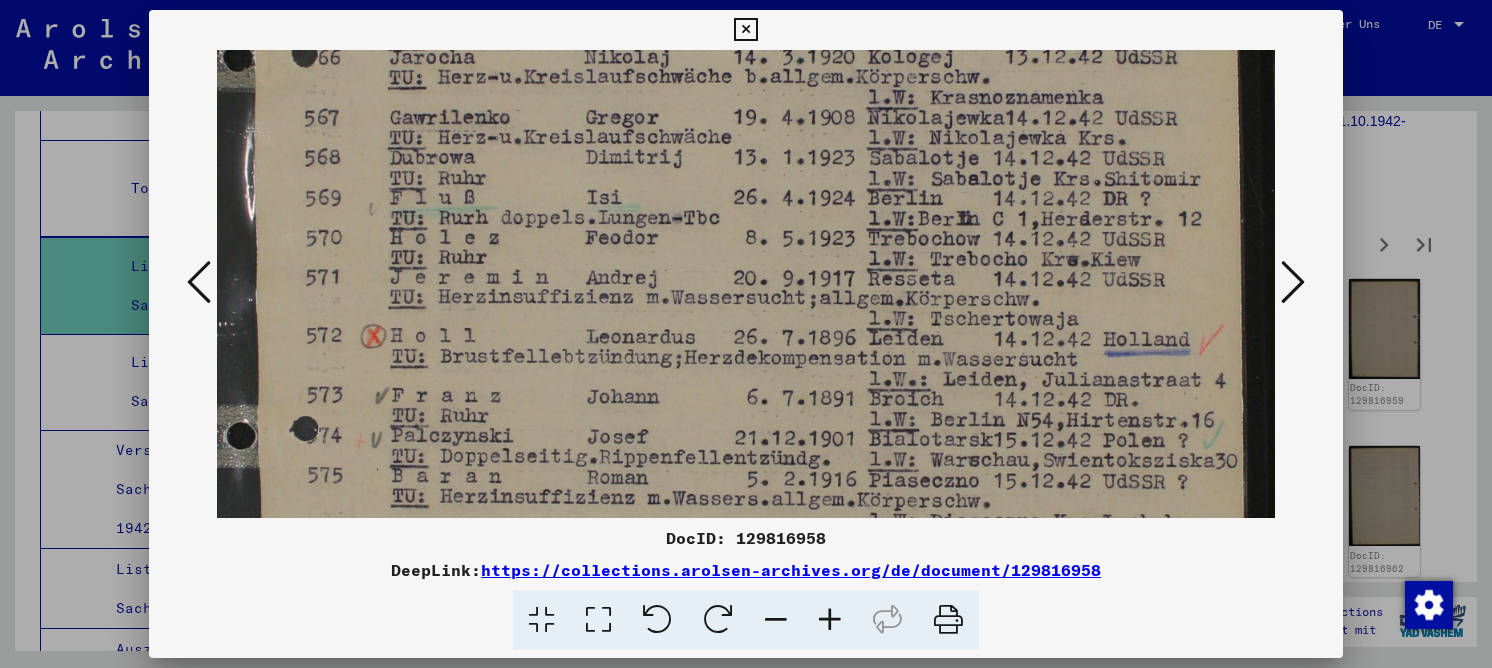 scroll, scrollTop: 558, scrollLeft: 0, axis: vertical 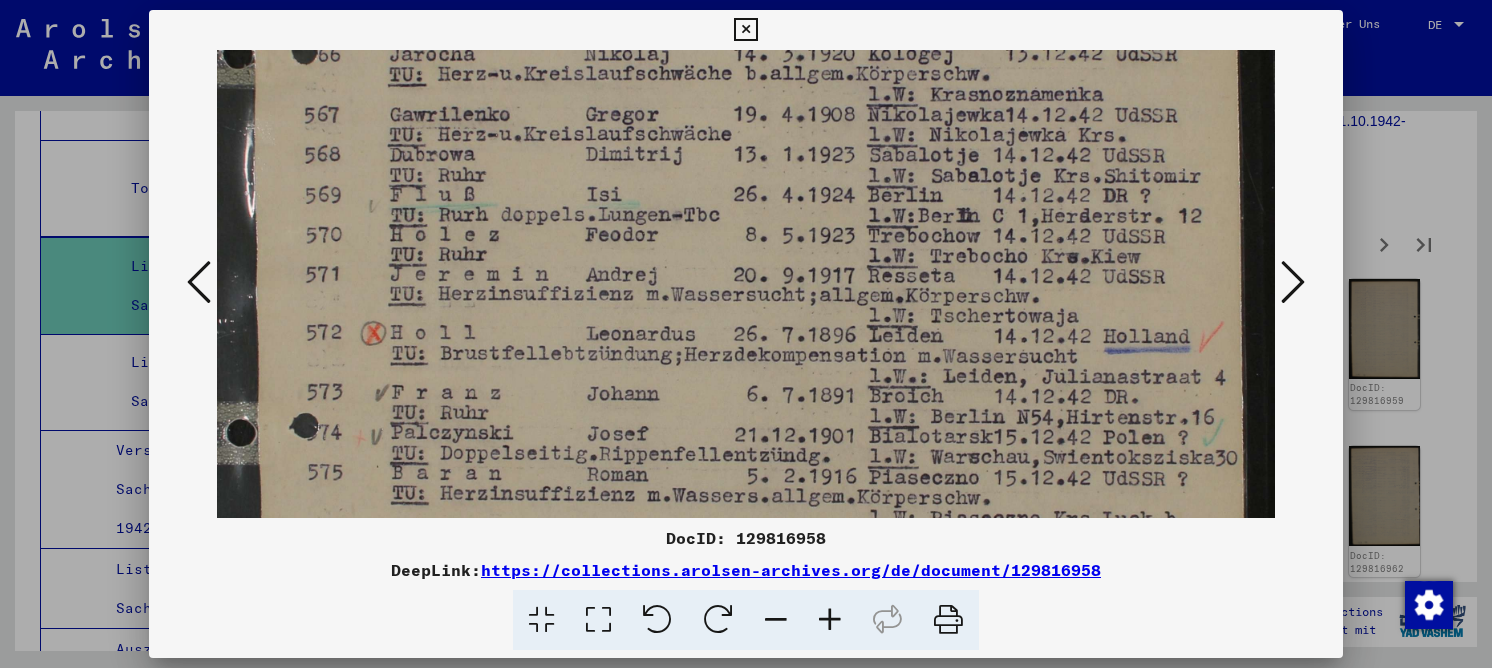 drag, startPoint x: 792, startPoint y: 259, endPoint x: 787, endPoint y: 238, distance: 21.587032 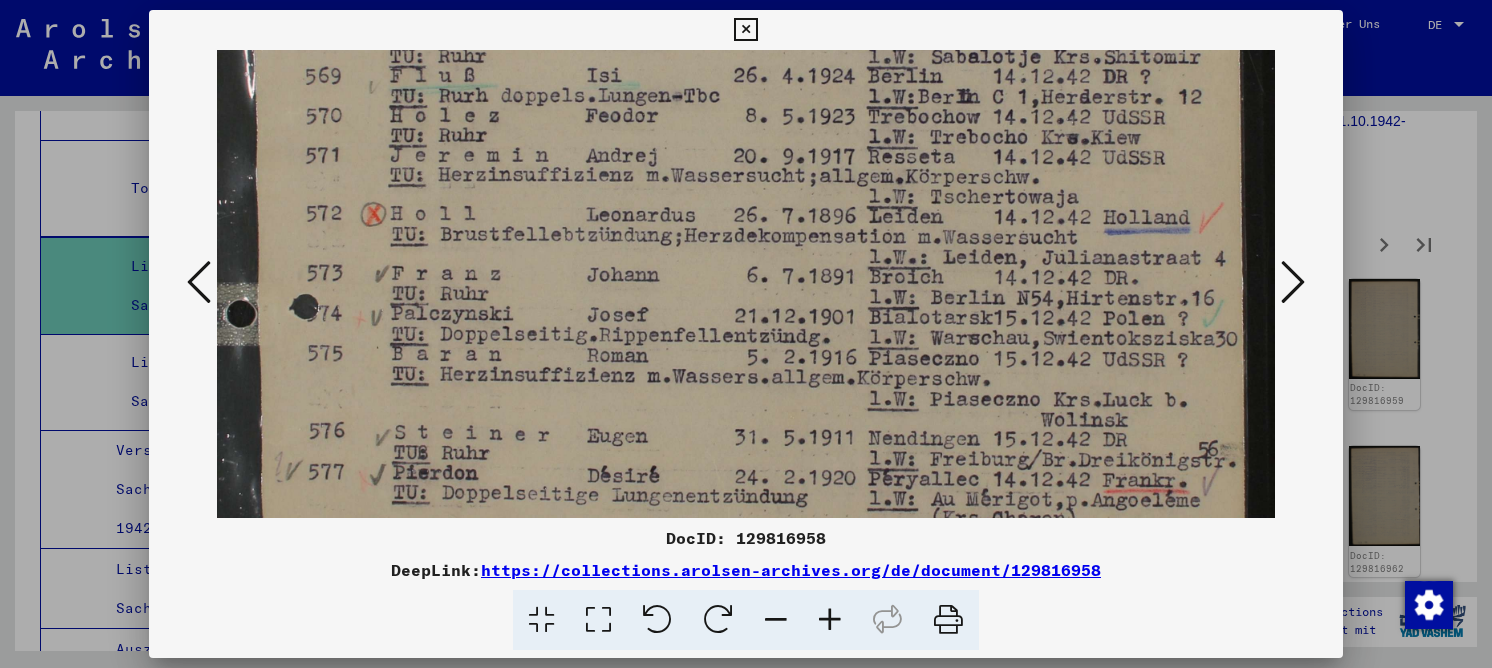 scroll, scrollTop: 686, scrollLeft: 0, axis: vertical 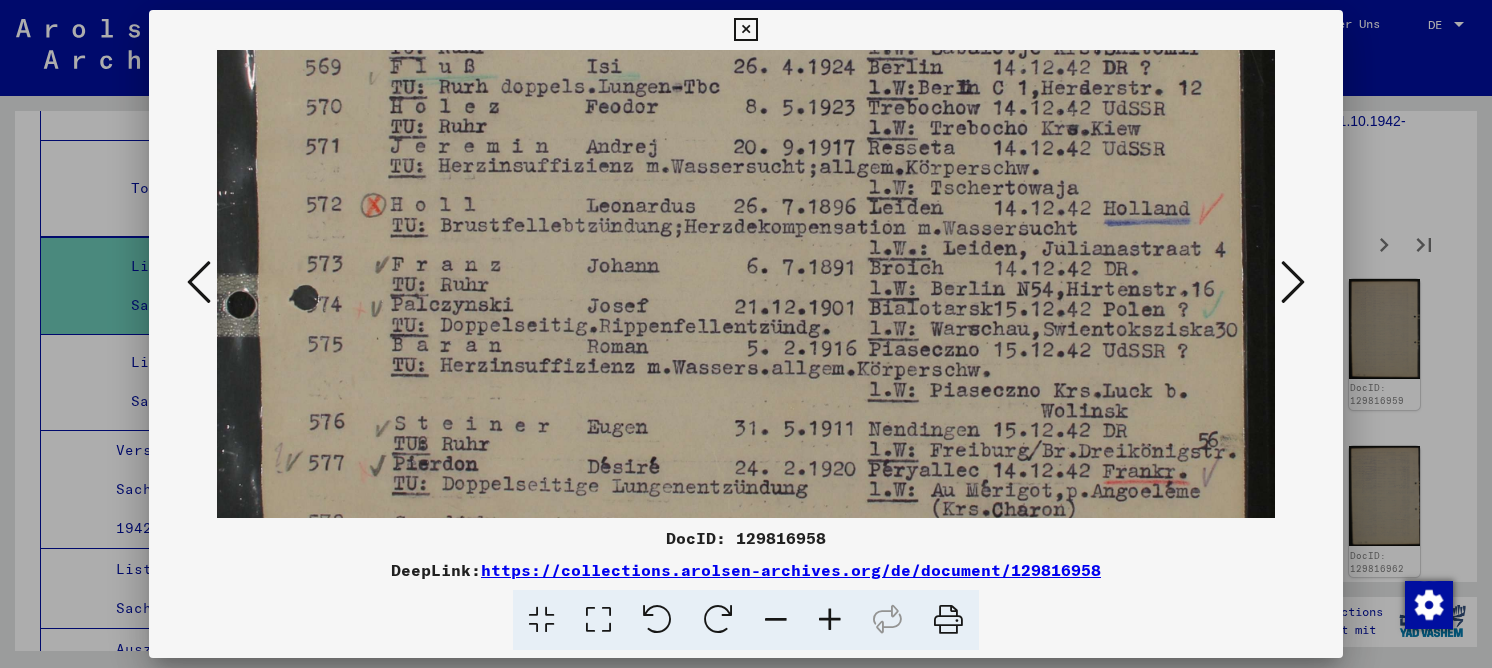 drag, startPoint x: 770, startPoint y: 395, endPoint x: 759, endPoint y: 267, distance: 128.47179 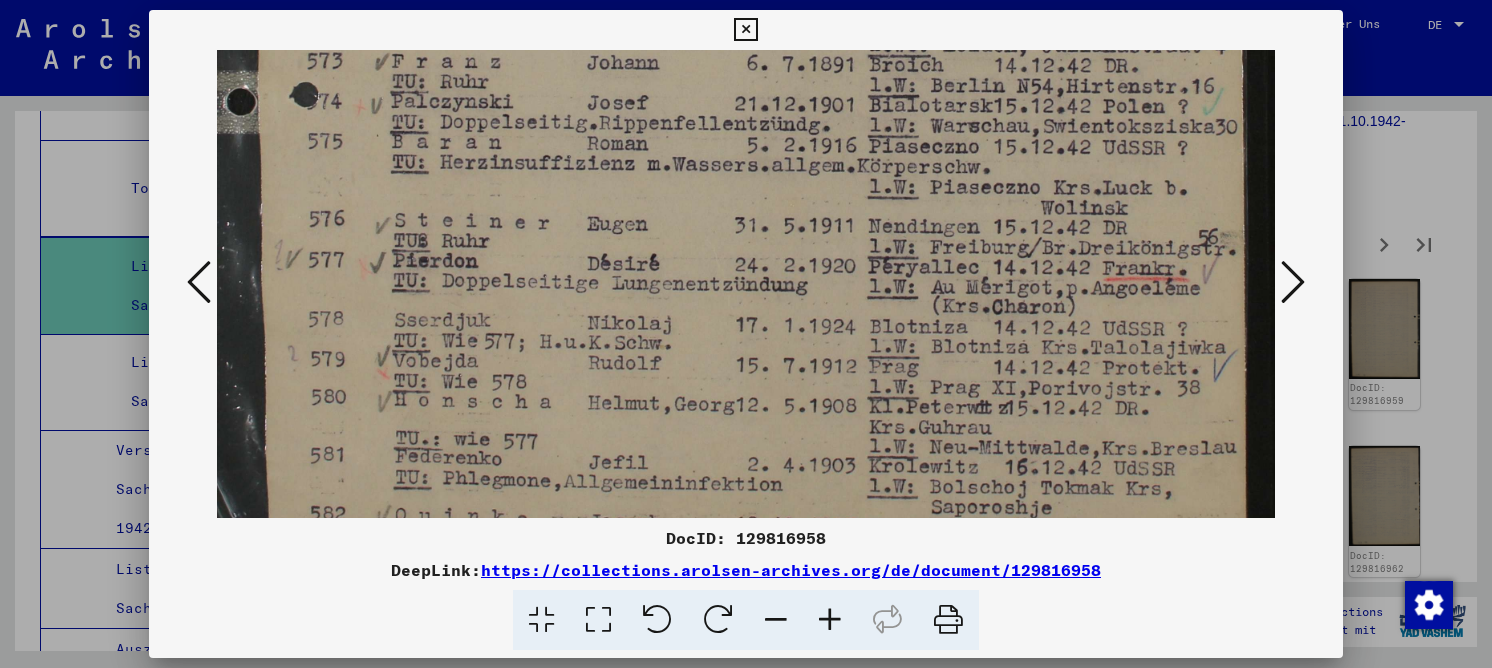 drag, startPoint x: 727, startPoint y: 370, endPoint x: 678, endPoint y: 173, distance: 203.00246 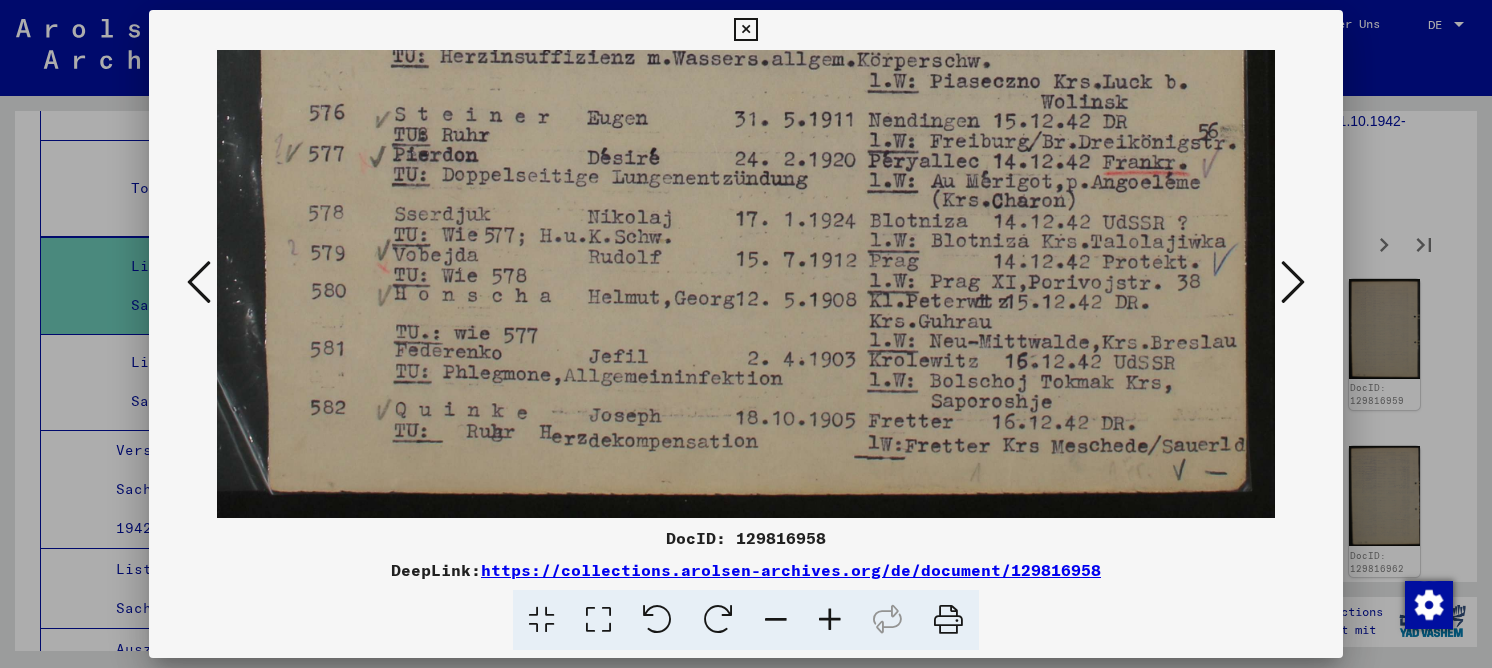 drag, startPoint x: 694, startPoint y: 300, endPoint x: 682, endPoint y: 209, distance: 91.787796 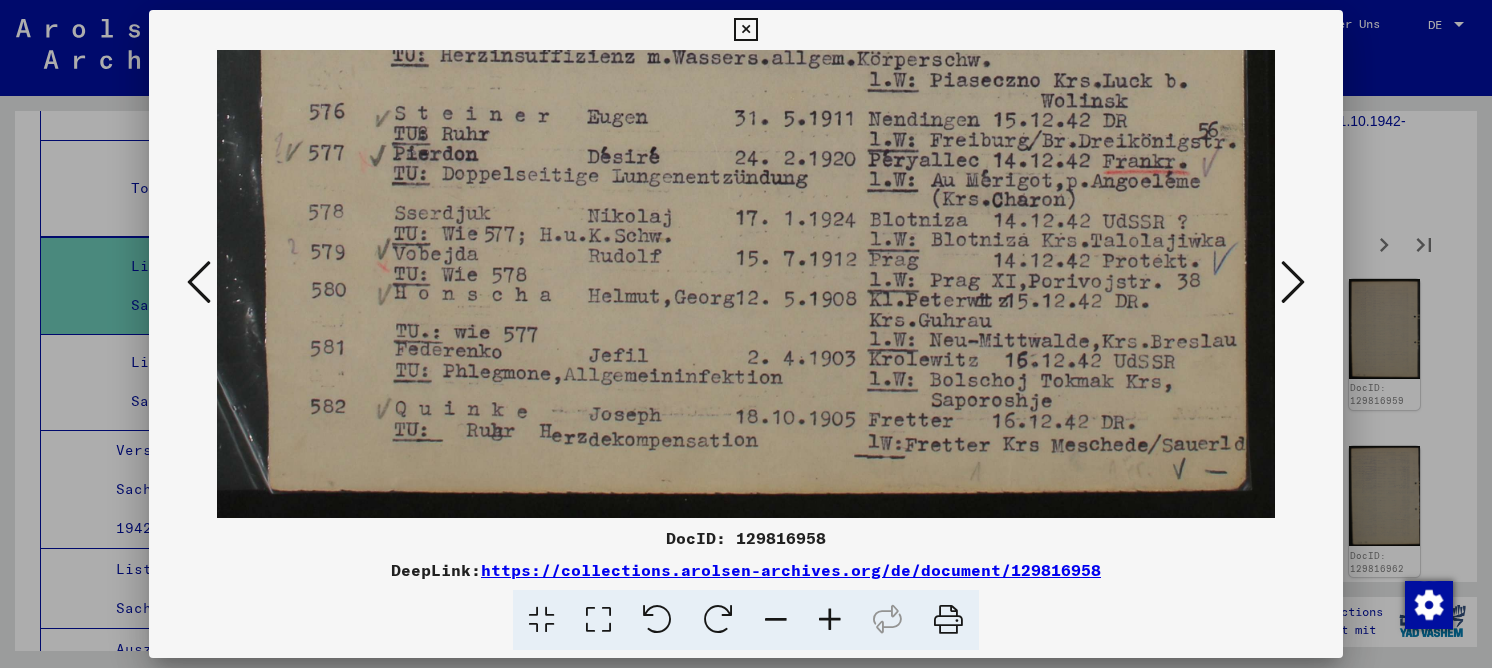 click at bounding box center (1293, 282) 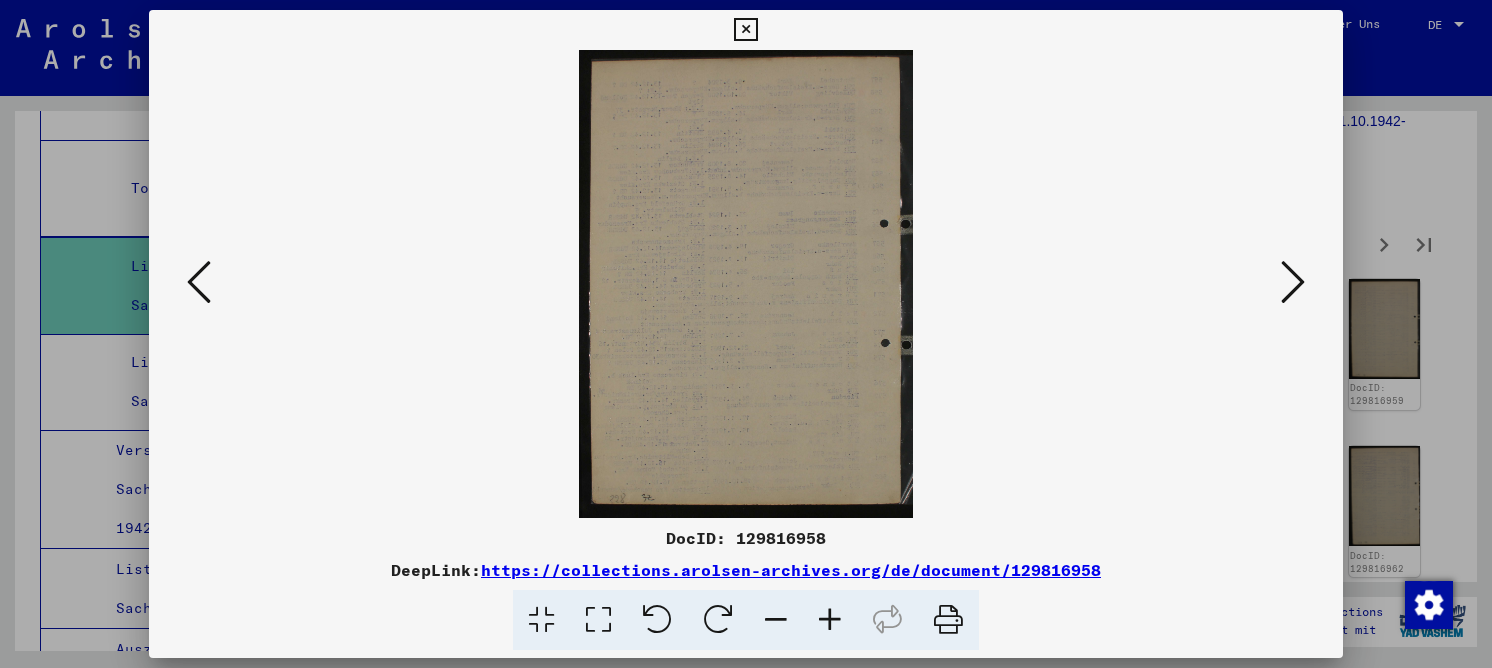 click at bounding box center [1293, 282] 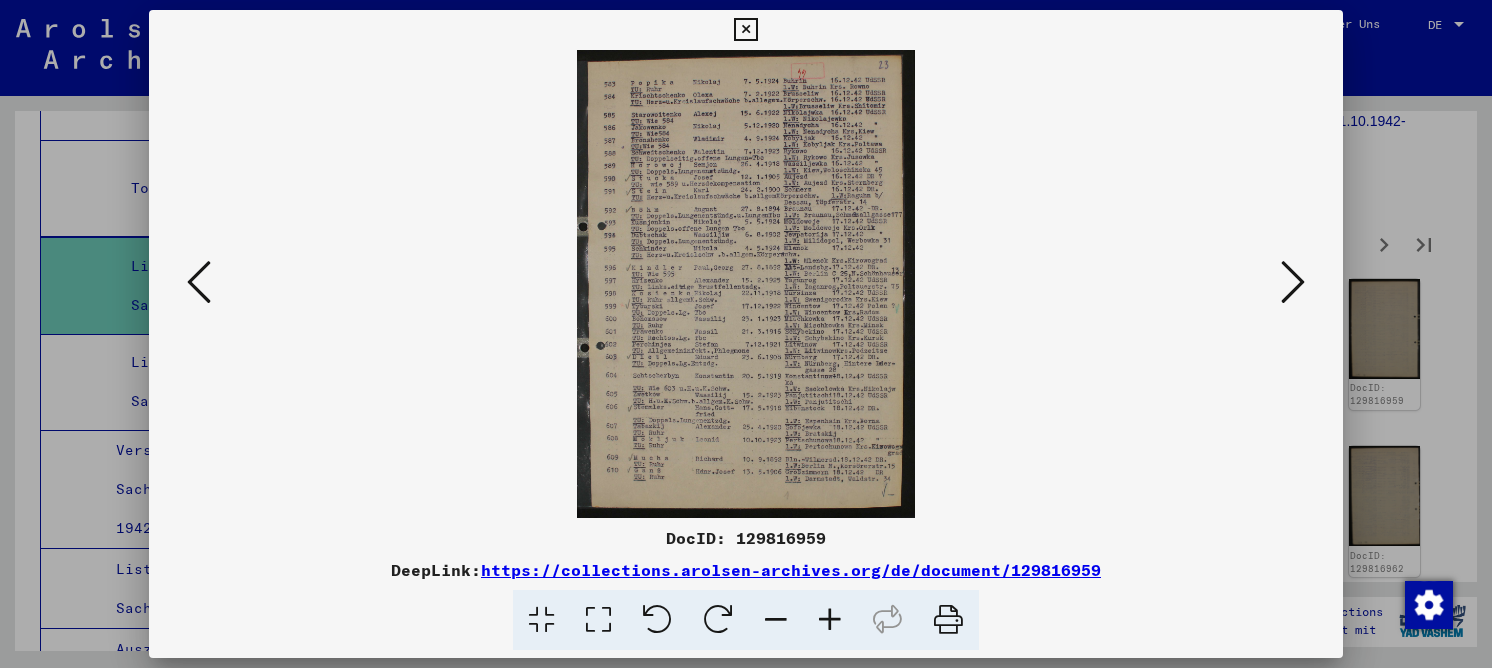 click at bounding box center [598, 620] 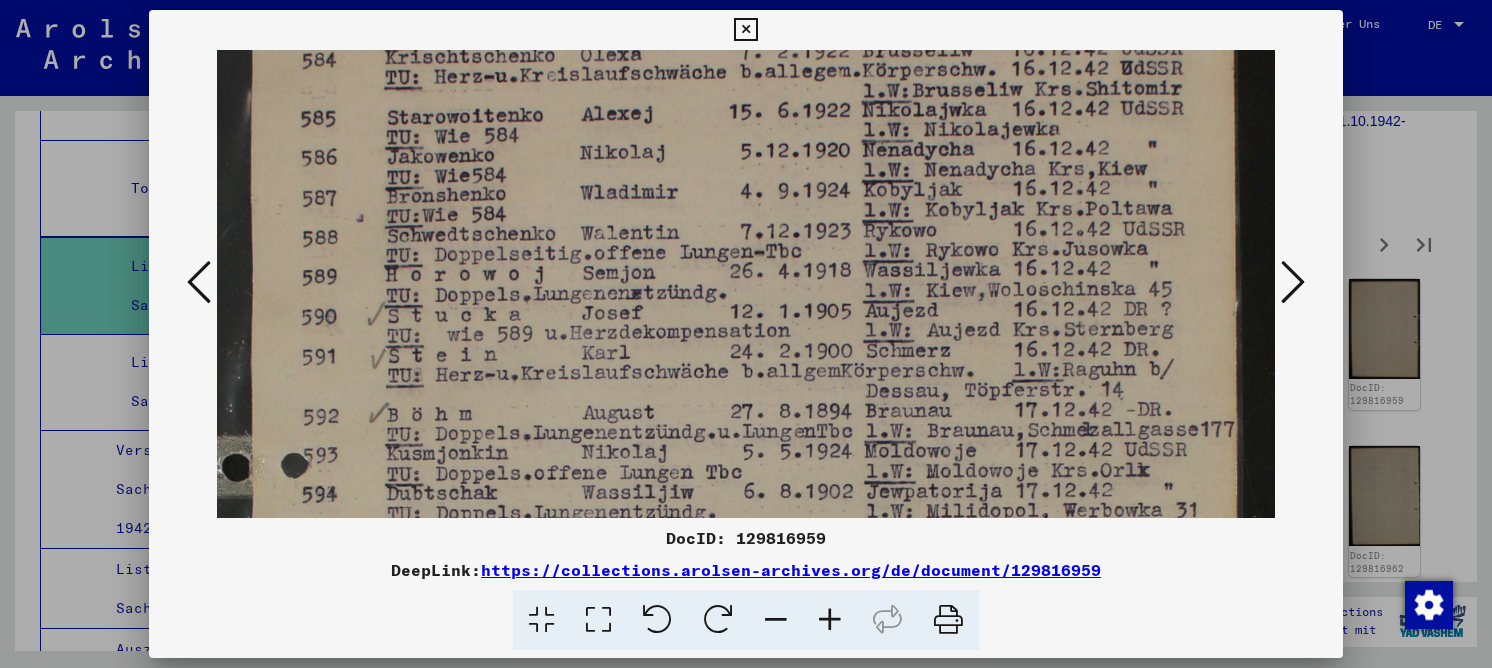 scroll, scrollTop: 137, scrollLeft: 0, axis: vertical 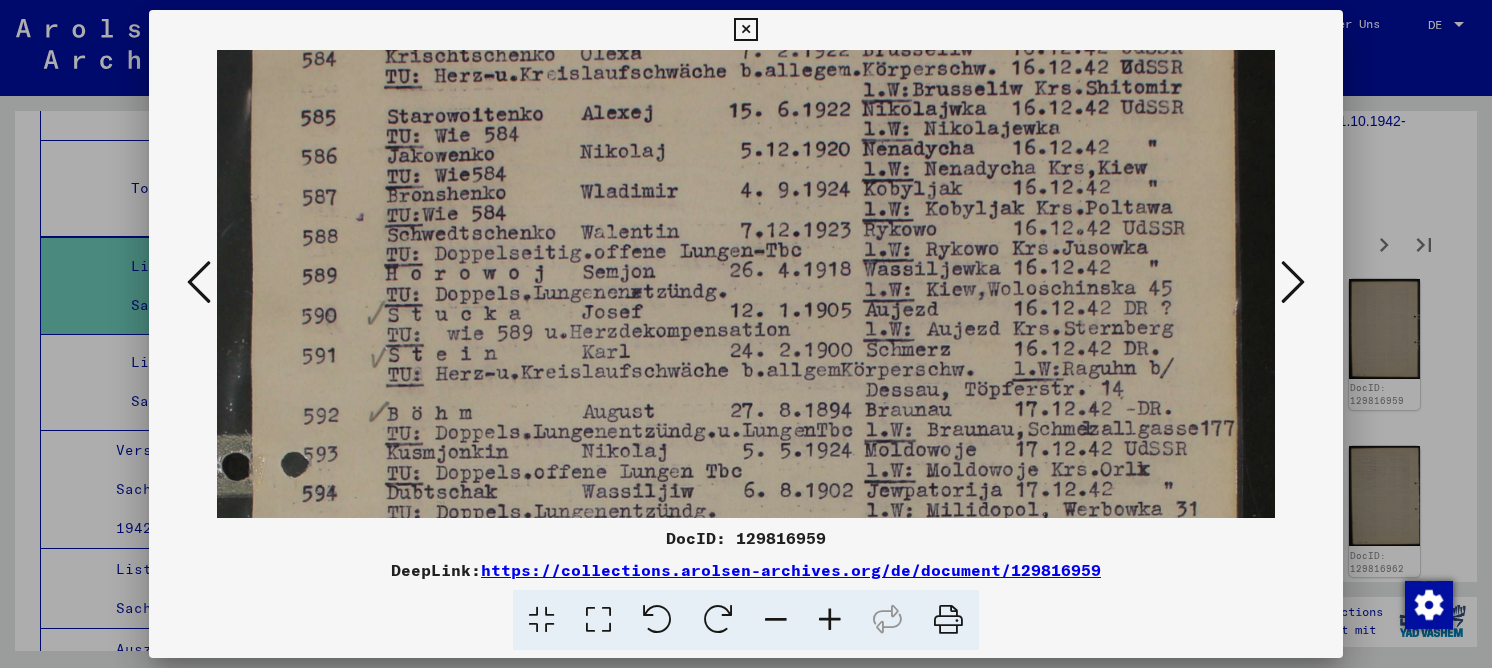 drag, startPoint x: 889, startPoint y: 368, endPoint x: 875, endPoint y: 231, distance: 137.71347 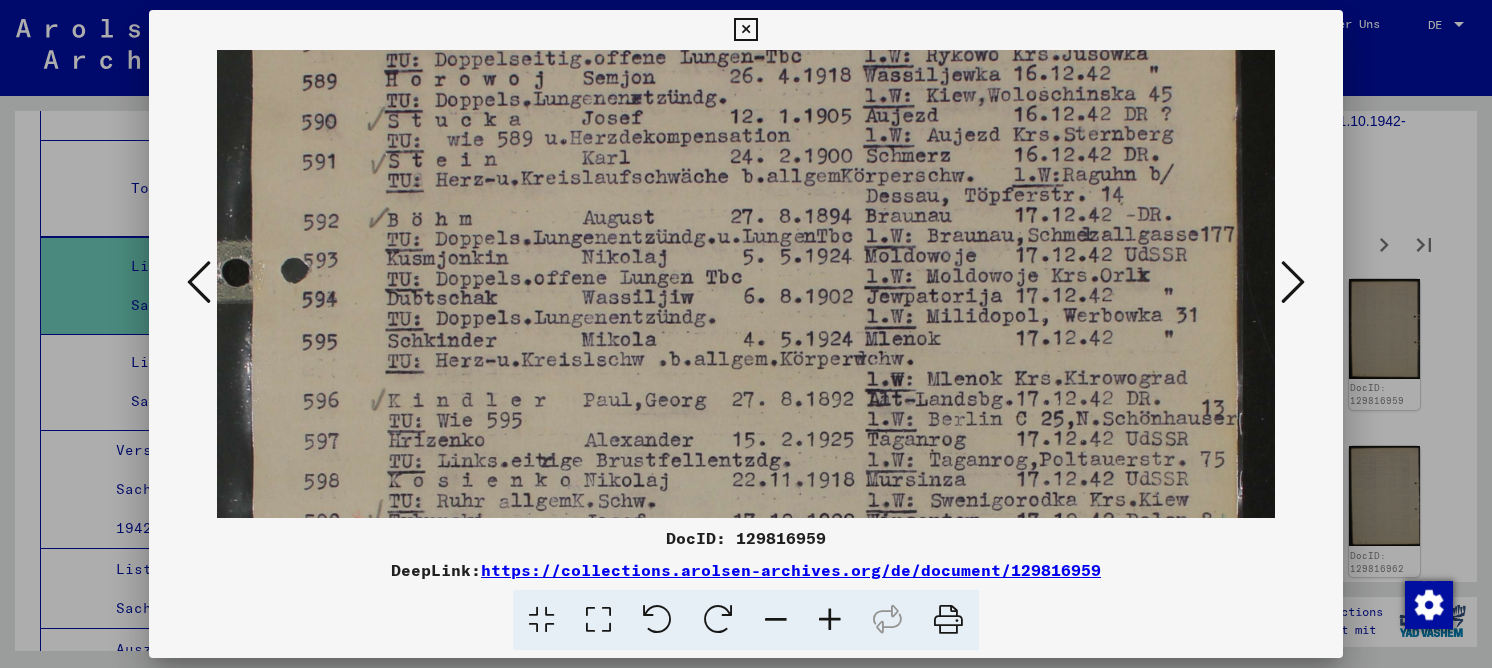 drag, startPoint x: 907, startPoint y: 390, endPoint x: 887, endPoint y: 196, distance: 195.0282 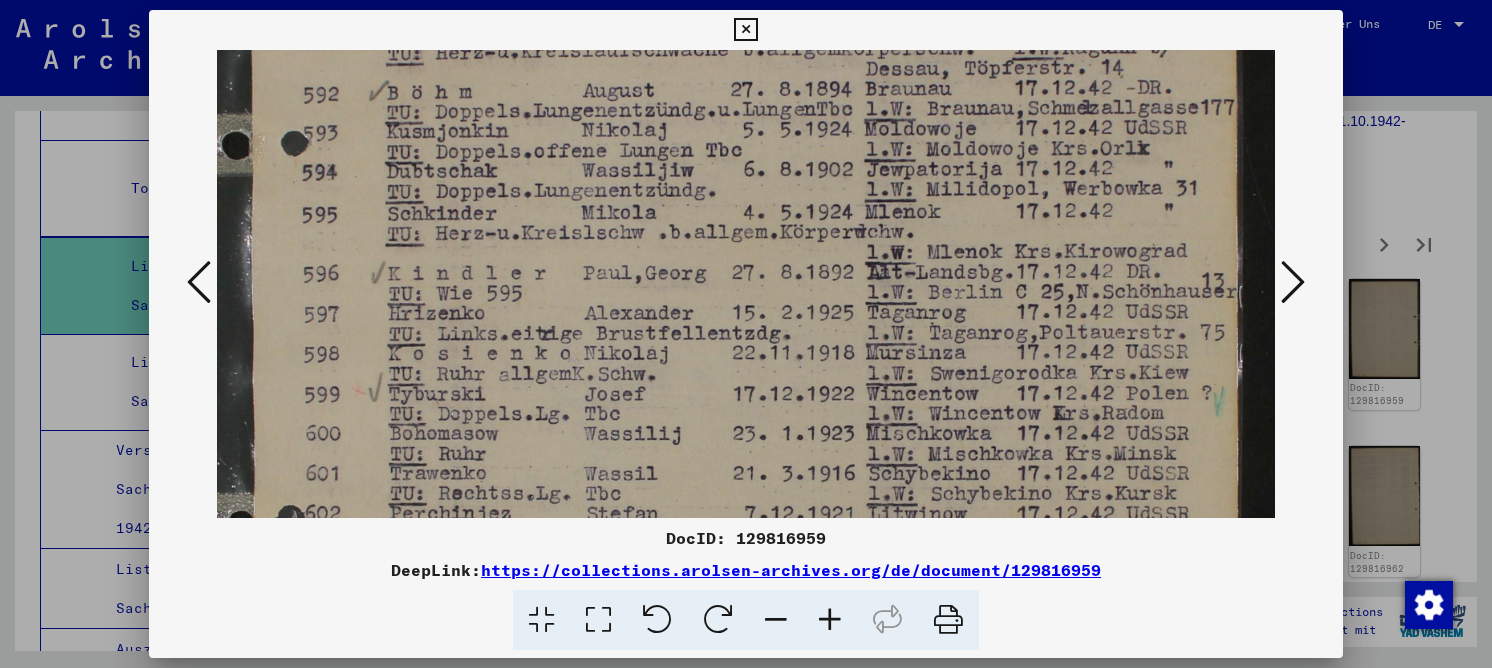 drag, startPoint x: 880, startPoint y: 358, endPoint x: 860, endPoint y: 232, distance: 127.57743 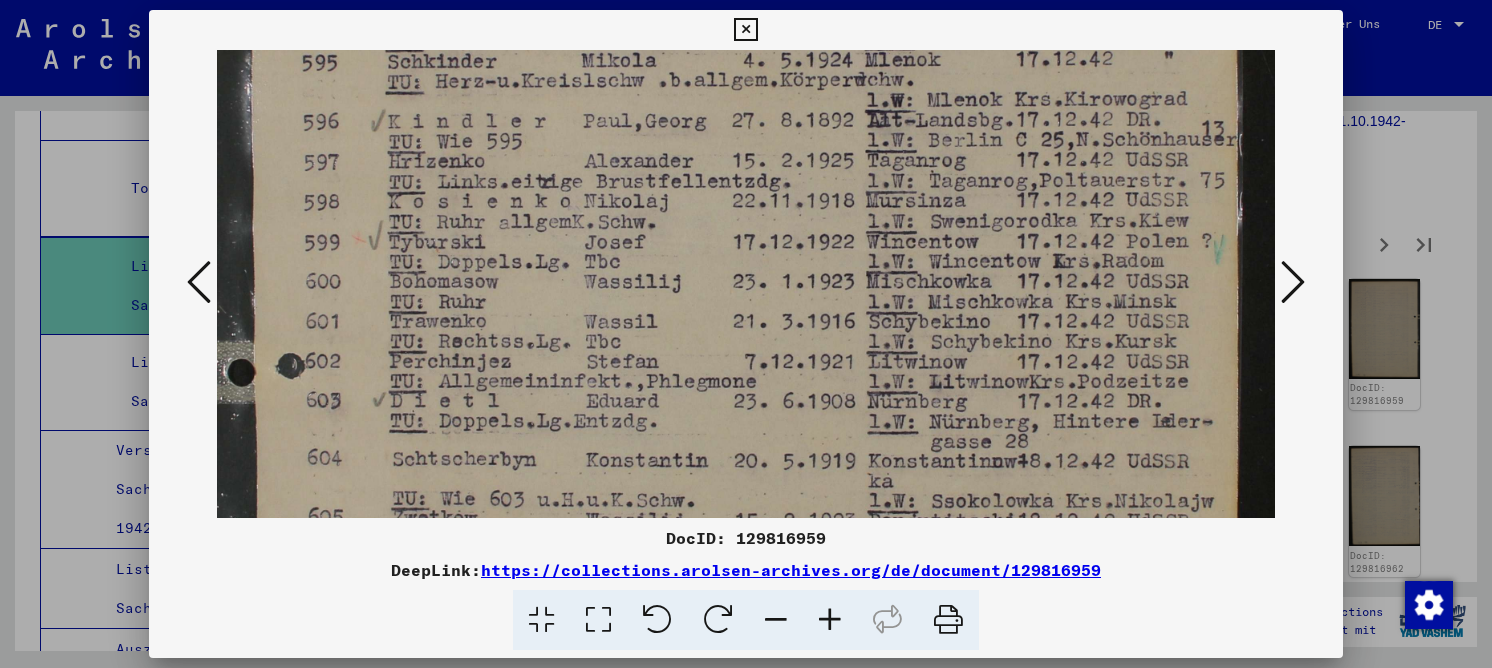 drag, startPoint x: 864, startPoint y: 367, endPoint x: 864, endPoint y: 231, distance: 136 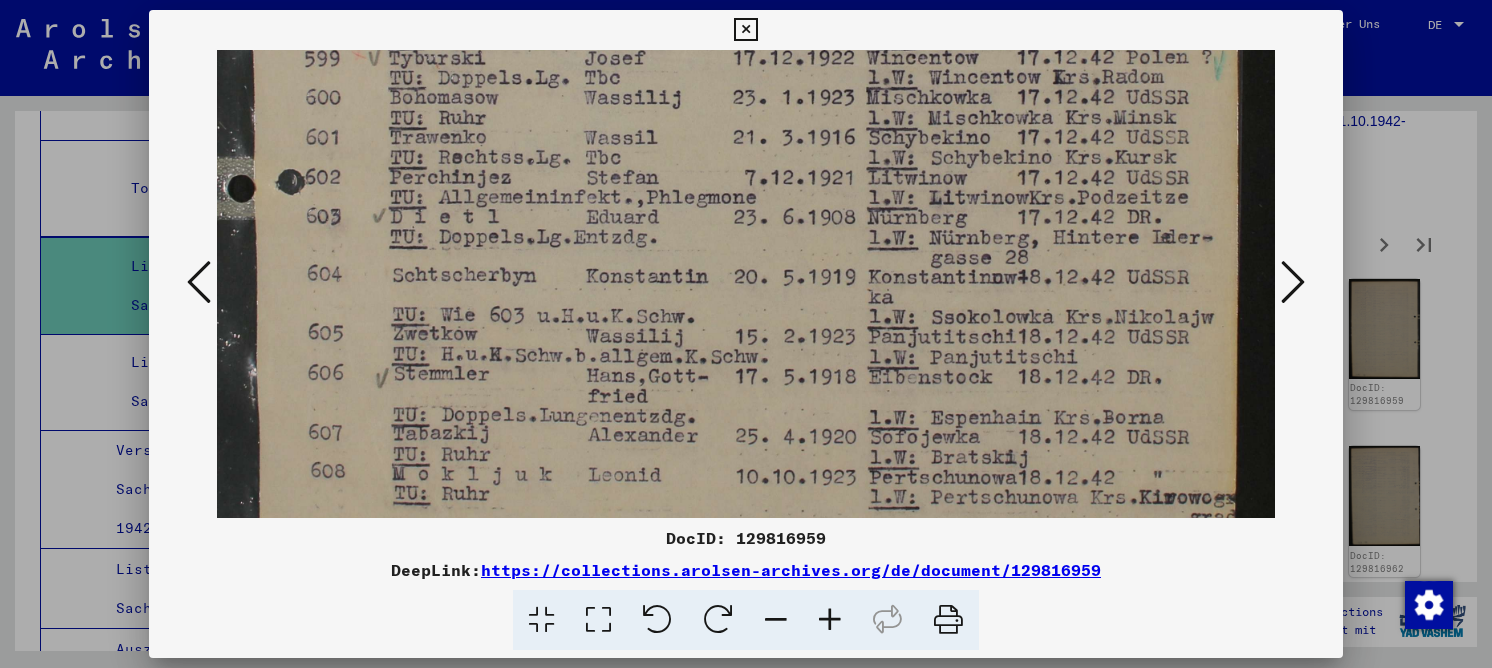 drag, startPoint x: 878, startPoint y: 362, endPoint x: 852, endPoint y: 178, distance: 185.82788 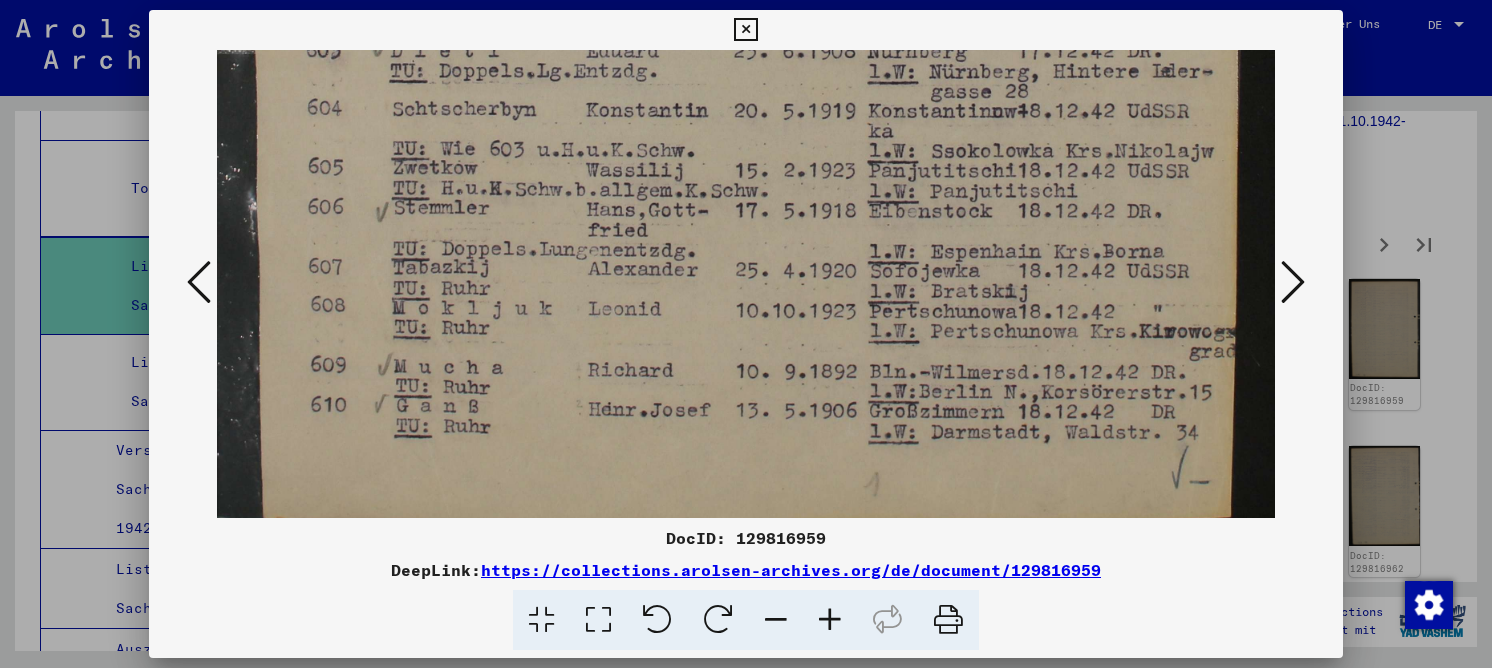 drag, startPoint x: 867, startPoint y: 329, endPoint x: 836, endPoint y: 208, distance: 124.90797 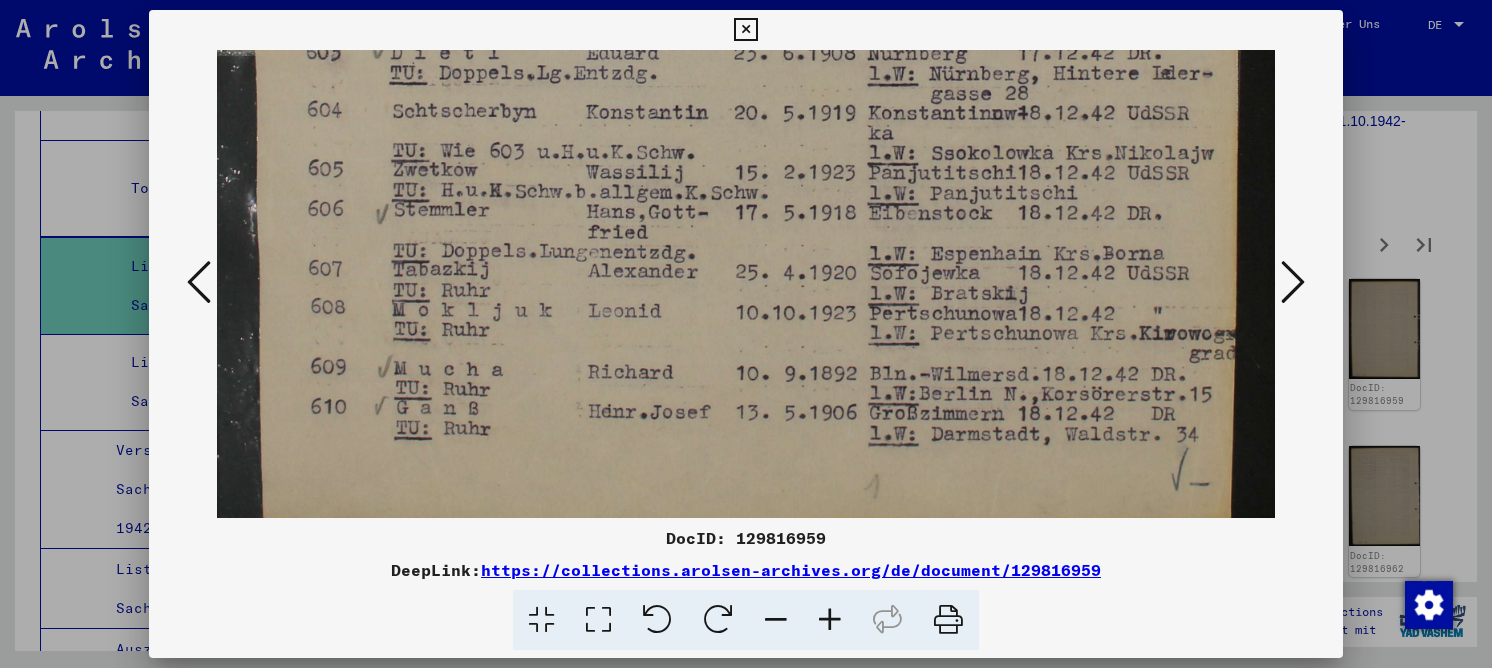 click at bounding box center [1293, 282] 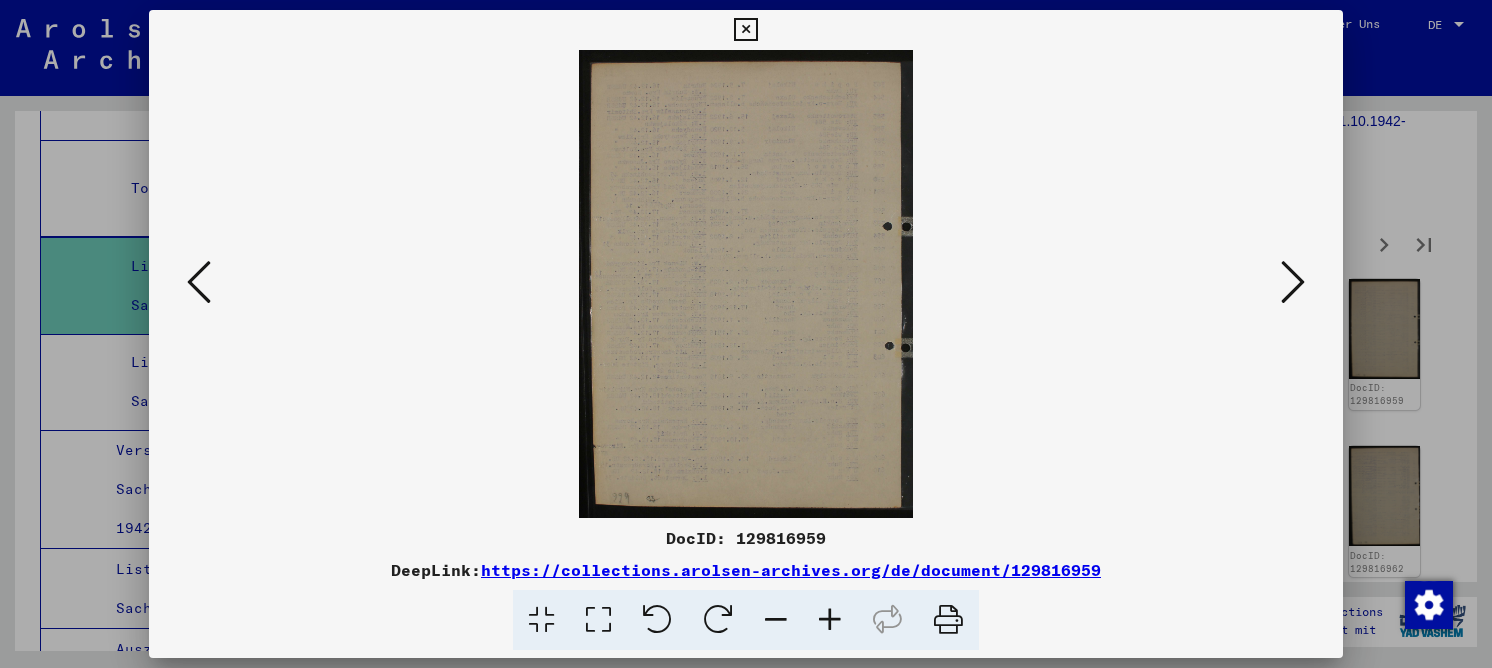 scroll, scrollTop: 0, scrollLeft: 0, axis: both 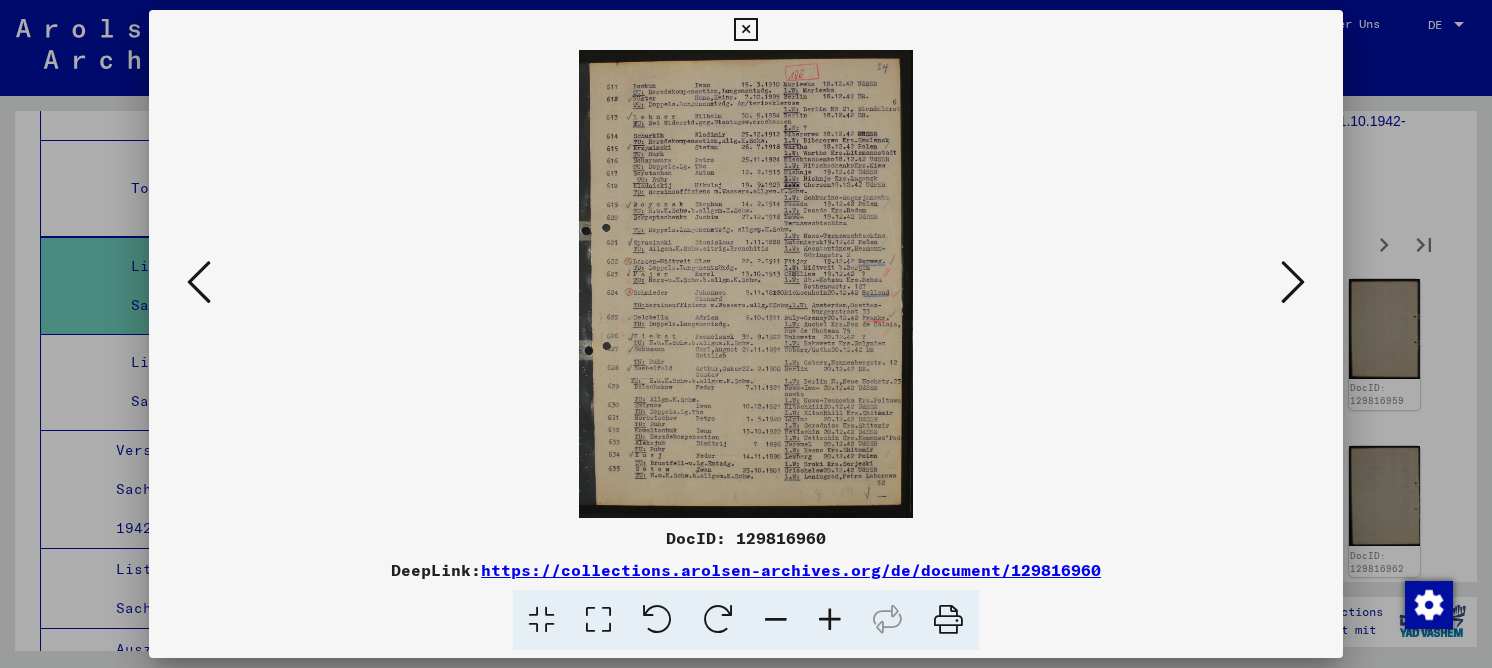 drag, startPoint x: 611, startPoint y: 617, endPoint x: 714, endPoint y: 400, distance: 240.20409 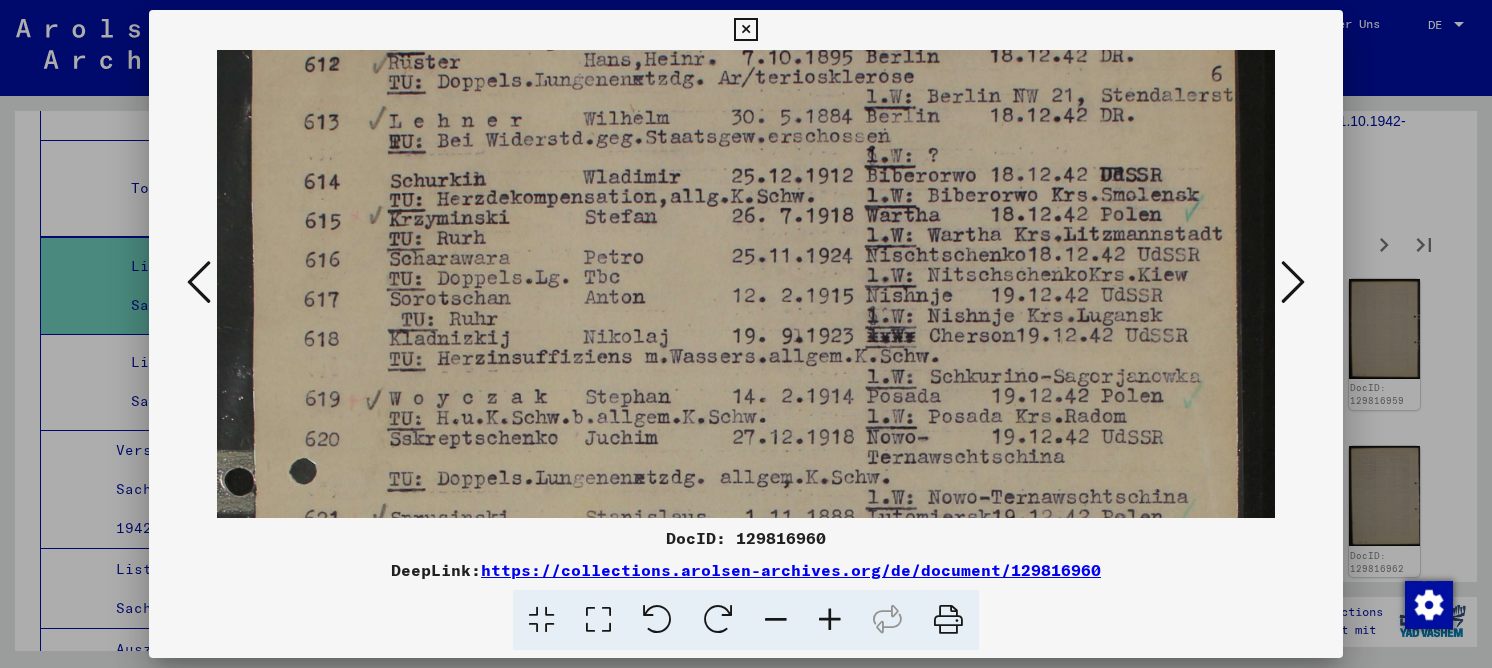 drag, startPoint x: 915, startPoint y: 358, endPoint x: 869, endPoint y: 217, distance: 148.31386 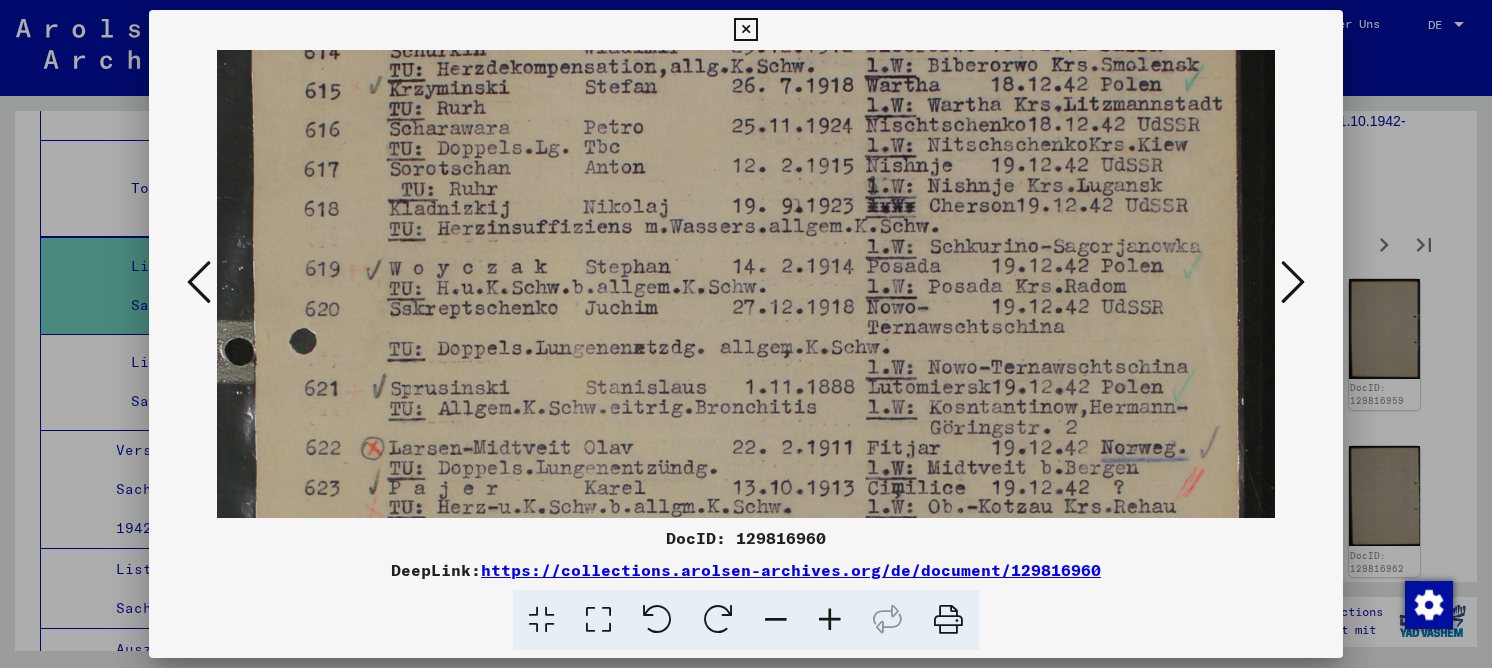scroll, scrollTop: 302, scrollLeft: 0, axis: vertical 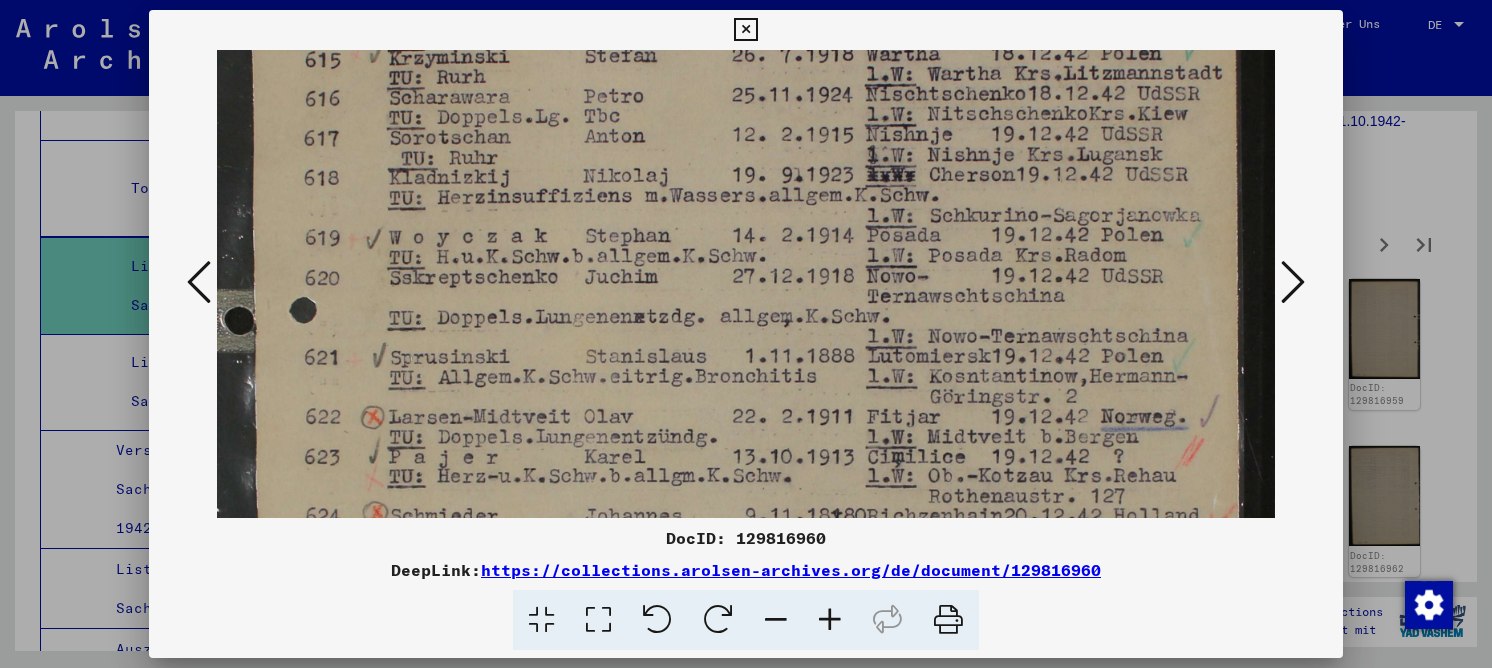 drag, startPoint x: 897, startPoint y: 346, endPoint x: 857, endPoint y: 185, distance: 165.89455 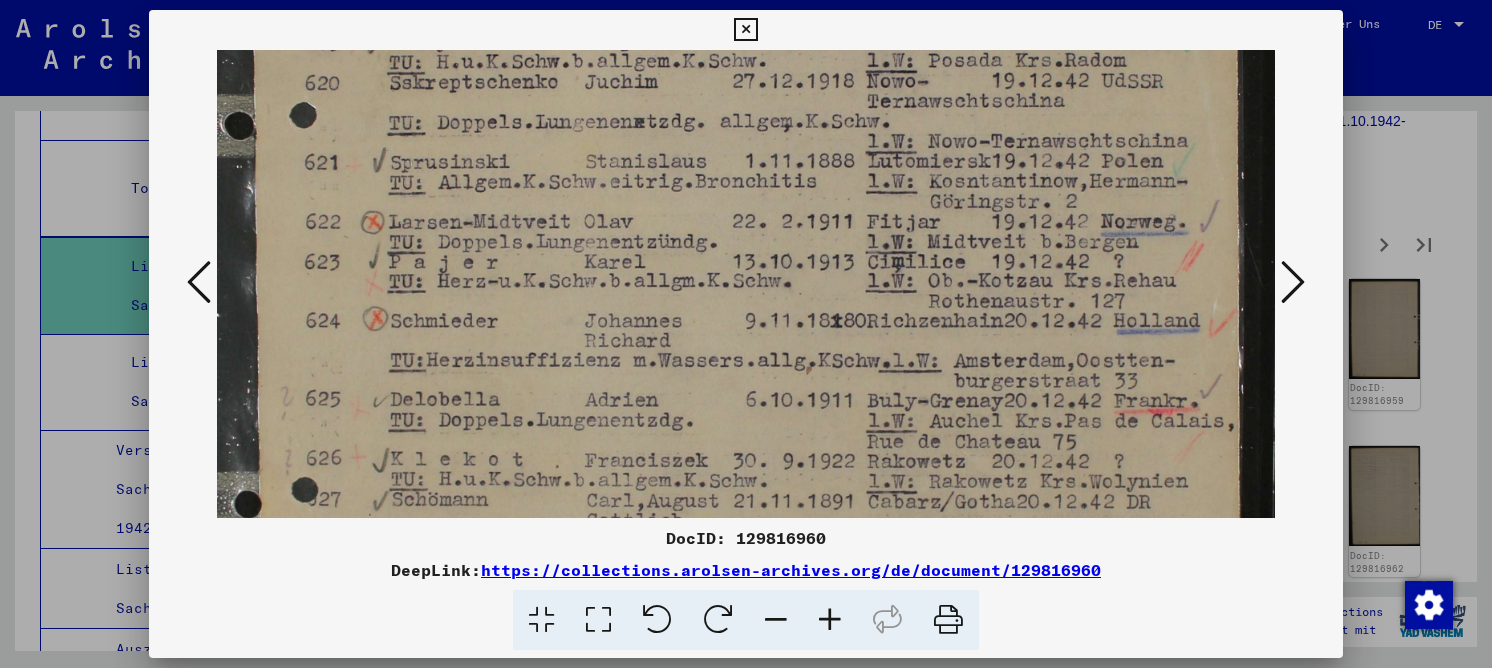 scroll, scrollTop: 498, scrollLeft: 0, axis: vertical 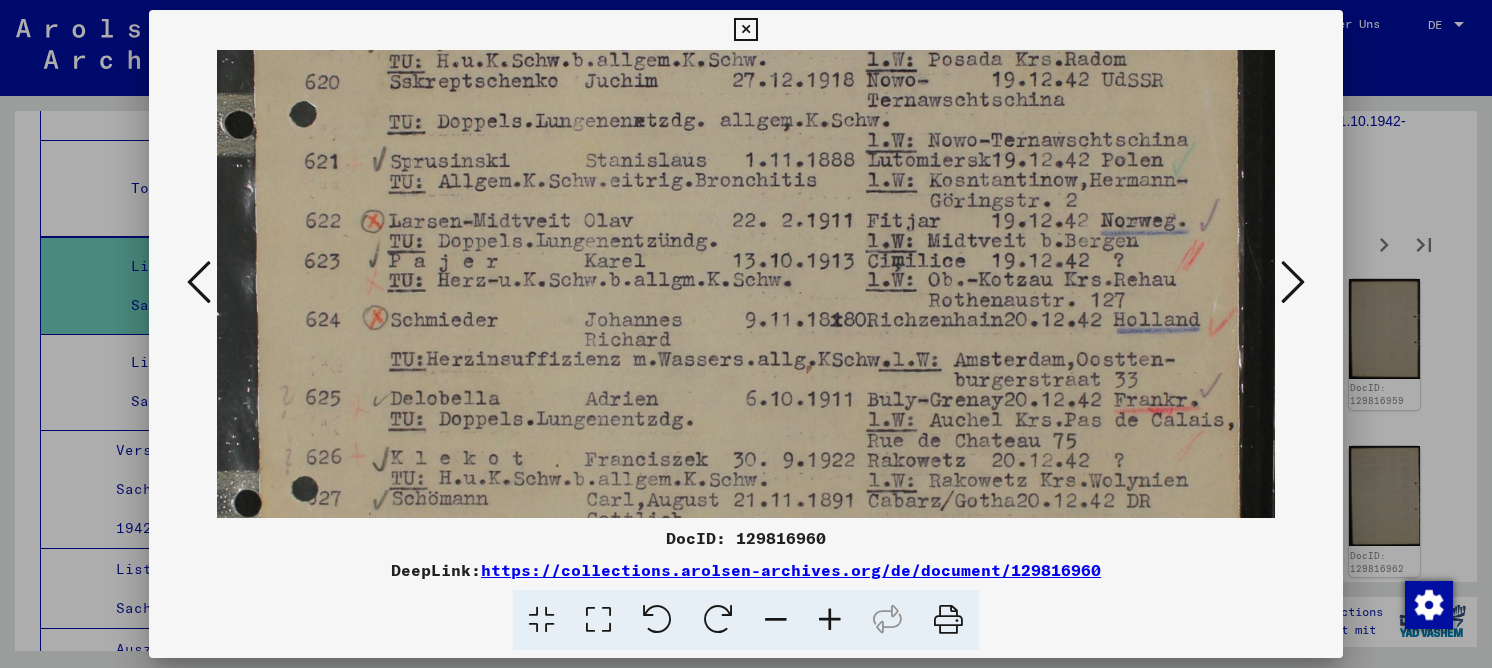 drag, startPoint x: 840, startPoint y: 369, endPoint x: 767, endPoint y: 186, distance: 197.02284 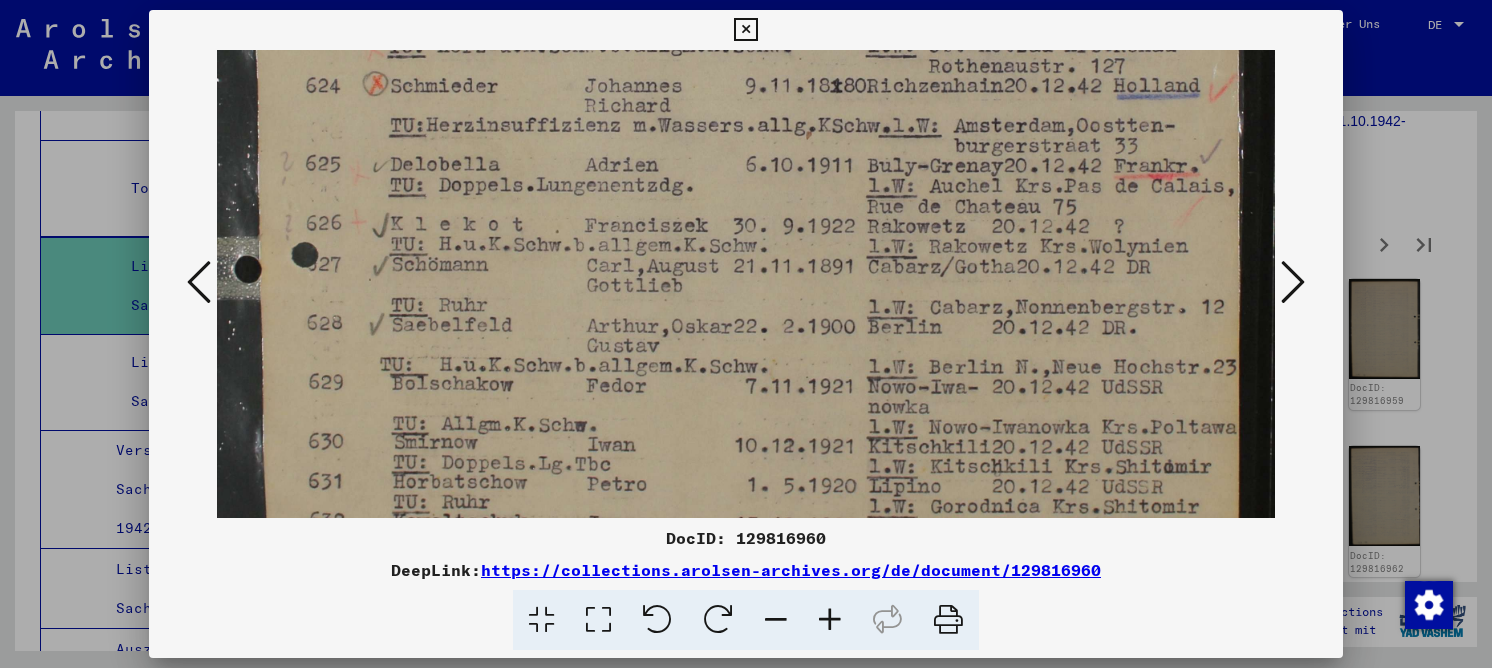 scroll, scrollTop: 741, scrollLeft: 0, axis: vertical 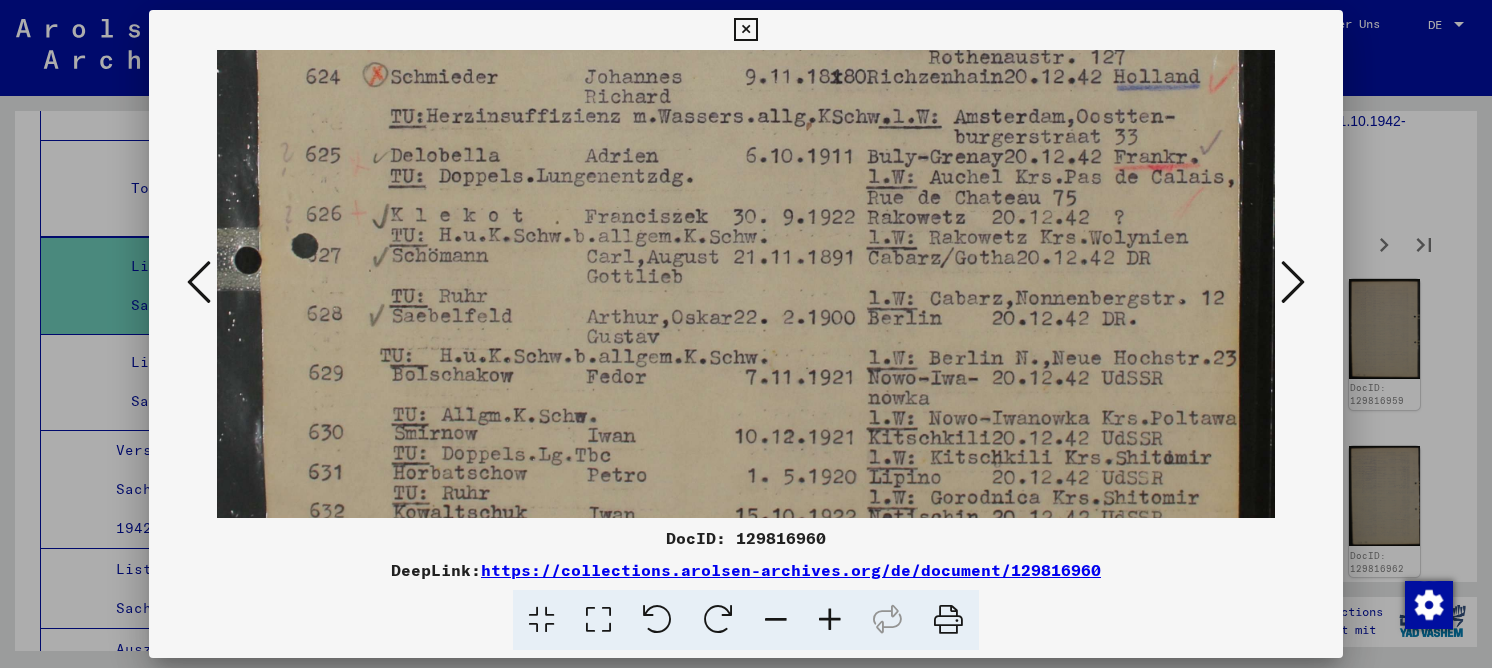 drag, startPoint x: 989, startPoint y: 401, endPoint x: 983, endPoint y: 158, distance: 243.07407 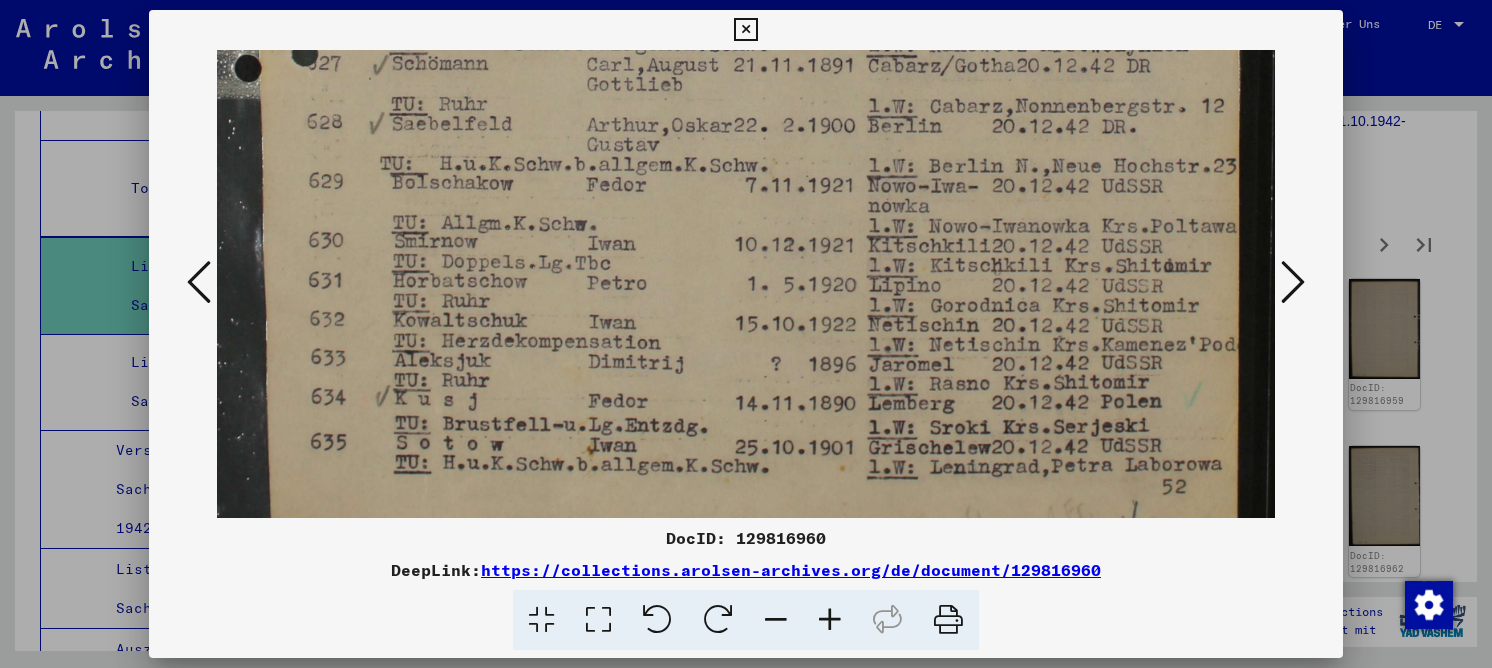 scroll, scrollTop: 949, scrollLeft: 0, axis: vertical 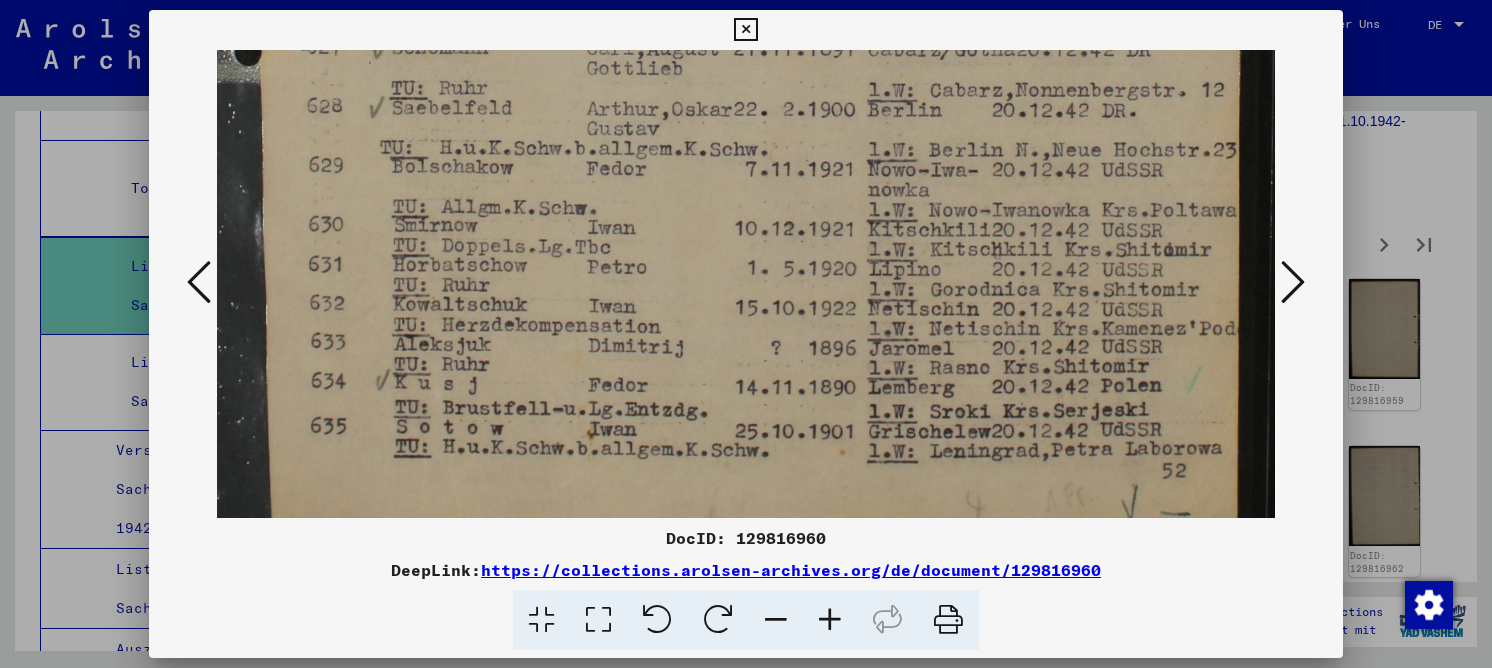 drag, startPoint x: 1012, startPoint y: 398, endPoint x: 999, endPoint y: 190, distance: 208.40585 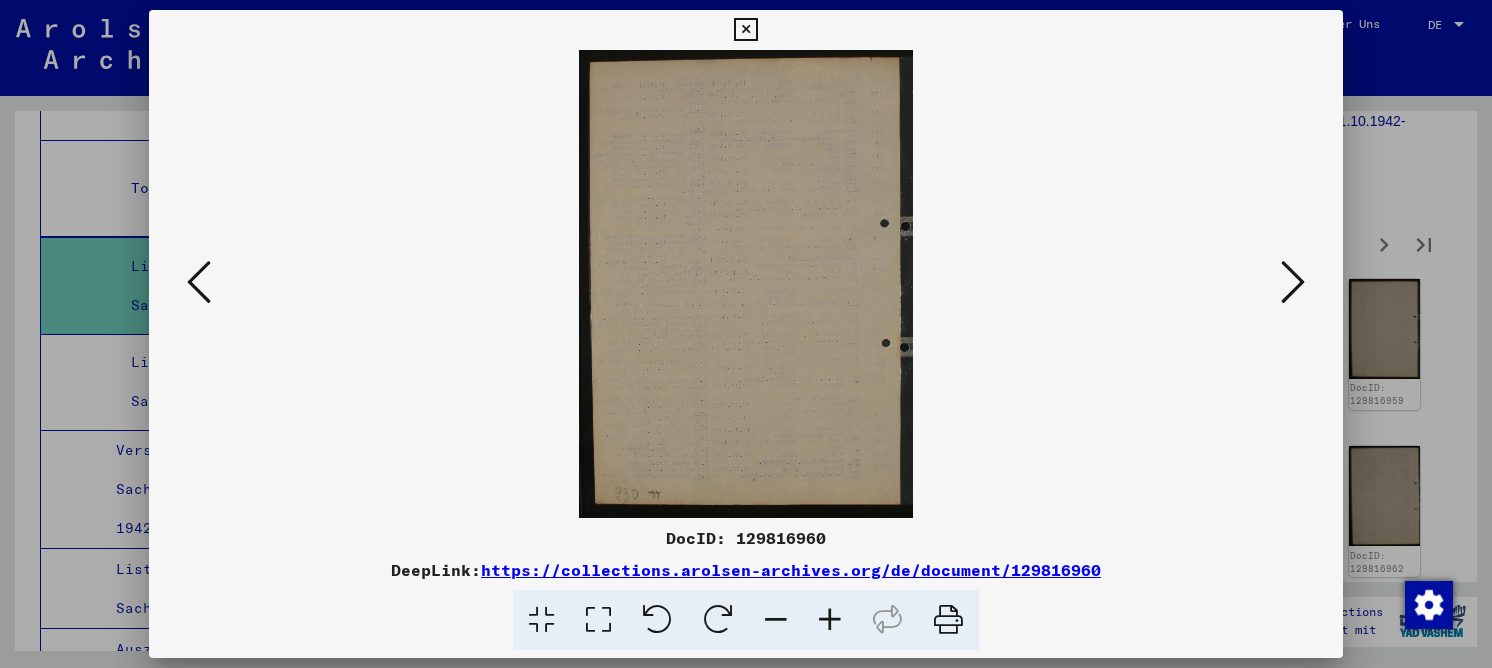 scroll, scrollTop: 0, scrollLeft: 0, axis: both 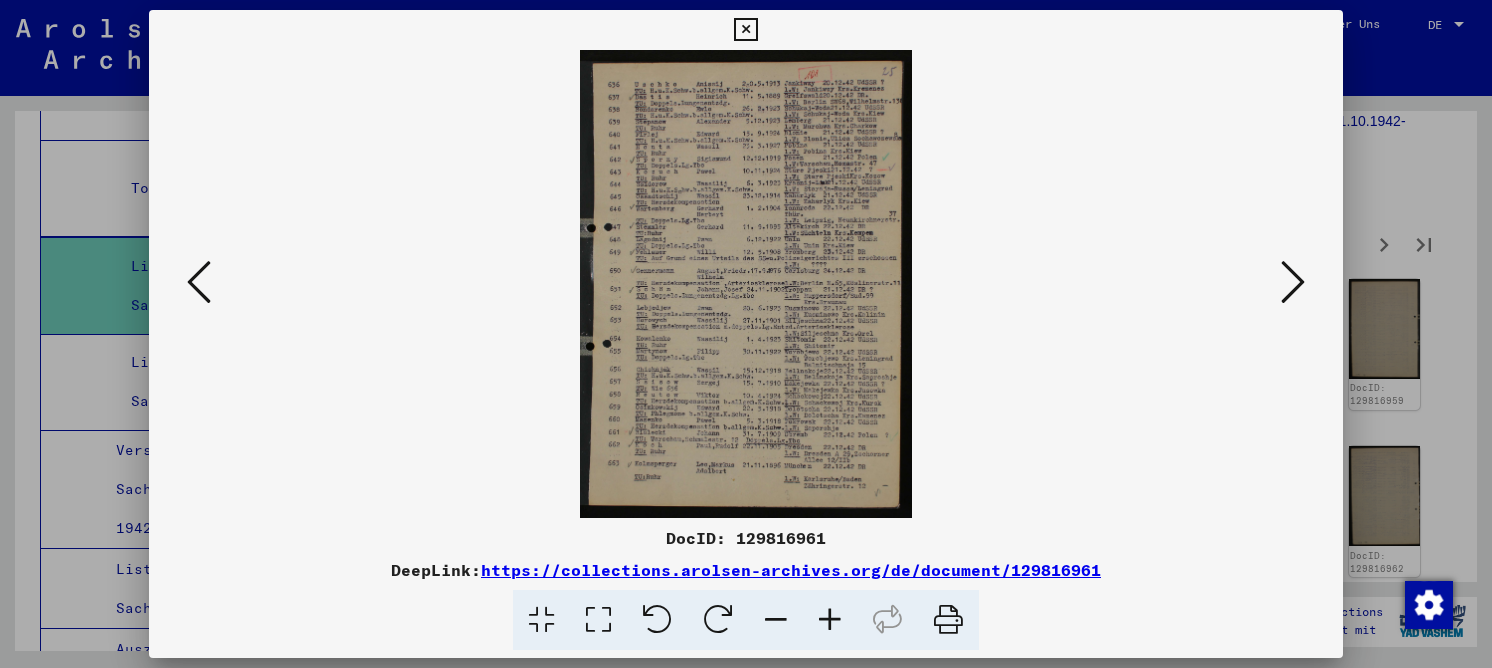 click at bounding box center [598, 620] 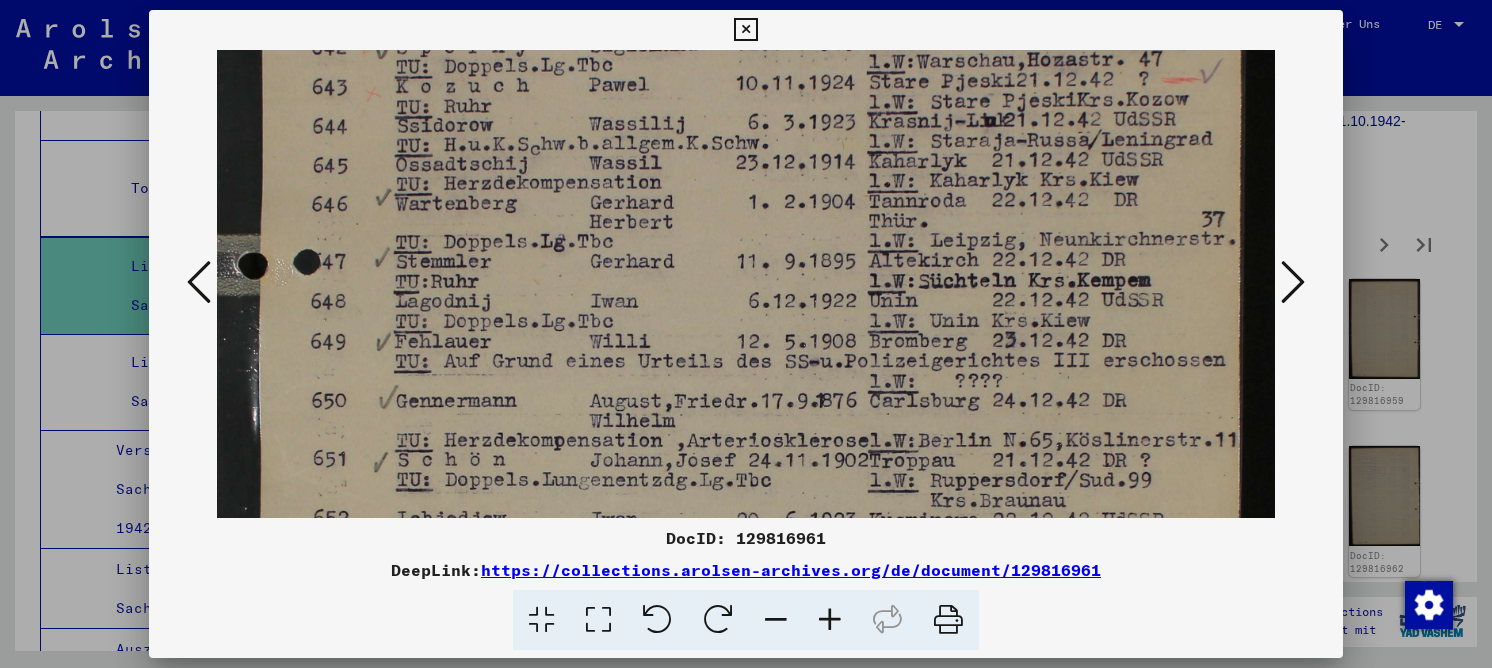 drag, startPoint x: 972, startPoint y: 414, endPoint x: 939, endPoint y: 62, distance: 353.5435 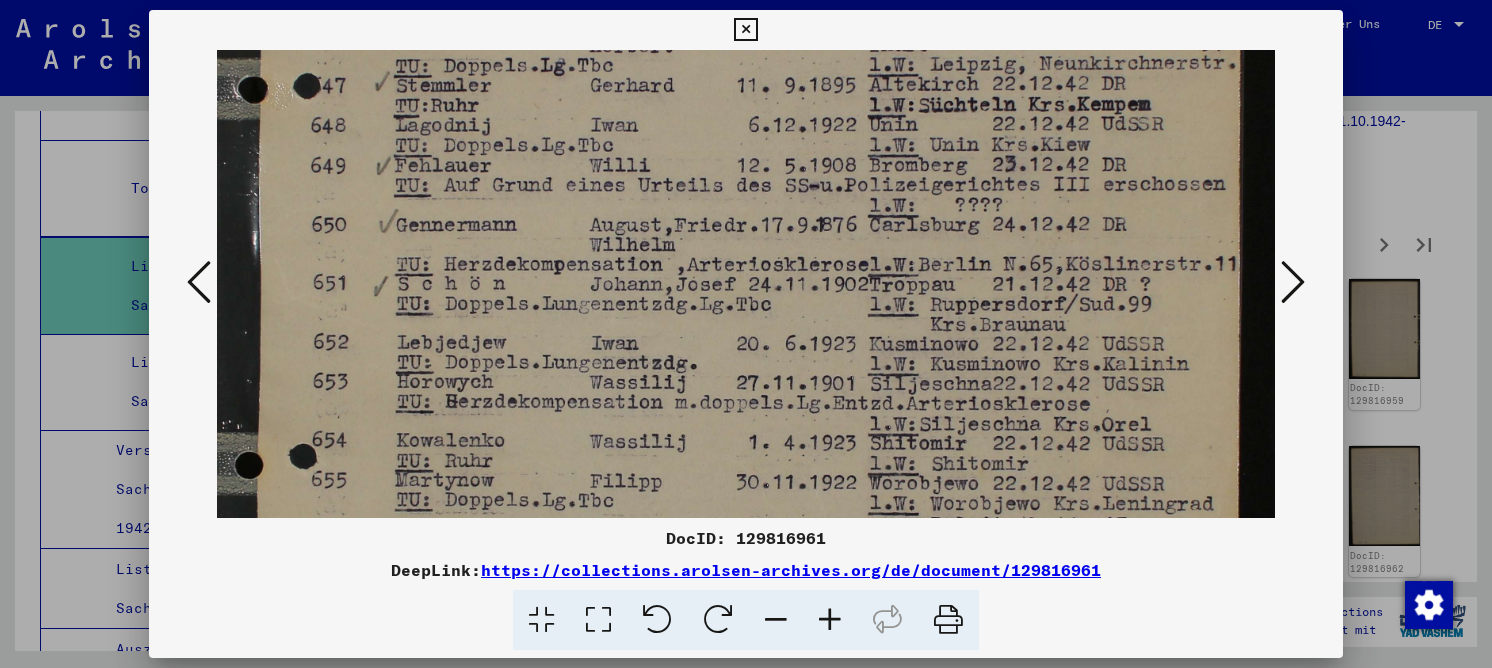 drag, startPoint x: 932, startPoint y: 322, endPoint x: 881, endPoint y: 147, distance: 182.28 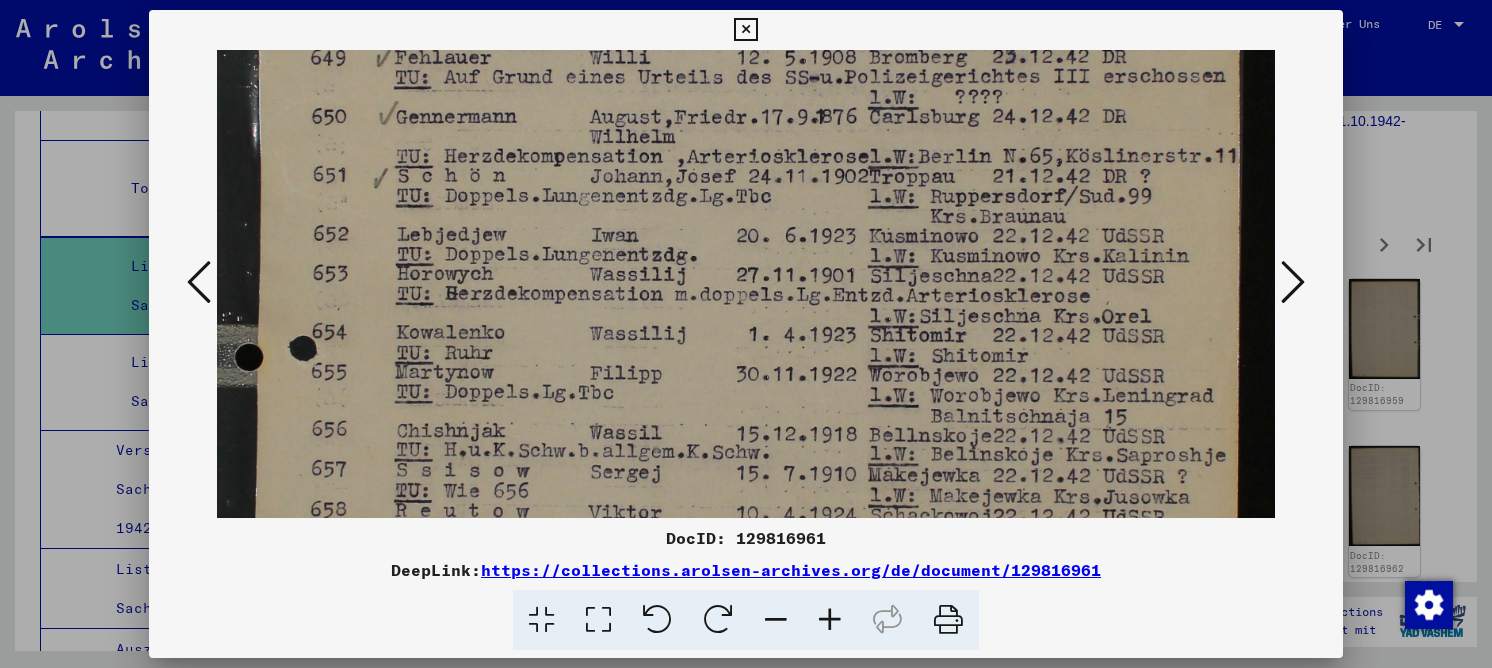 drag, startPoint x: 904, startPoint y: 338, endPoint x: 894, endPoint y: 243, distance: 95.524864 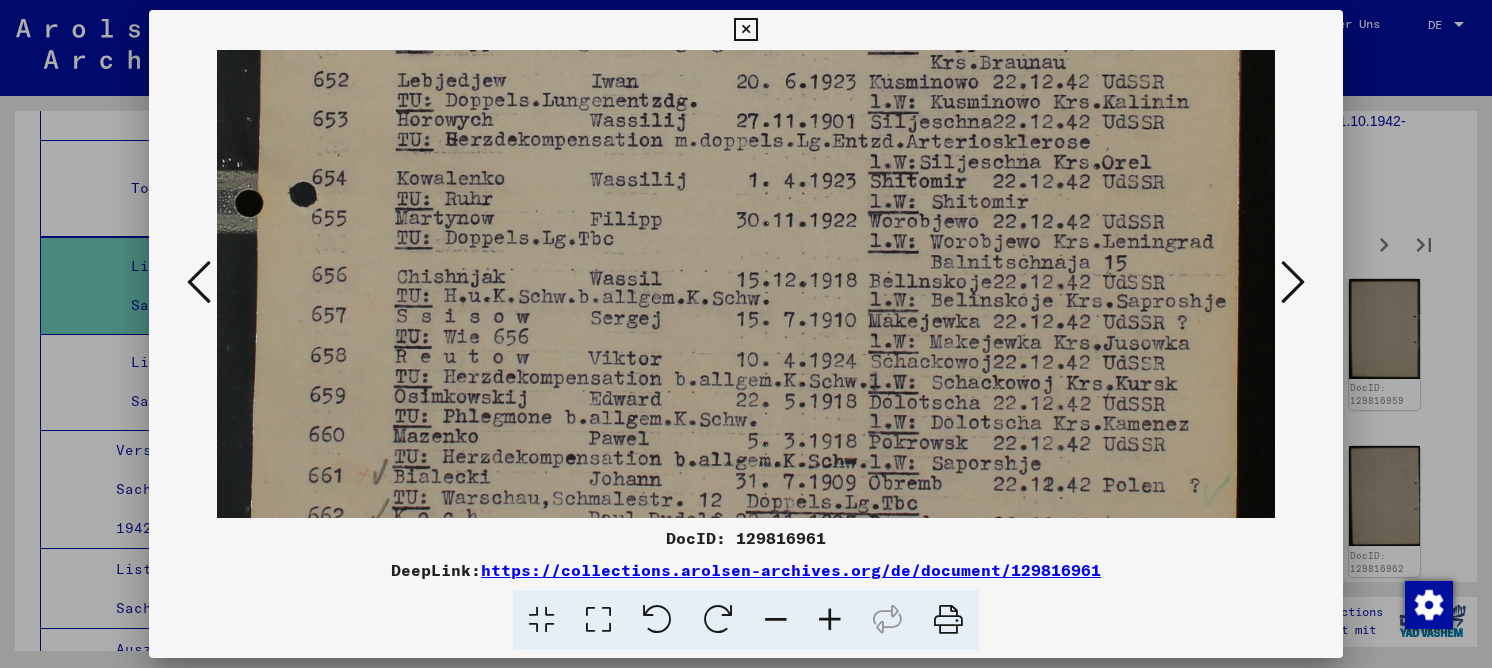 drag, startPoint x: 855, startPoint y: 296, endPoint x: 853, endPoint y: 204, distance: 92.021736 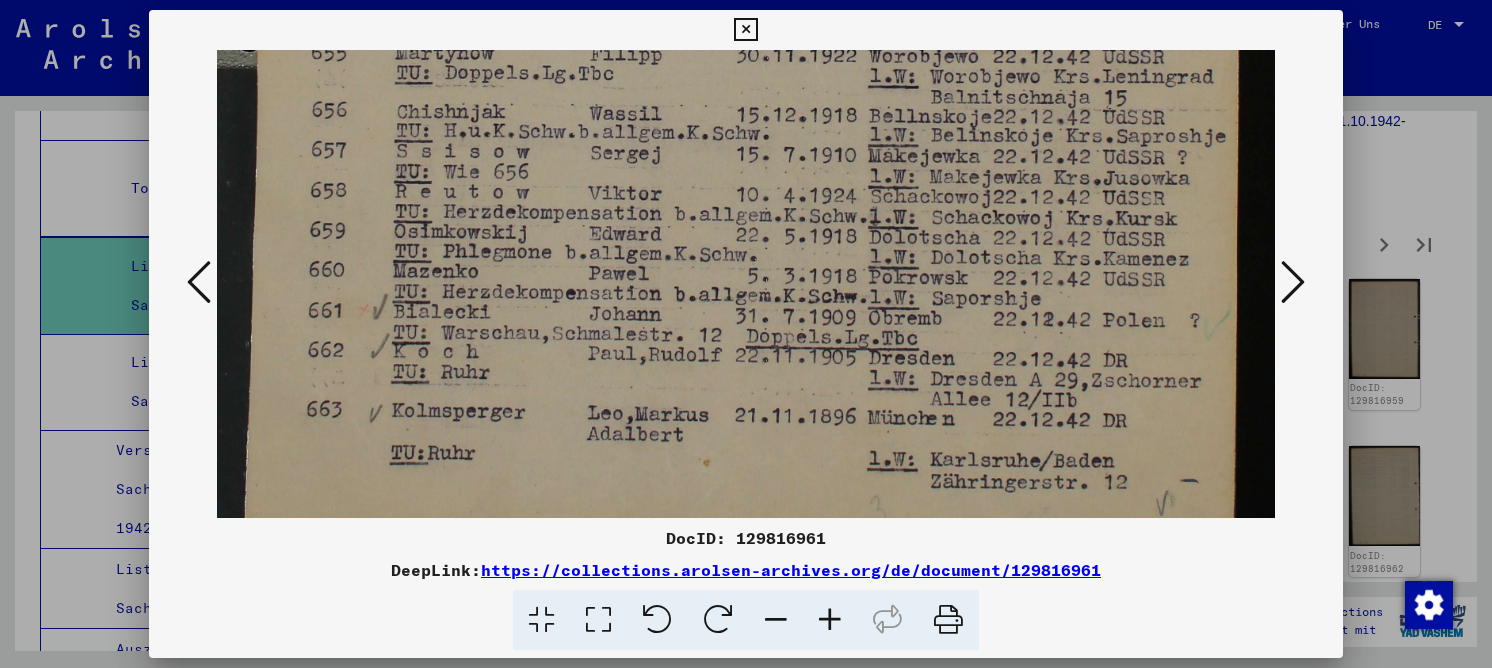 drag, startPoint x: 798, startPoint y: 337, endPoint x: 772, endPoint y: 185, distance: 154.20766 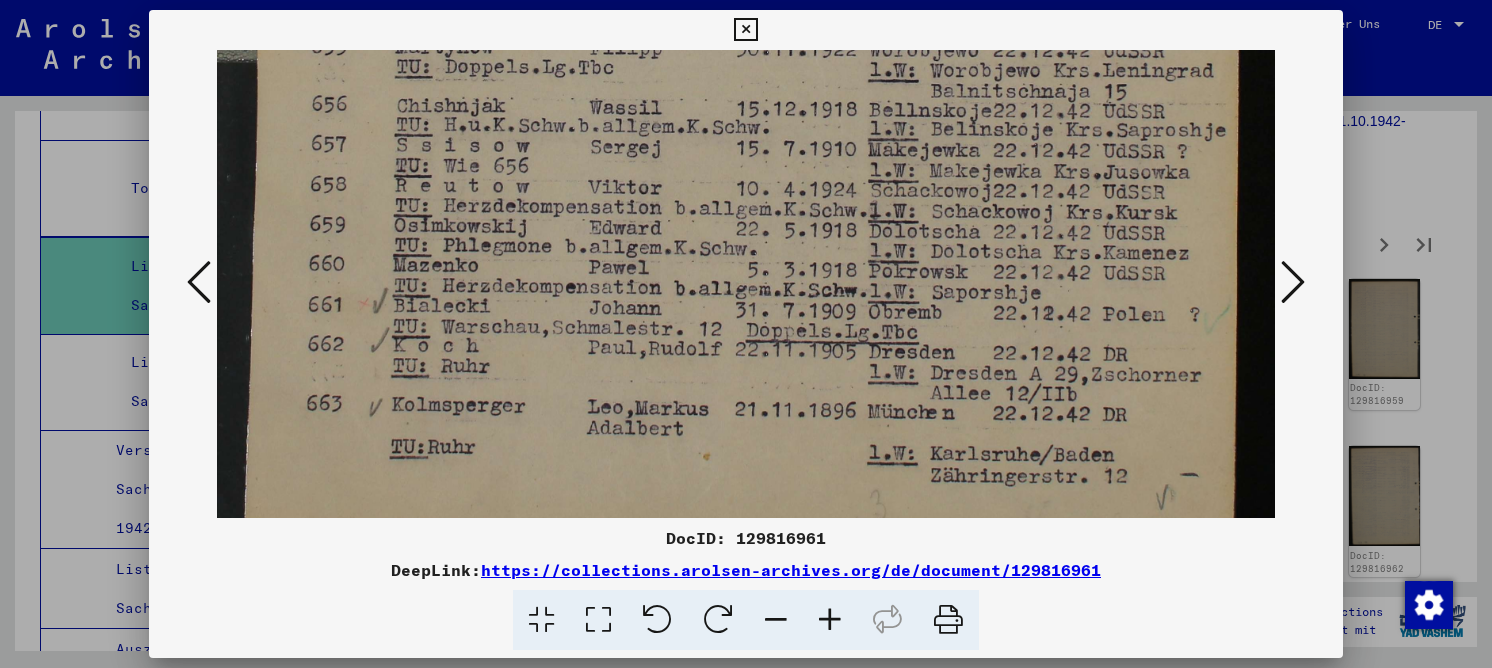 click at bounding box center [1293, 282] 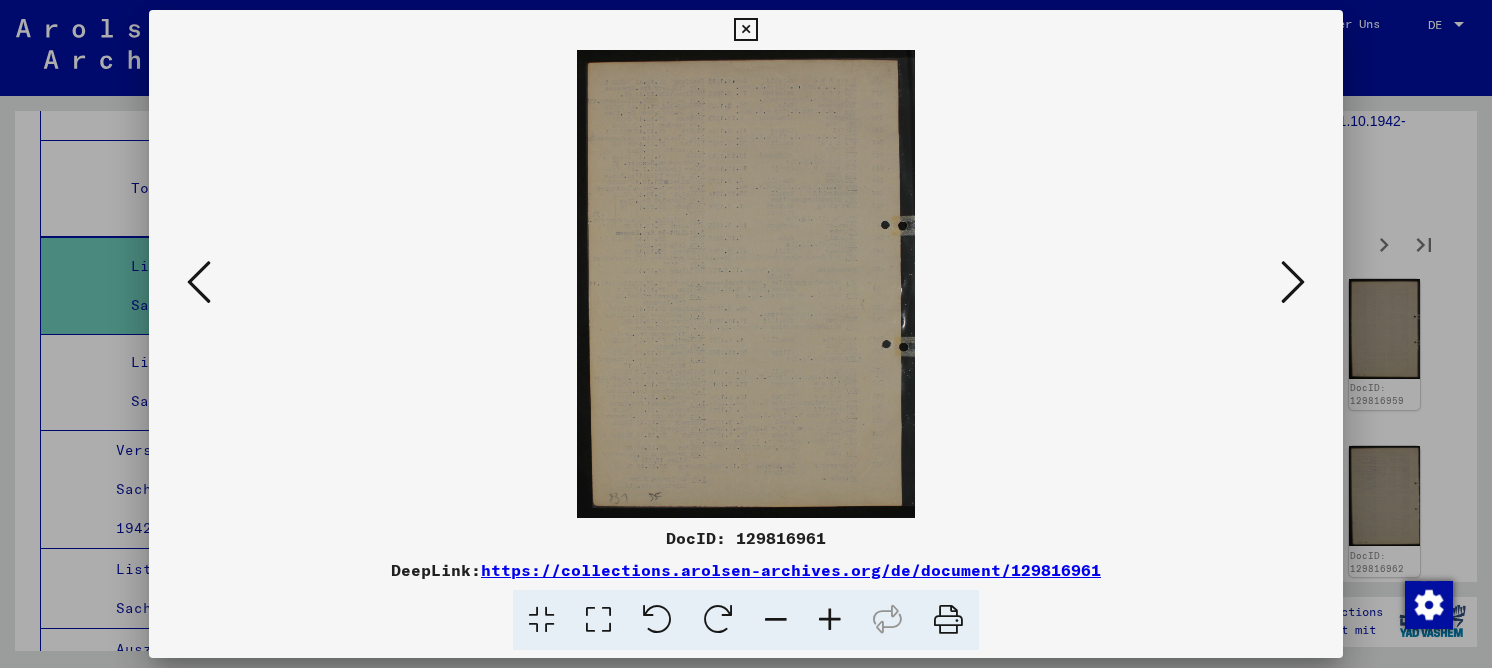 scroll, scrollTop: 0, scrollLeft: 0, axis: both 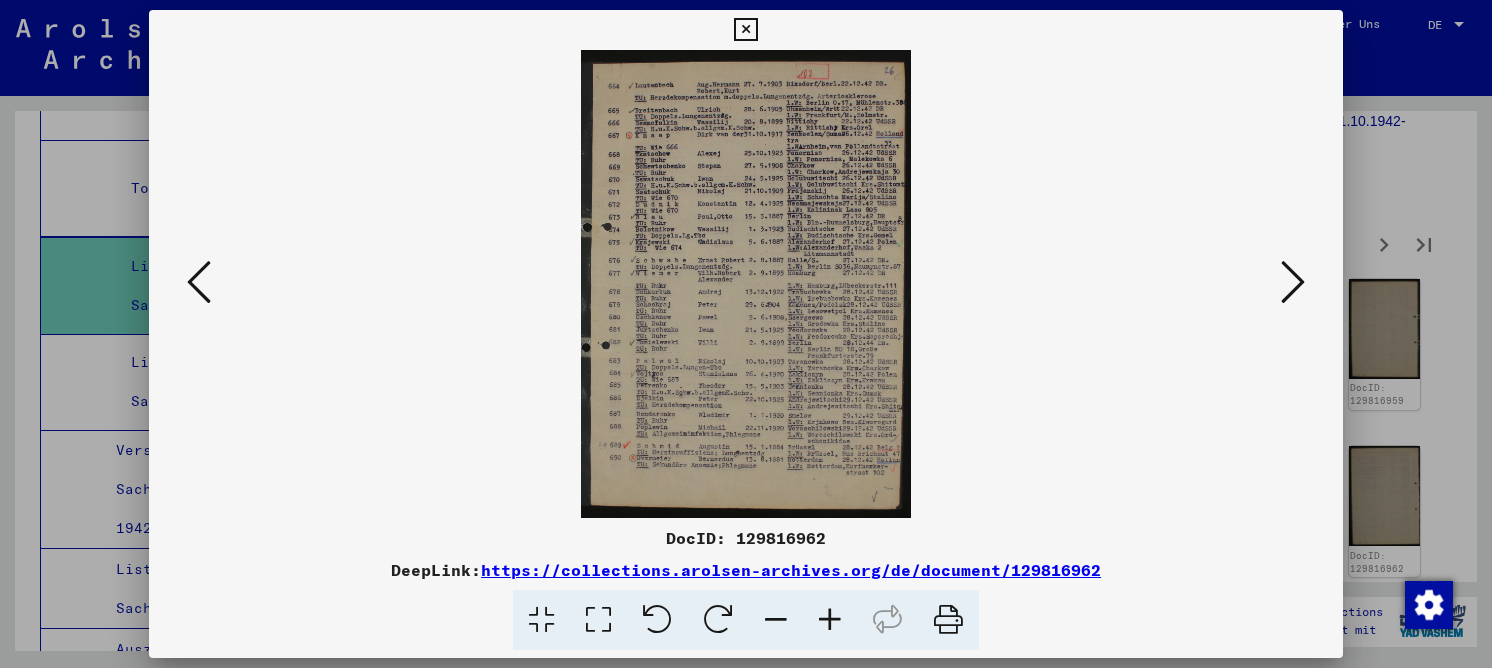 click at bounding box center (598, 620) 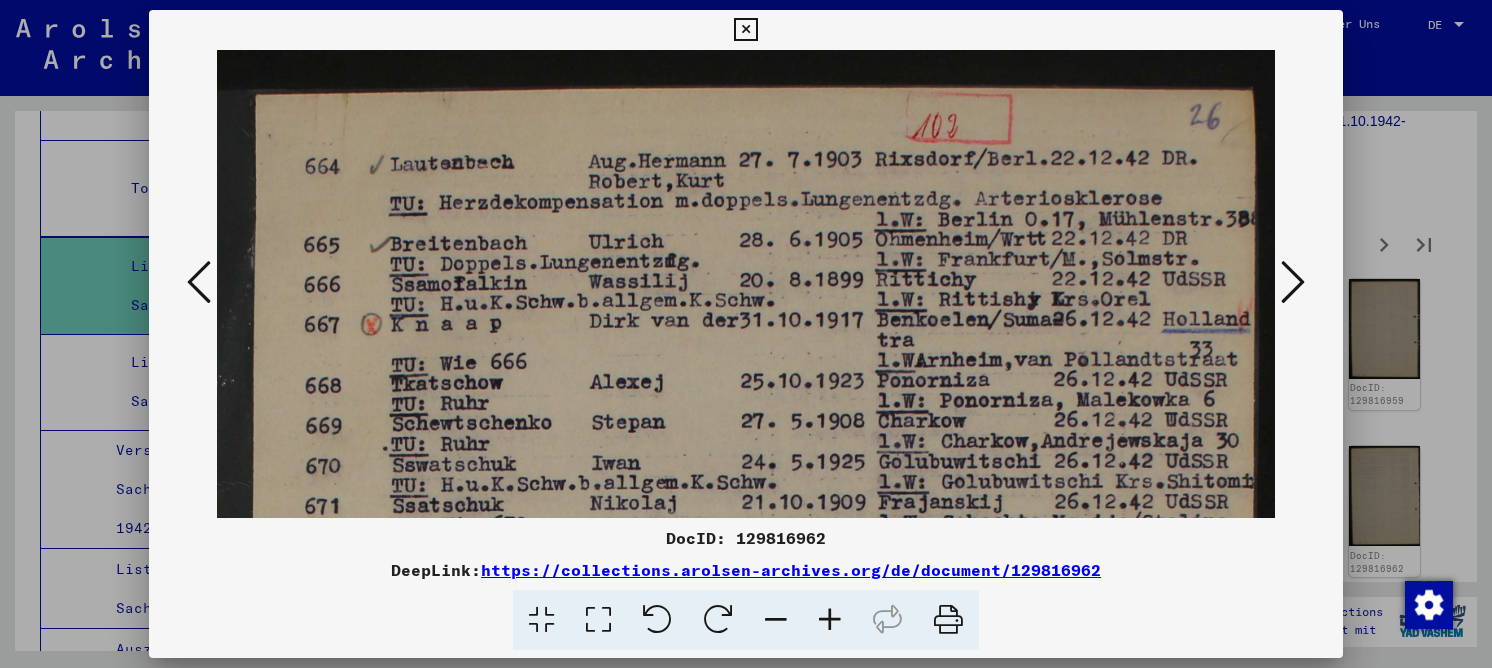 click on "DocID: 129816962" at bounding box center (746, 538) 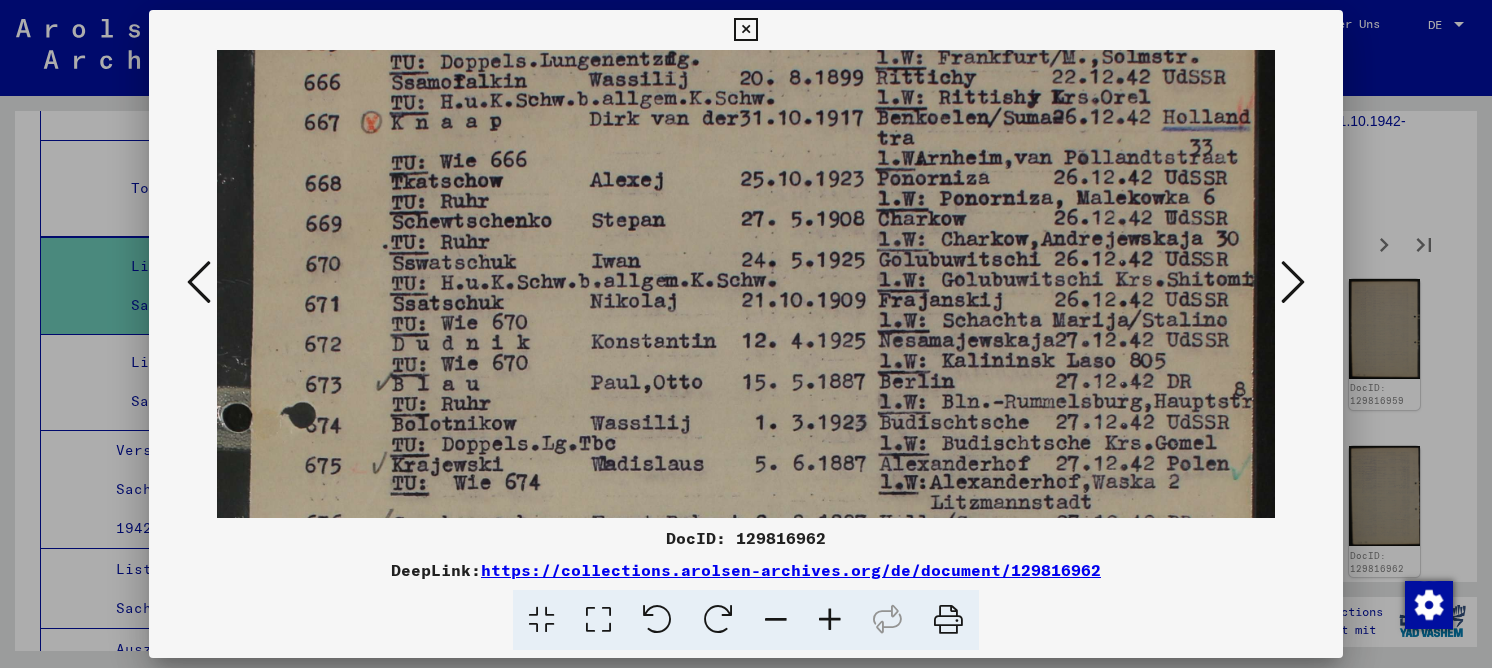 drag, startPoint x: 1062, startPoint y: 399, endPoint x: 987, endPoint y: 197, distance: 215.47389 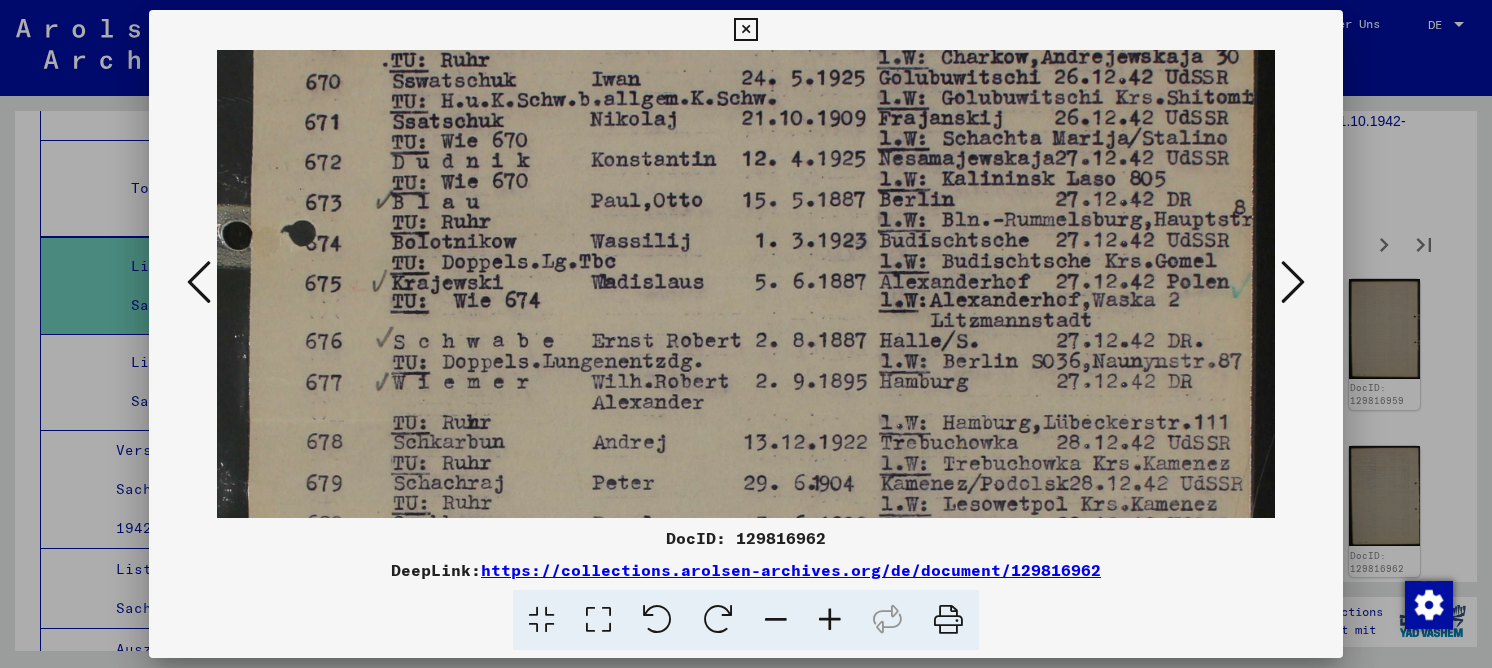 drag, startPoint x: 918, startPoint y: 370, endPoint x: 880, endPoint y: 219, distance: 155.70805 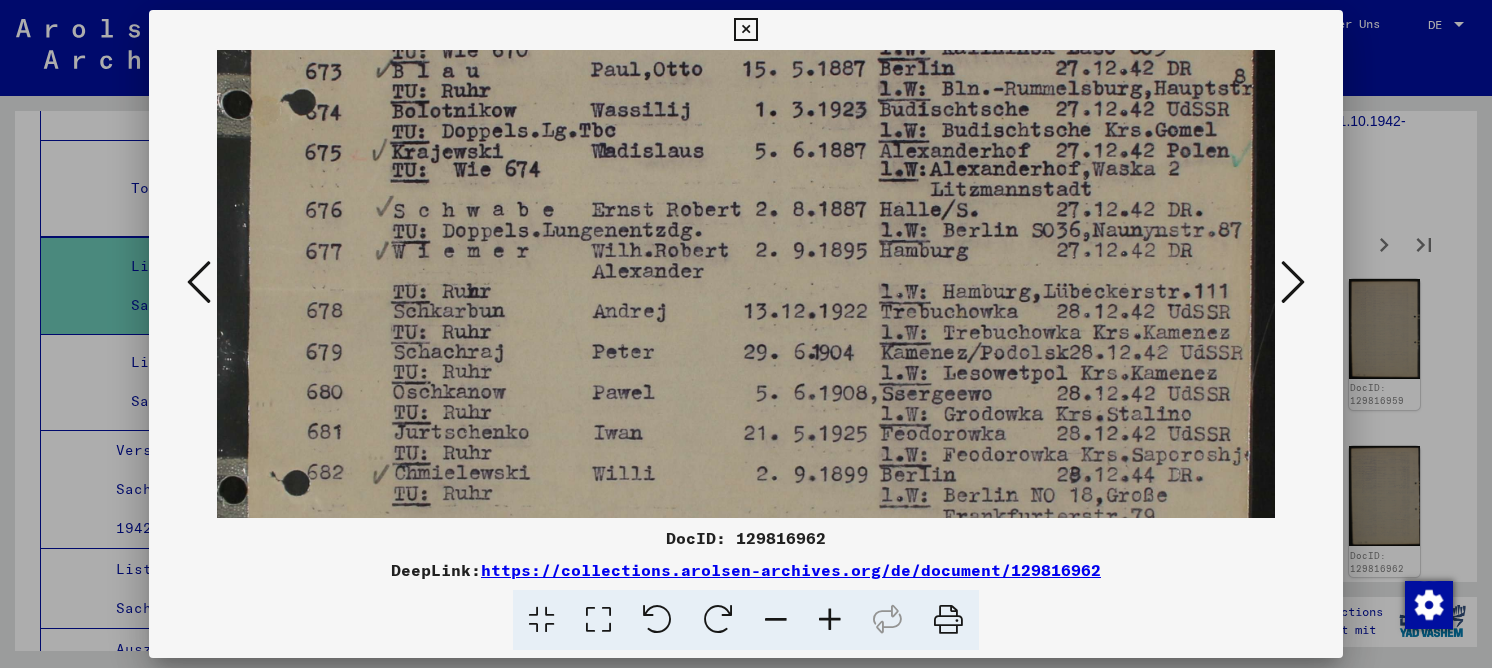 drag, startPoint x: 878, startPoint y: 303, endPoint x: 879, endPoint y: 321, distance: 18.027756 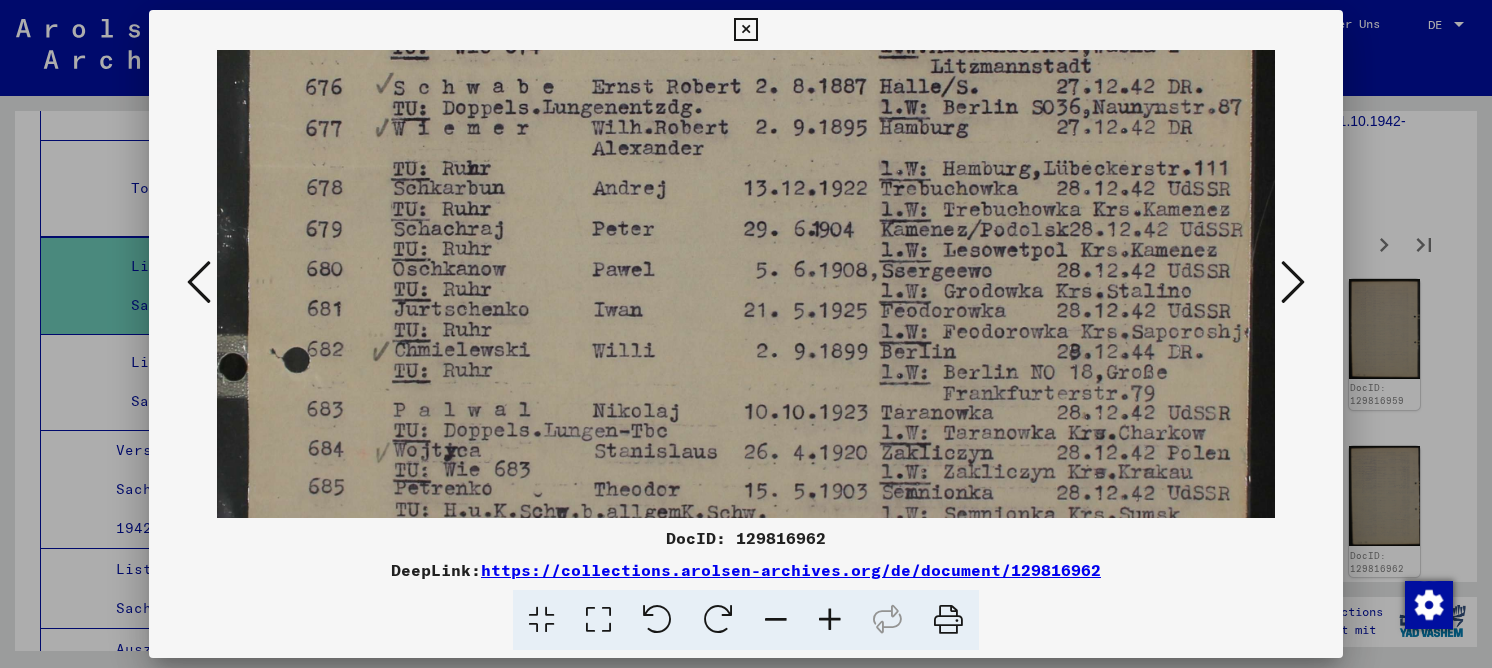 drag, startPoint x: 886, startPoint y: 364, endPoint x: 864, endPoint y: 250, distance: 116.1034 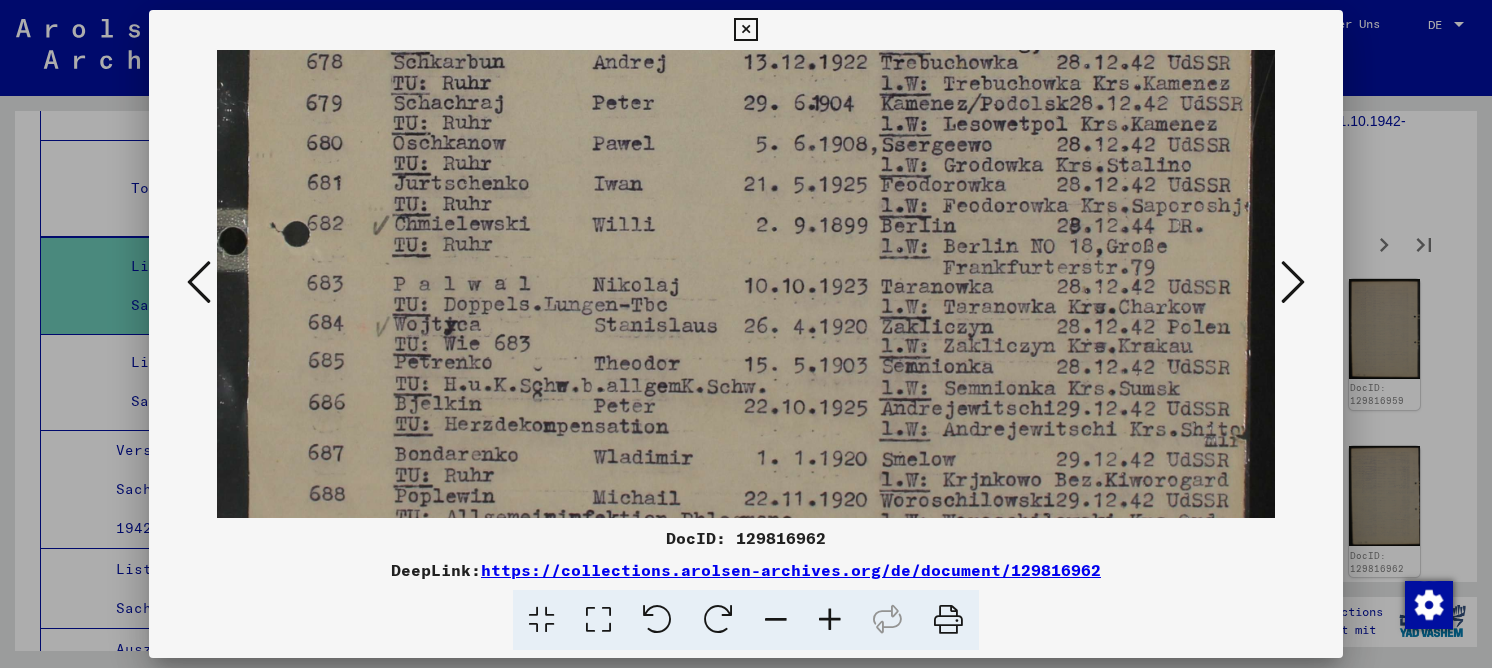 drag, startPoint x: 910, startPoint y: 358, endPoint x: 871, endPoint y: 233, distance: 130.94273 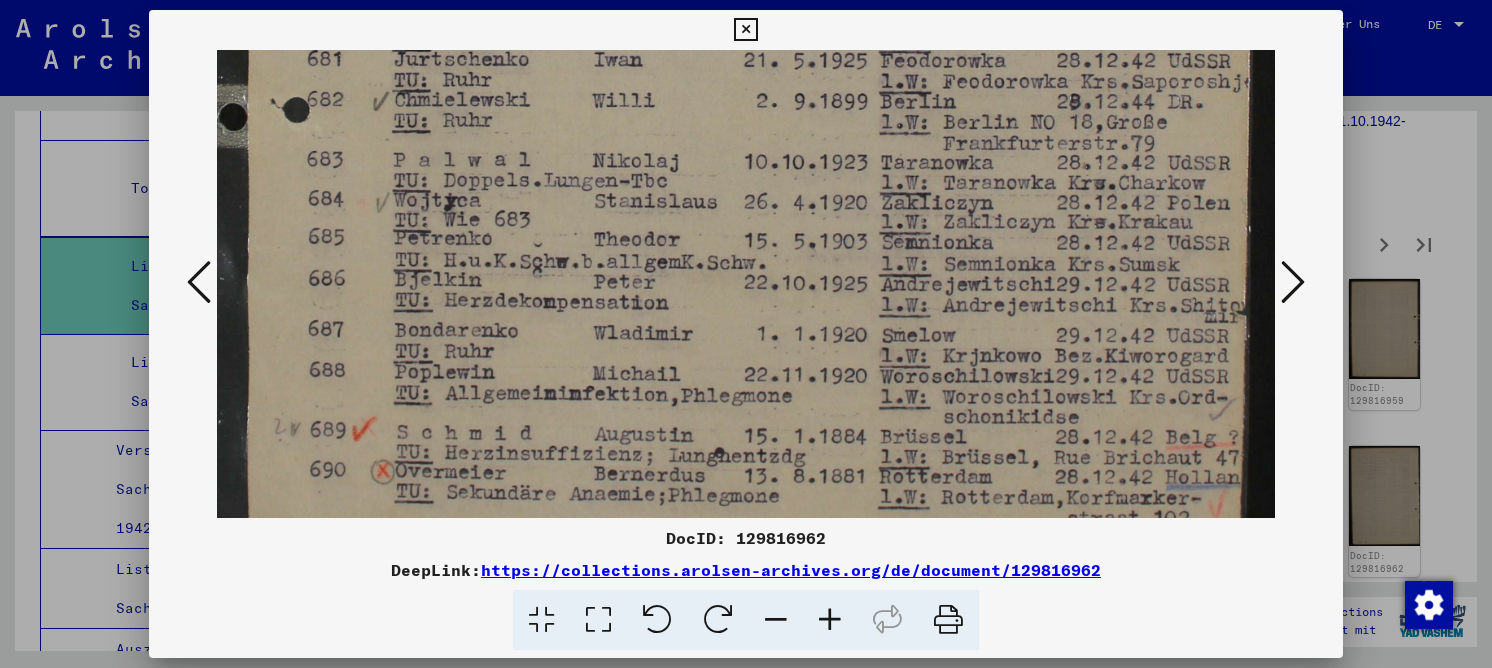 drag, startPoint x: 918, startPoint y: 291, endPoint x: 881, endPoint y: 217, distance: 82.73451 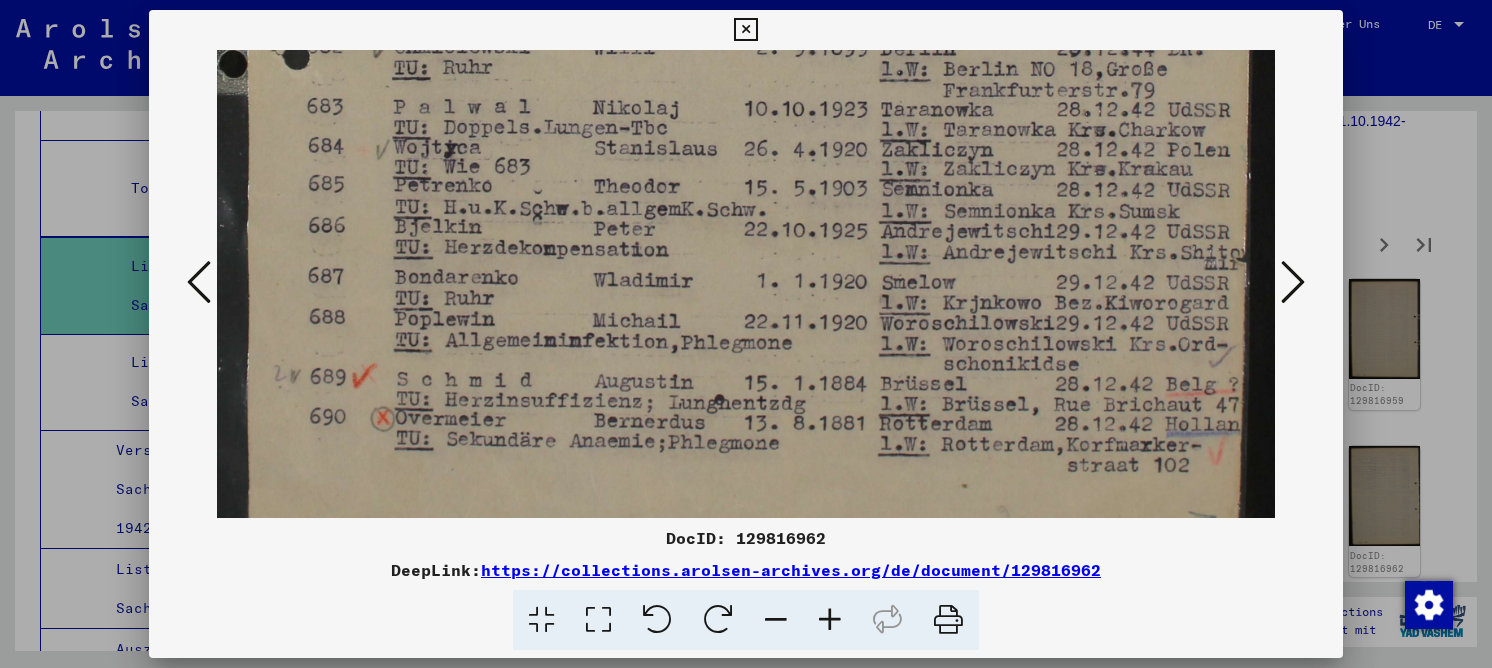 scroll, scrollTop: 966, scrollLeft: 0, axis: vertical 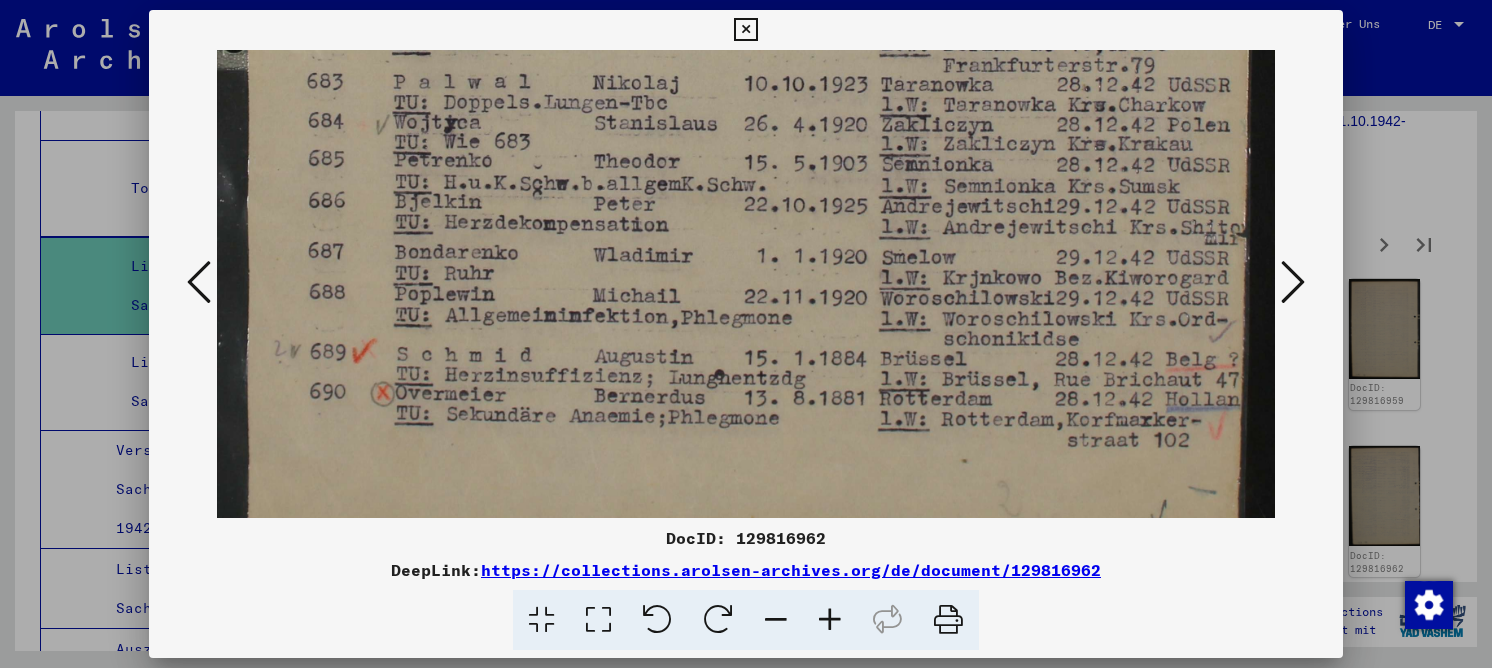 drag, startPoint x: 907, startPoint y: 354, endPoint x: 877, endPoint y: 277, distance: 82.637764 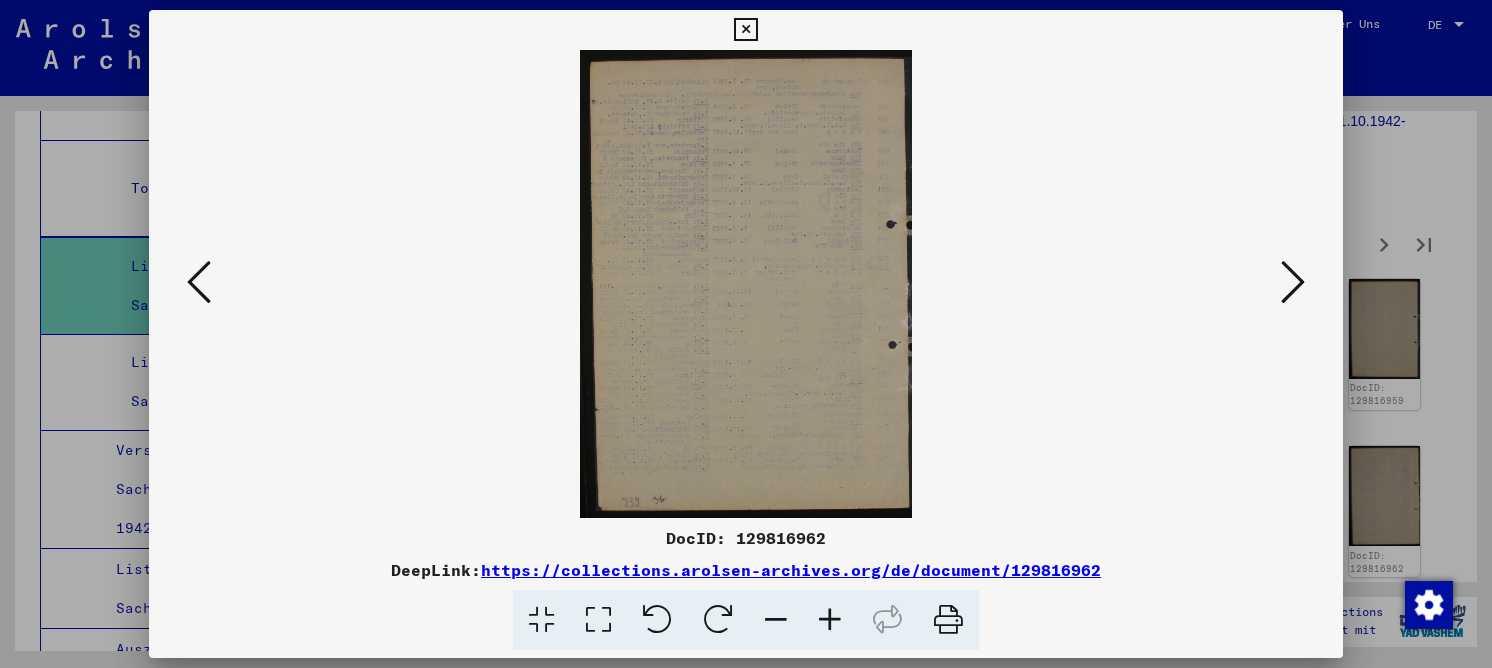 scroll, scrollTop: 0, scrollLeft: 0, axis: both 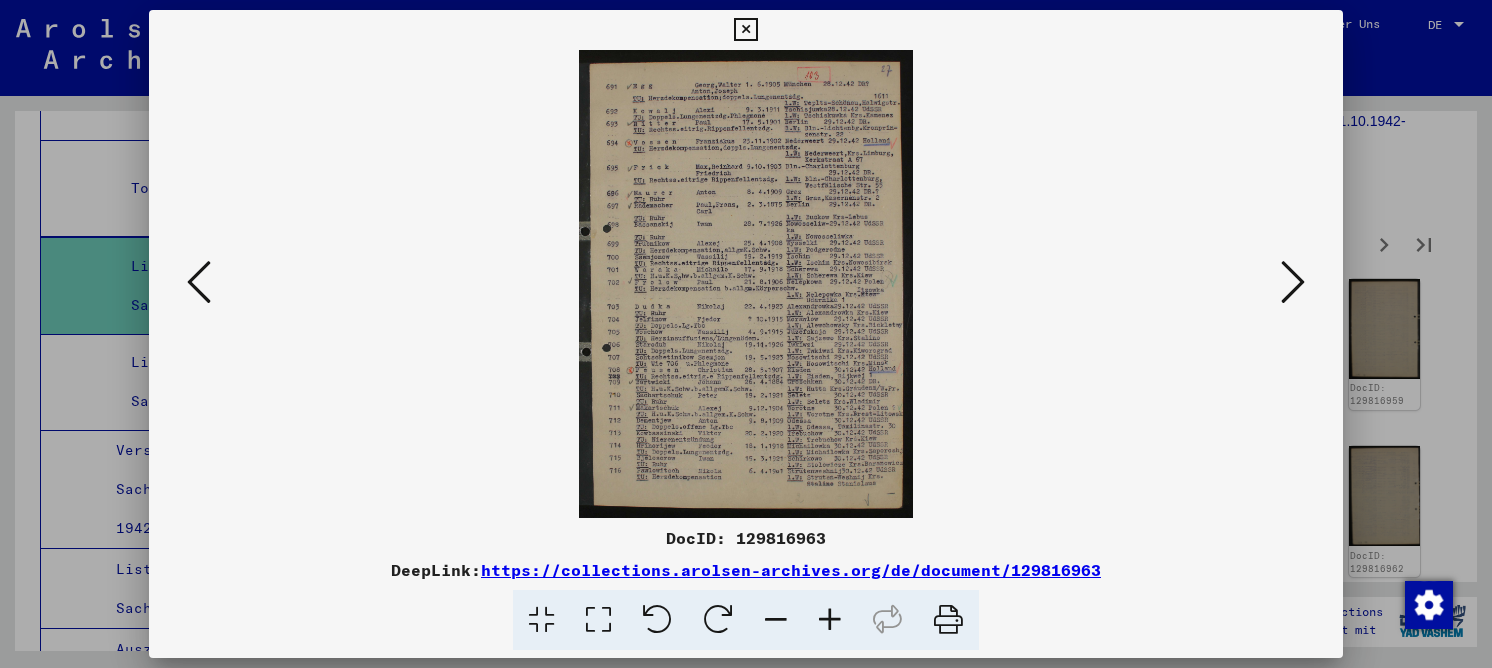 click at bounding box center (598, 620) 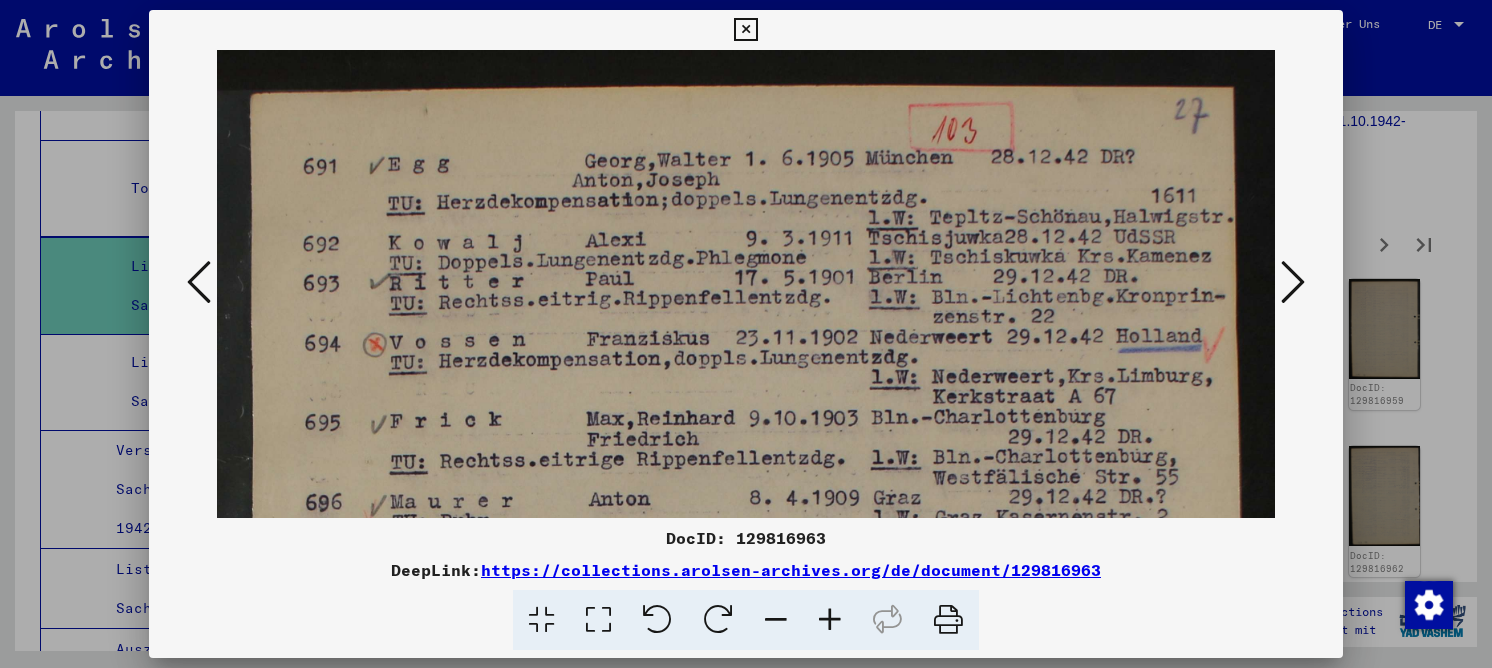 click on "DocID: 129816963" at bounding box center (746, 538) 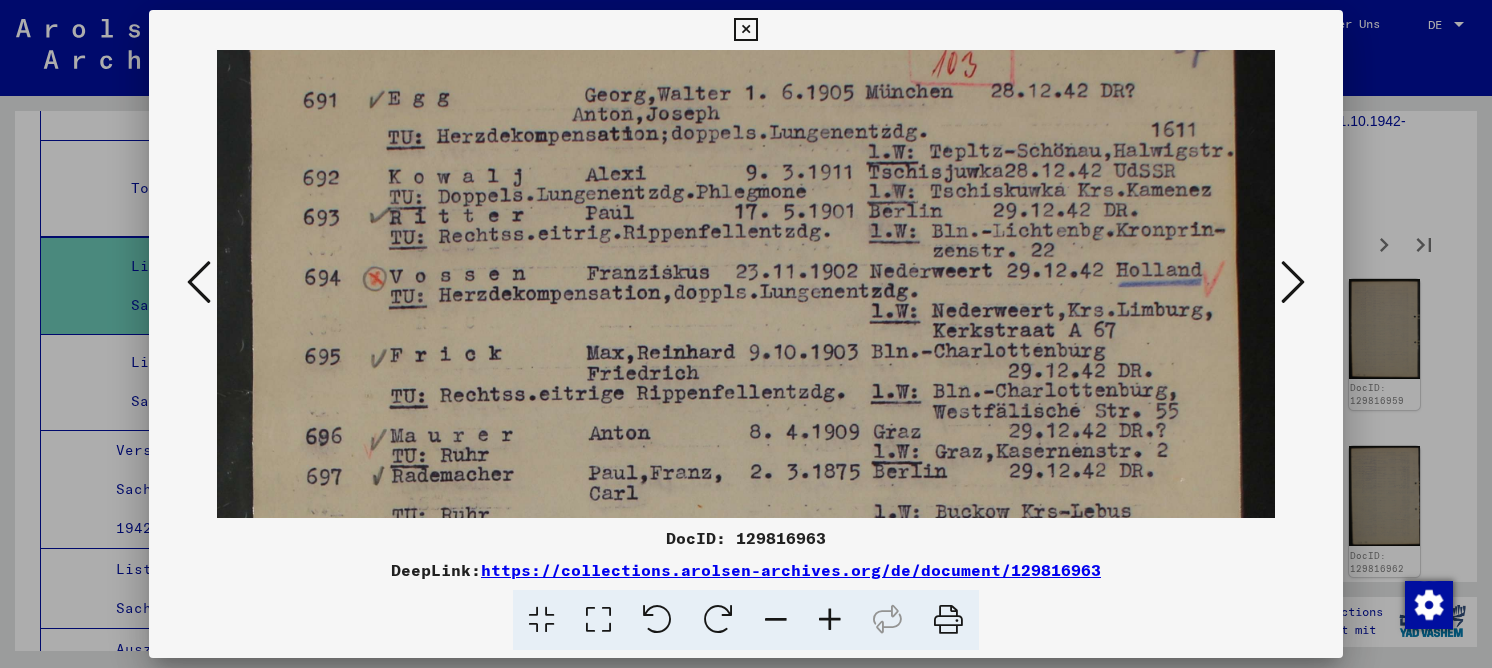 scroll, scrollTop: 69, scrollLeft: 0, axis: vertical 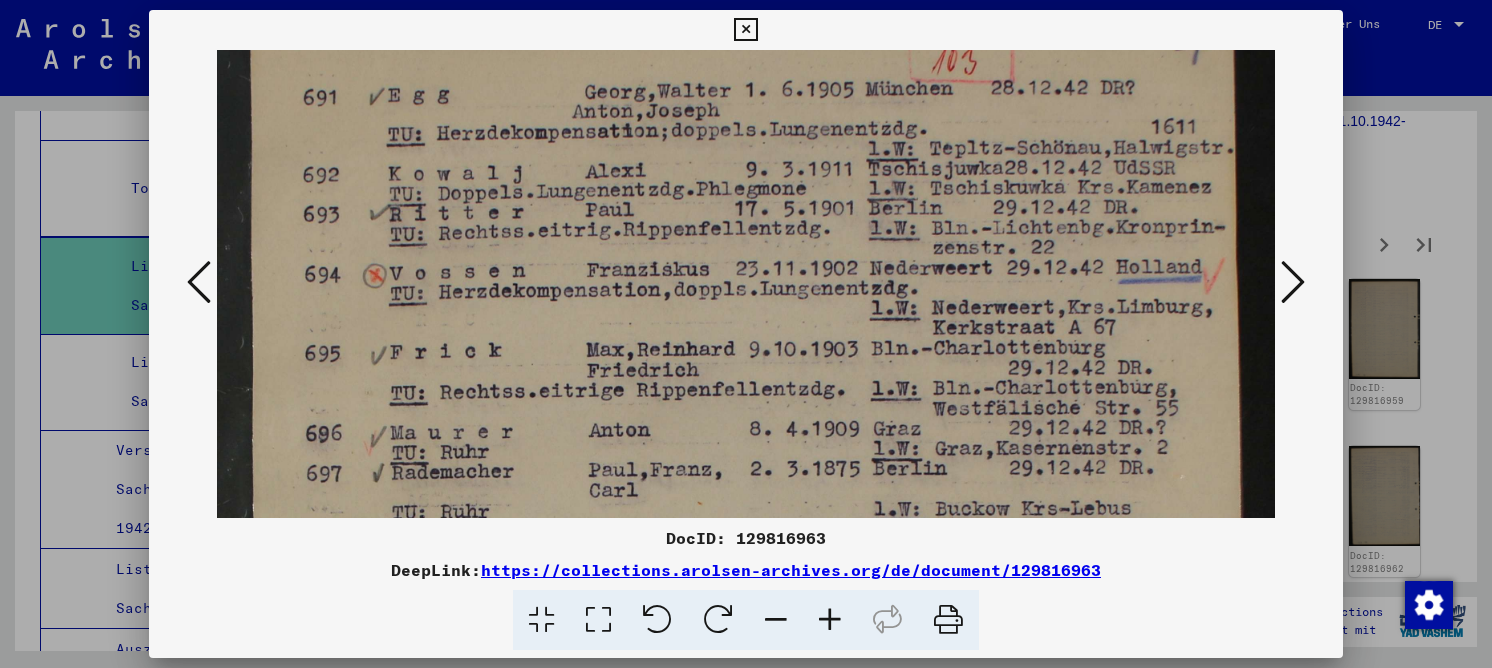 drag, startPoint x: 523, startPoint y: 391, endPoint x: 535, endPoint y: 322, distance: 70.035706 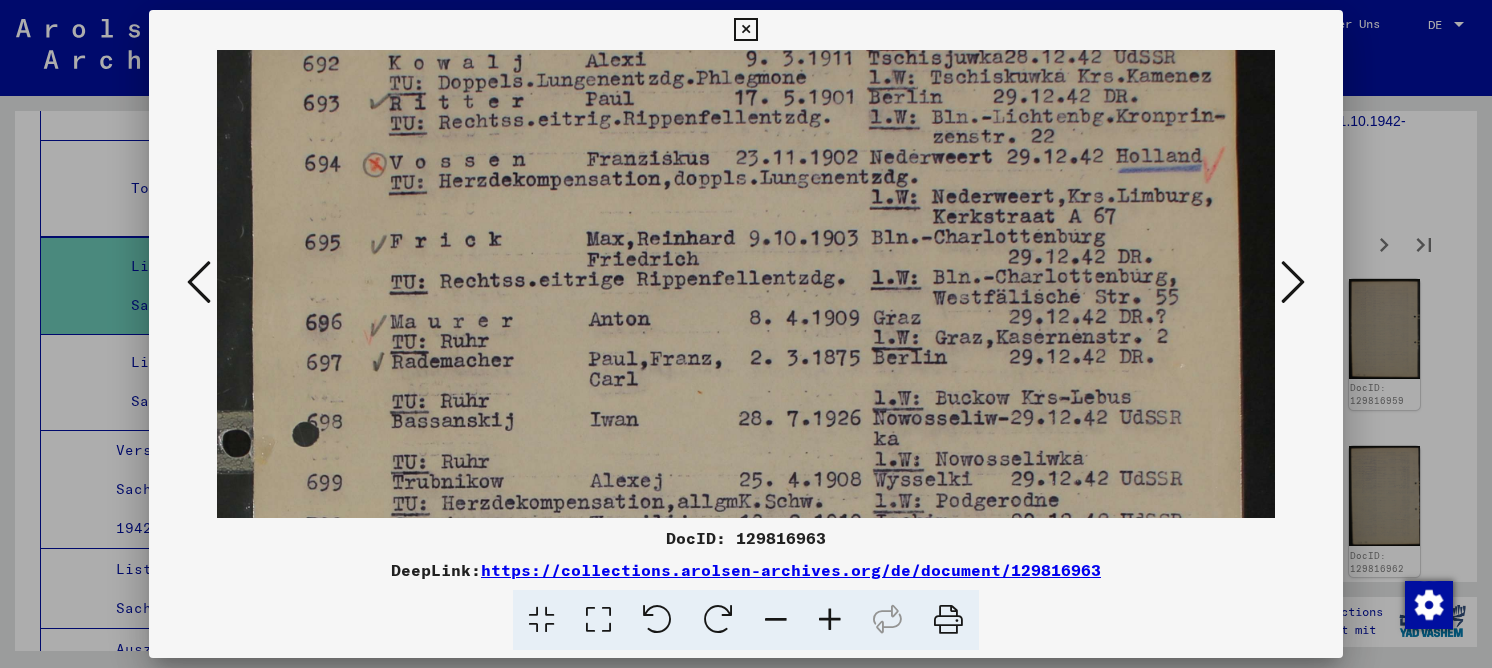 drag, startPoint x: 712, startPoint y: 392, endPoint x: 688, endPoint y: 282, distance: 112.587746 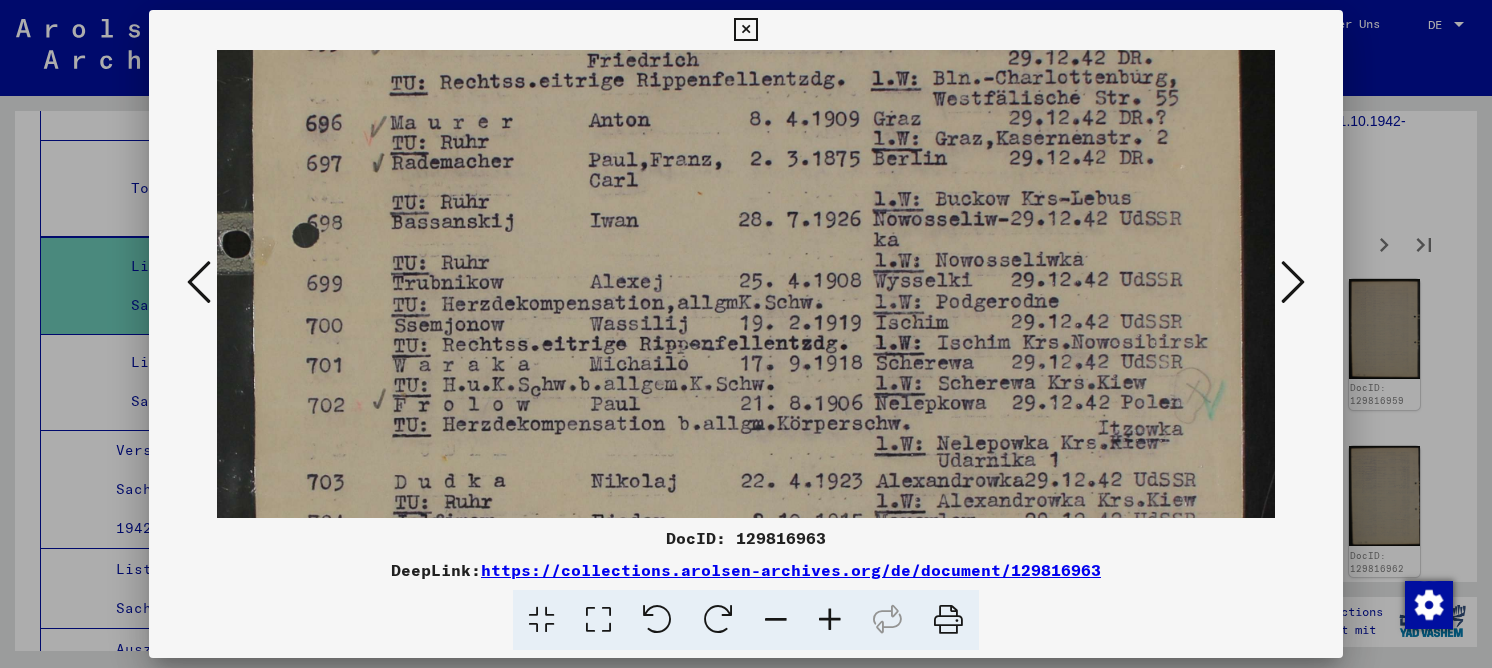 drag, startPoint x: 675, startPoint y: 398, endPoint x: 639, endPoint y: 199, distance: 202.23007 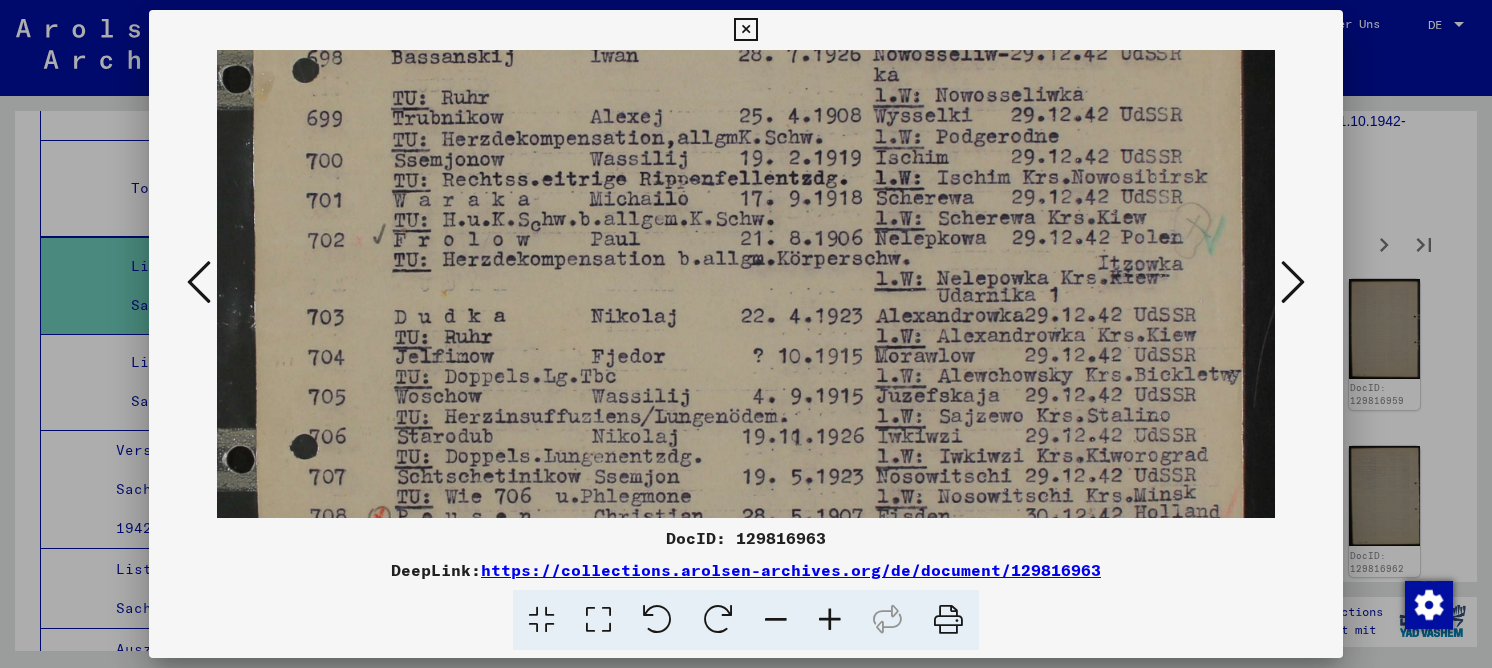 drag, startPoint x: 637, startPoint y: 356, endPoint x: 610, endPoint y: 194, distance: 164.23459 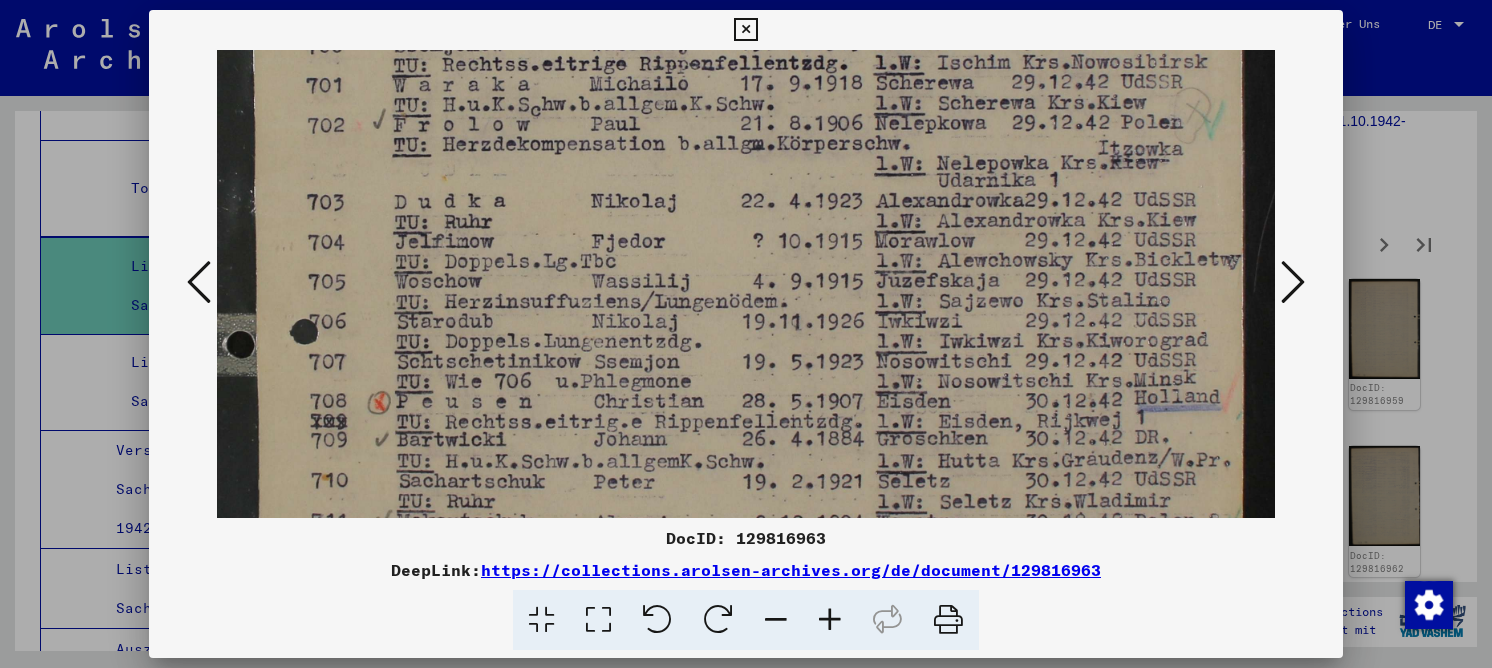 scroll, scrollTop: 669, scrollLeft: 0, axis: vertical 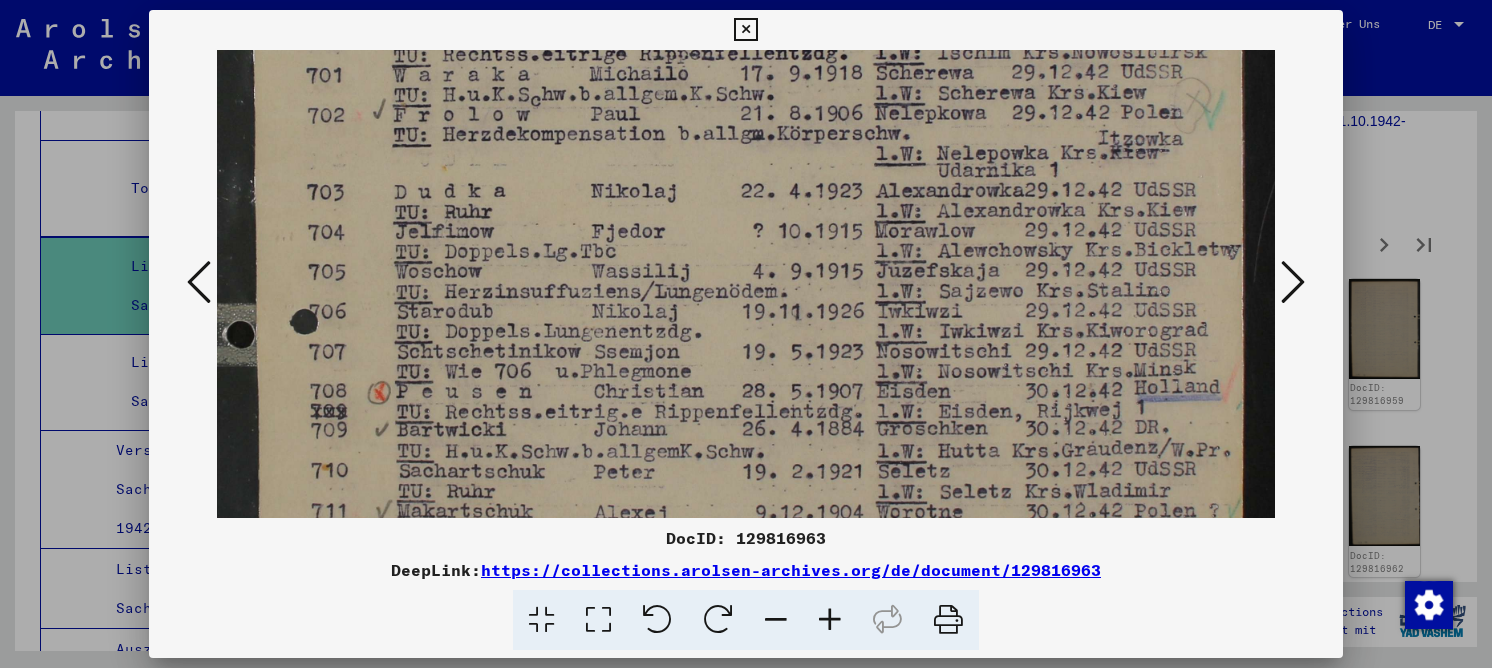 drag, startPoint x: 632, startPoint y: 362, endPoint x: 612, endPoint y: 237, distance: 126.58989 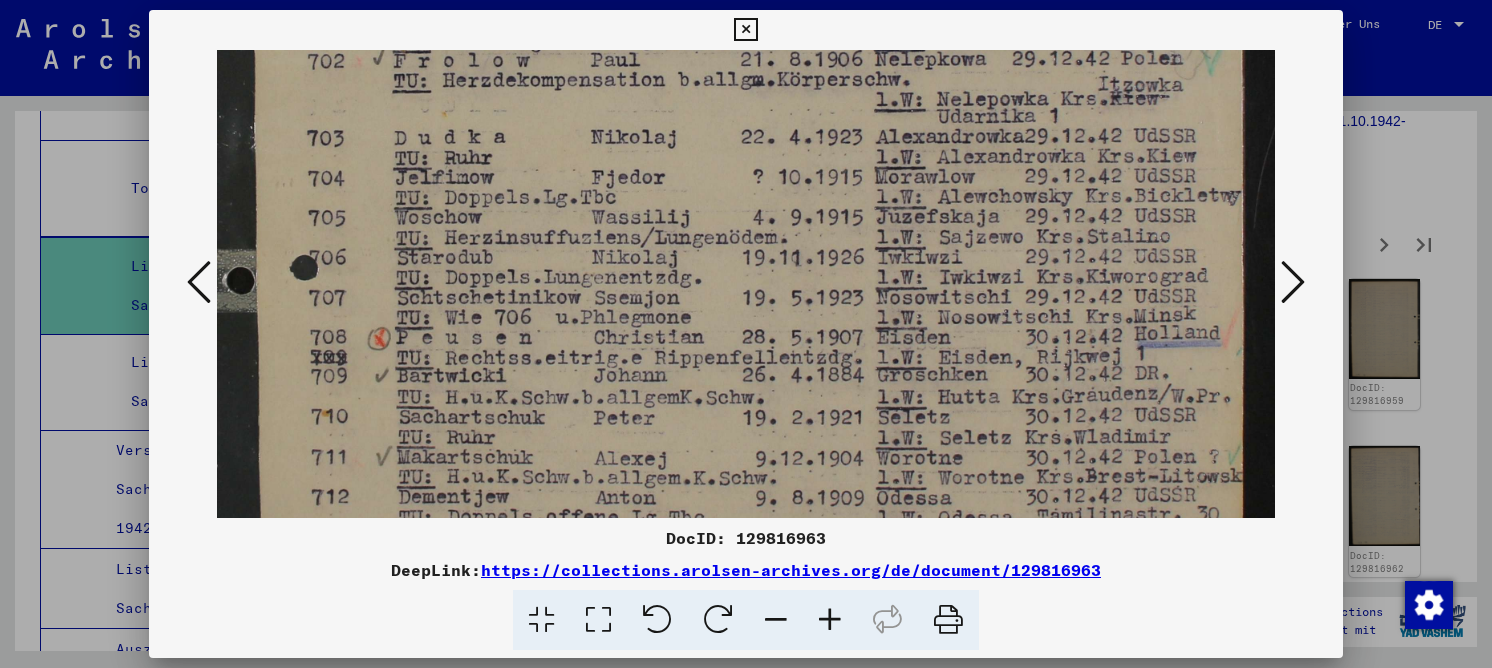 scroll, scrollTop: 736, scrollLeft: 0, axis: vertical 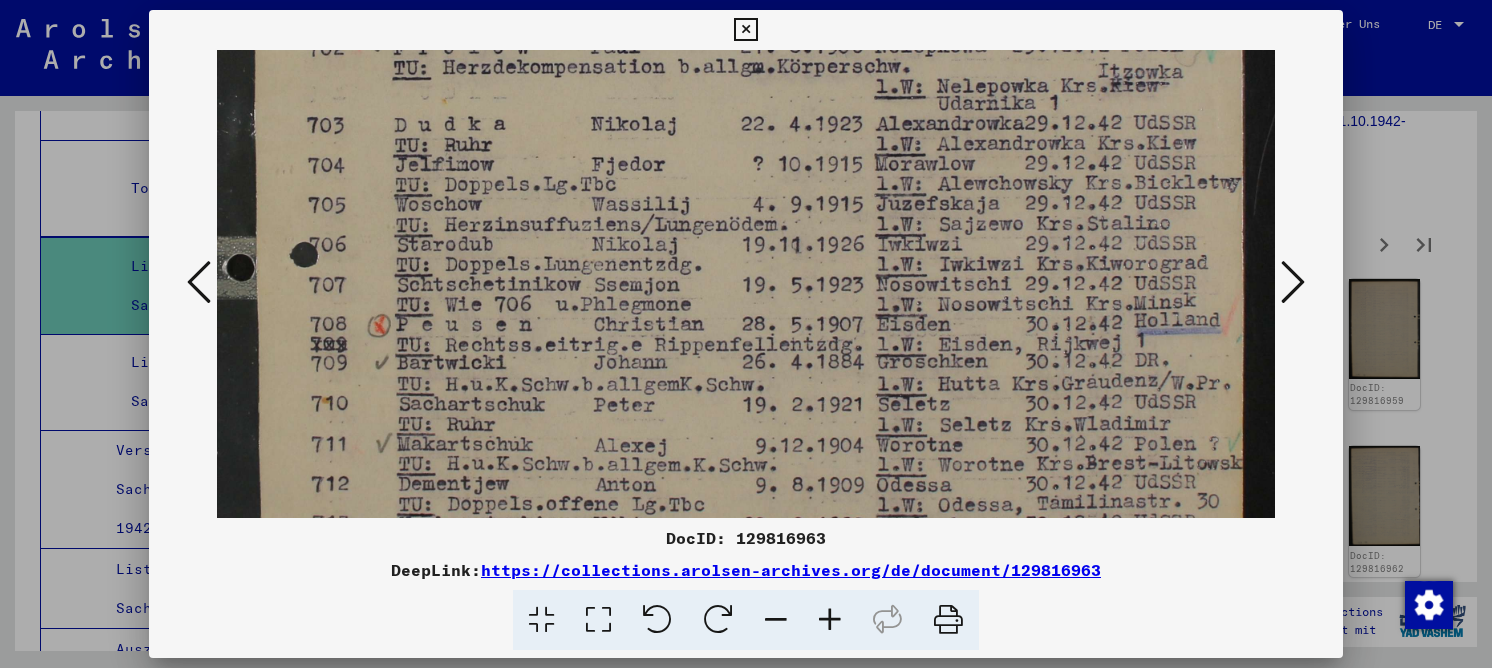 drag, startPoint x: 650, startPoint y: 372, endPoint x: 631, endPoint y: 305, distance: 69.641945 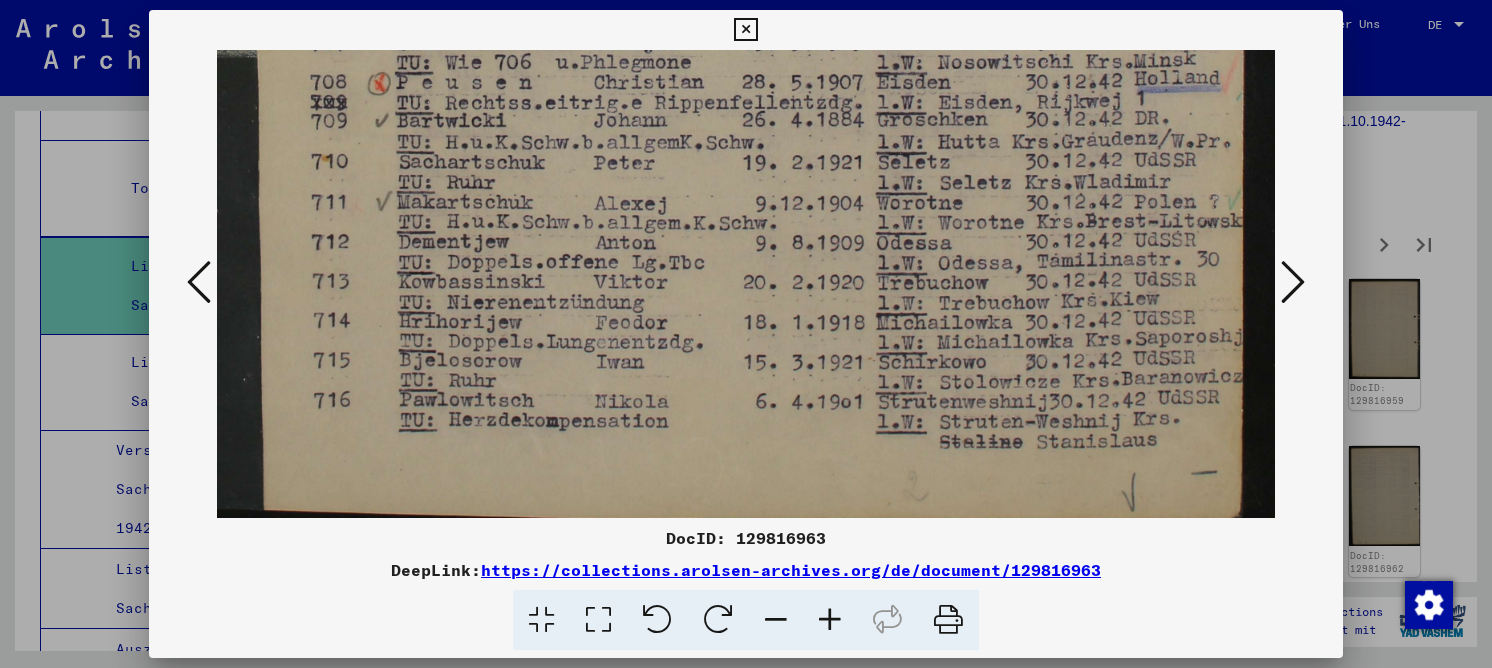 drag, startPoint x: 946, startPoint y: 370, endPoint x: 933, endPoint y: 157, distance: 213.39635 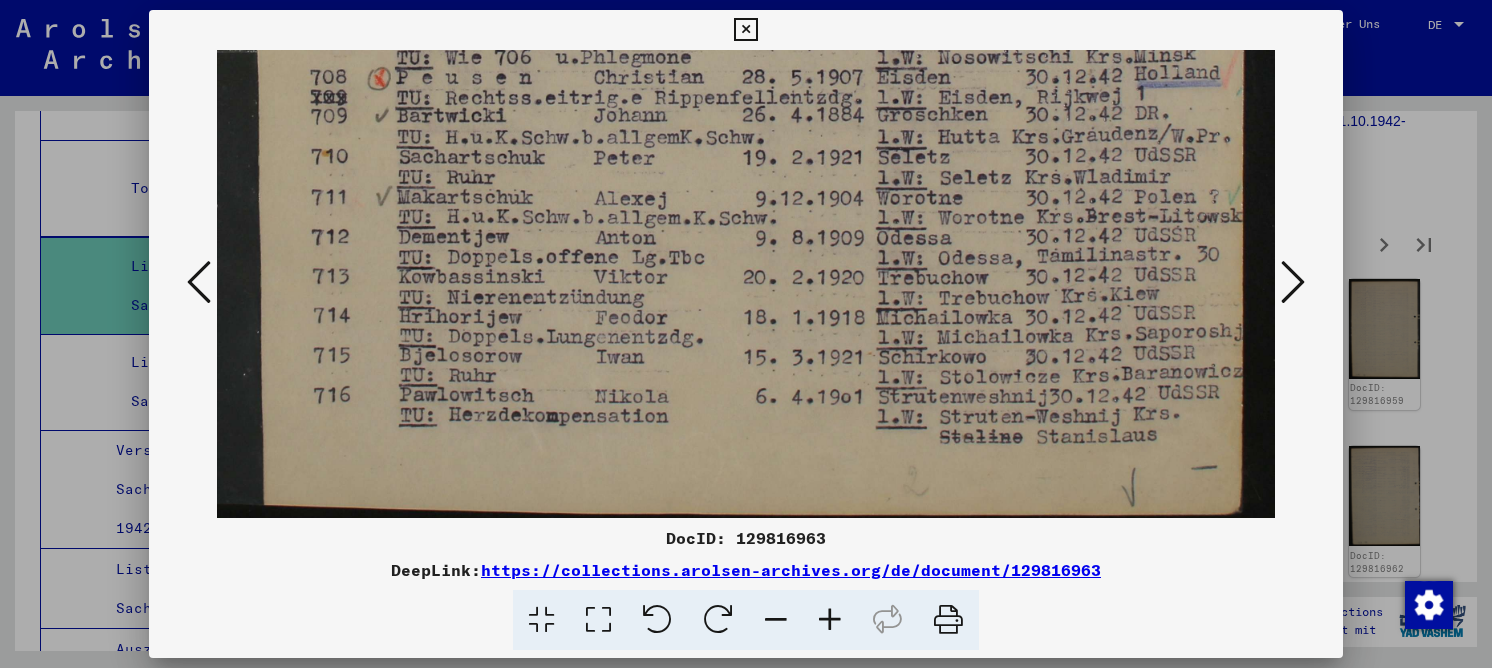 click at bounding box center (1293, 282) 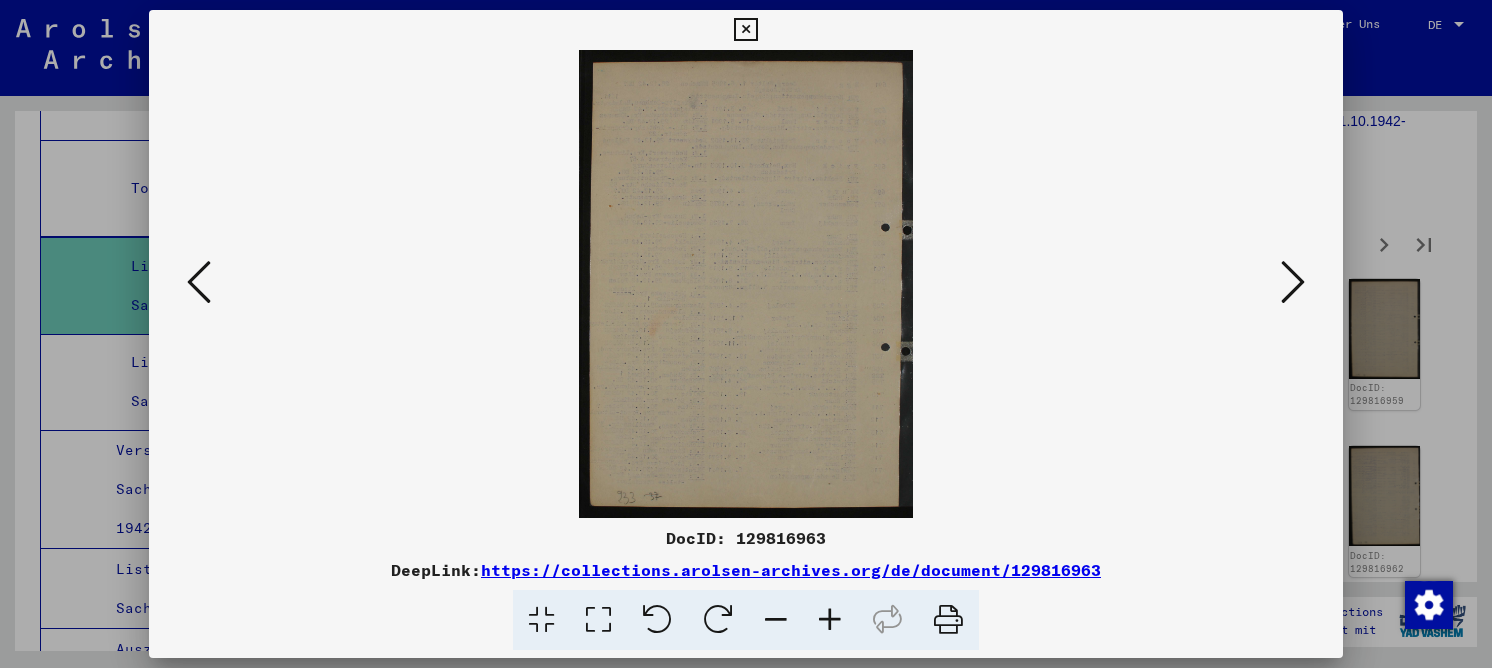 click at bounding box center (1293, 282) 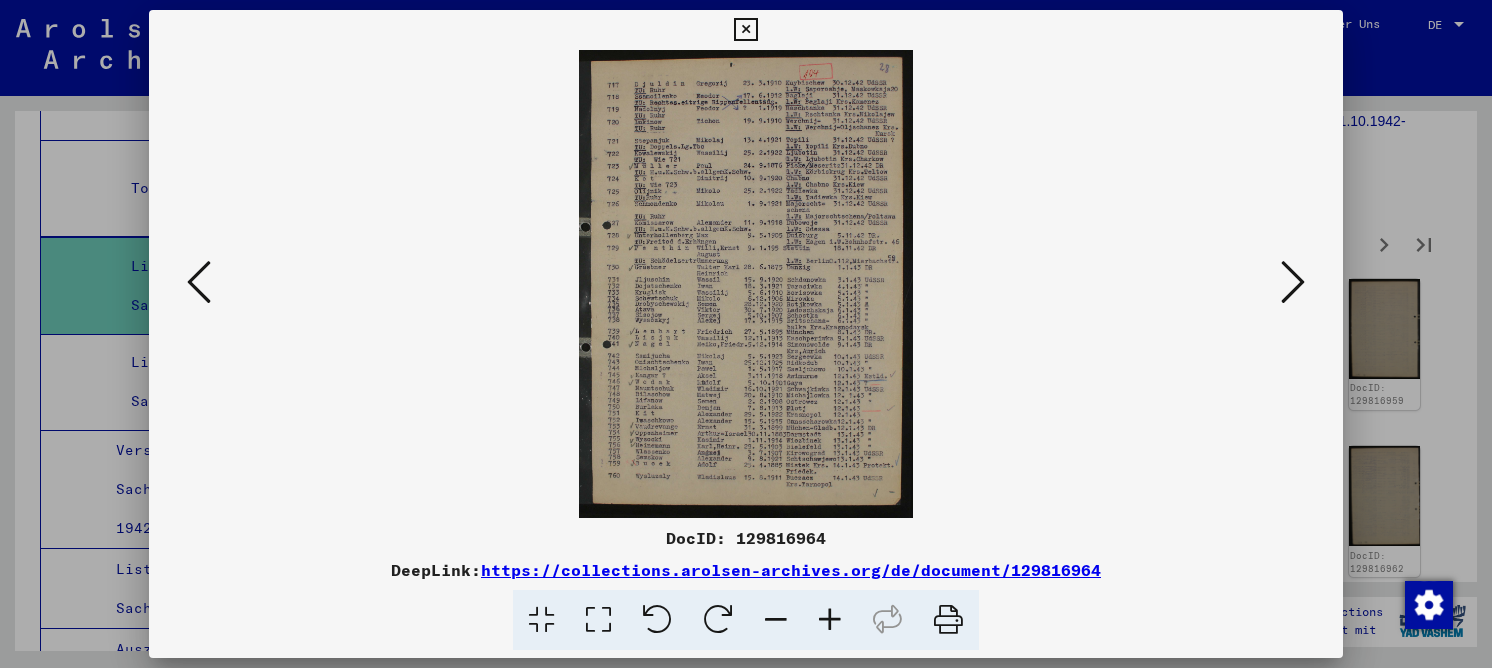 click at bounding box center [598, 620] 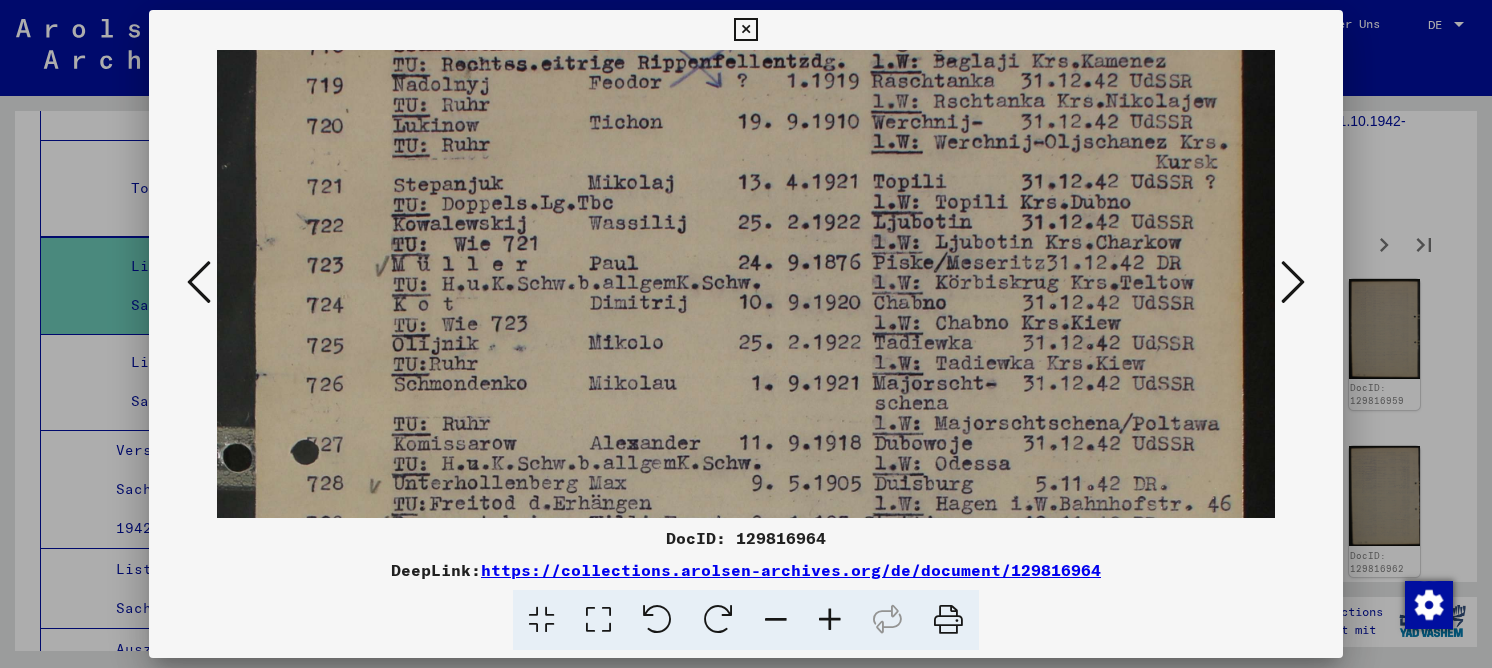 drag, startPoint x: 859, startPoint y: 307, endPoint x: 836, endPoint y: 272, distance: 41.880783 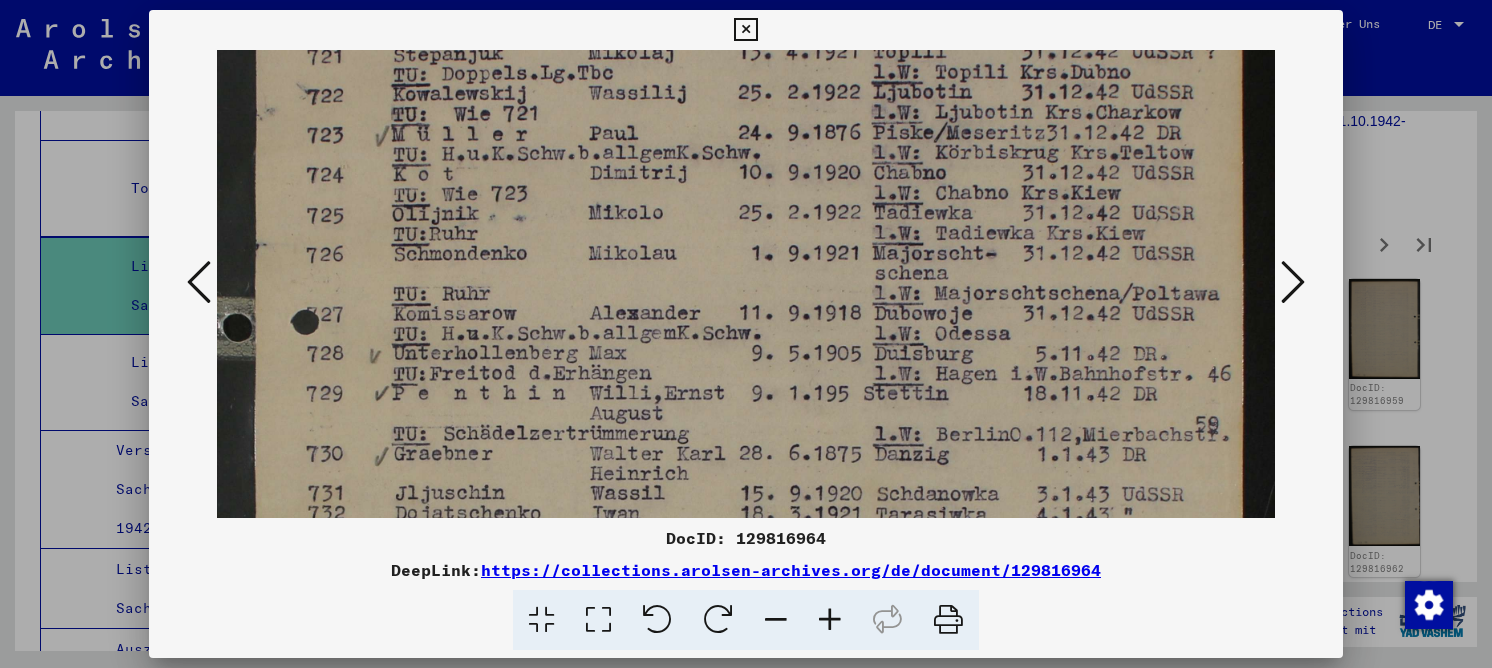 drag, startPoint x: 835, startPoint y: 291, endPoint x: 822, endPoint y: 198, distance: 93.904205 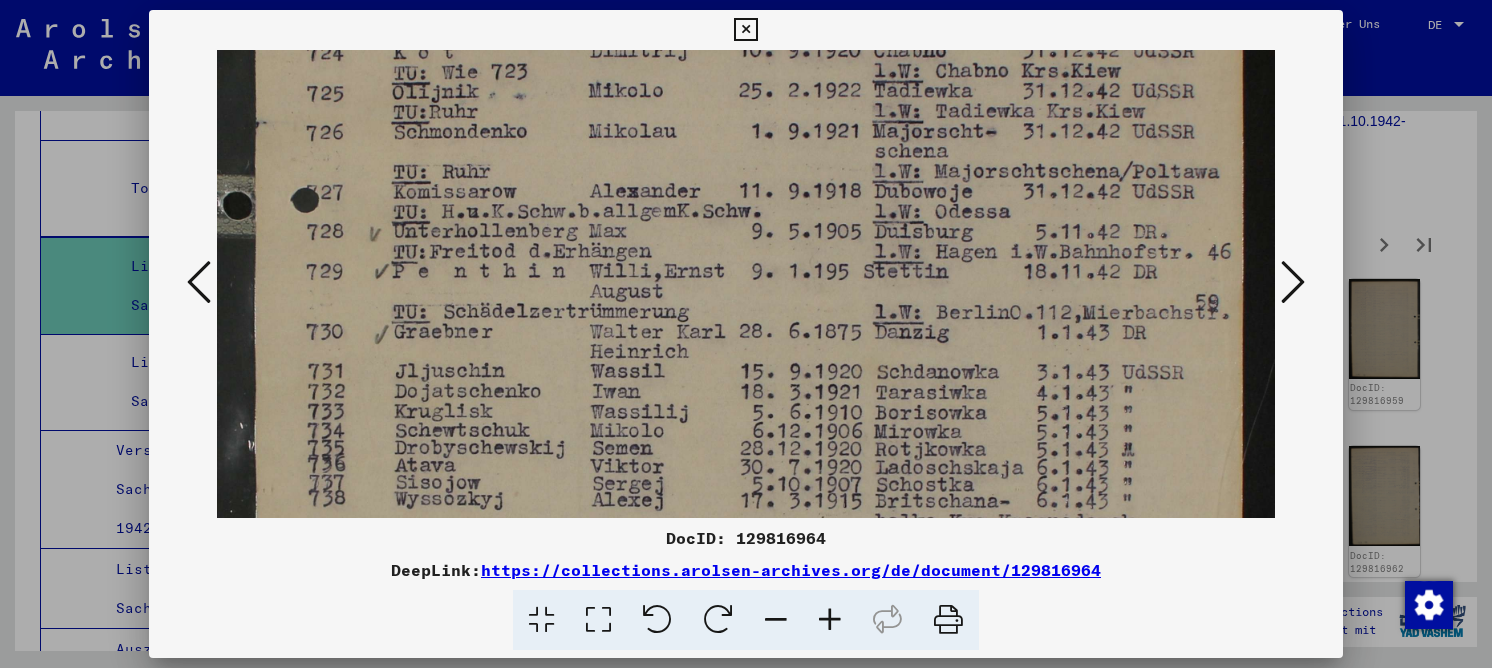 drag, startPoint x: 824, startPoint y: 322, endPoint x: 824, endPoint y: 205, distance: 117 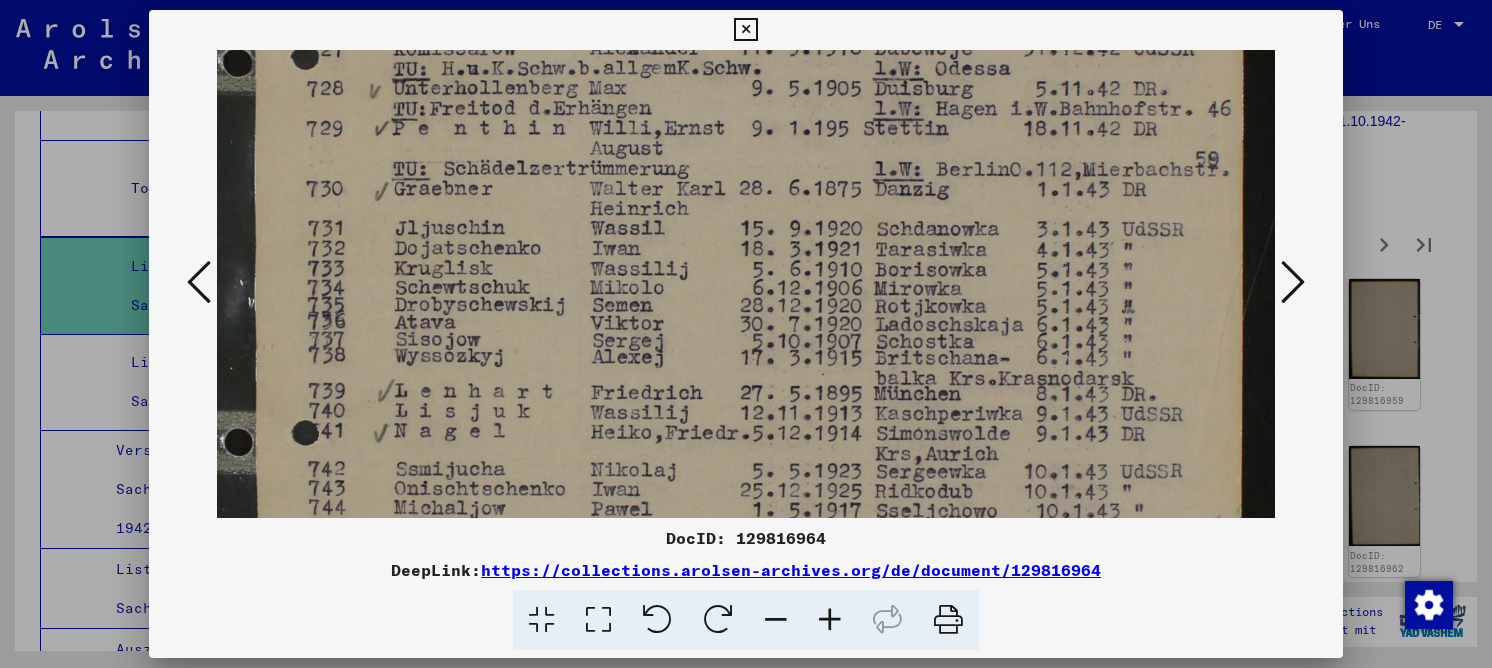 drag, startPoint x: 828, startPoint y: 314, endPoint x: 842, endPoint y: 204, distance: 110.88733 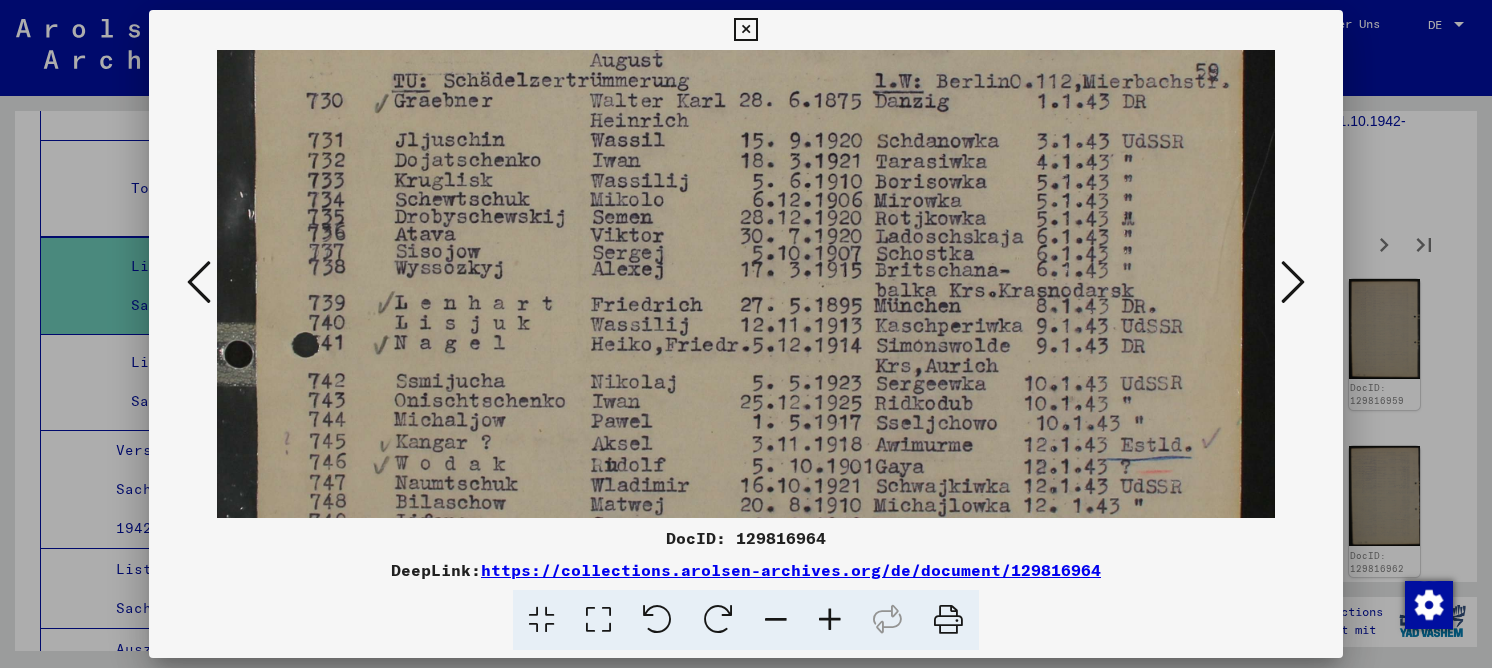drag, startPoint x: 880, startPoint y: 313, endPoint x: 880, endPoint y: 159, distance: 154 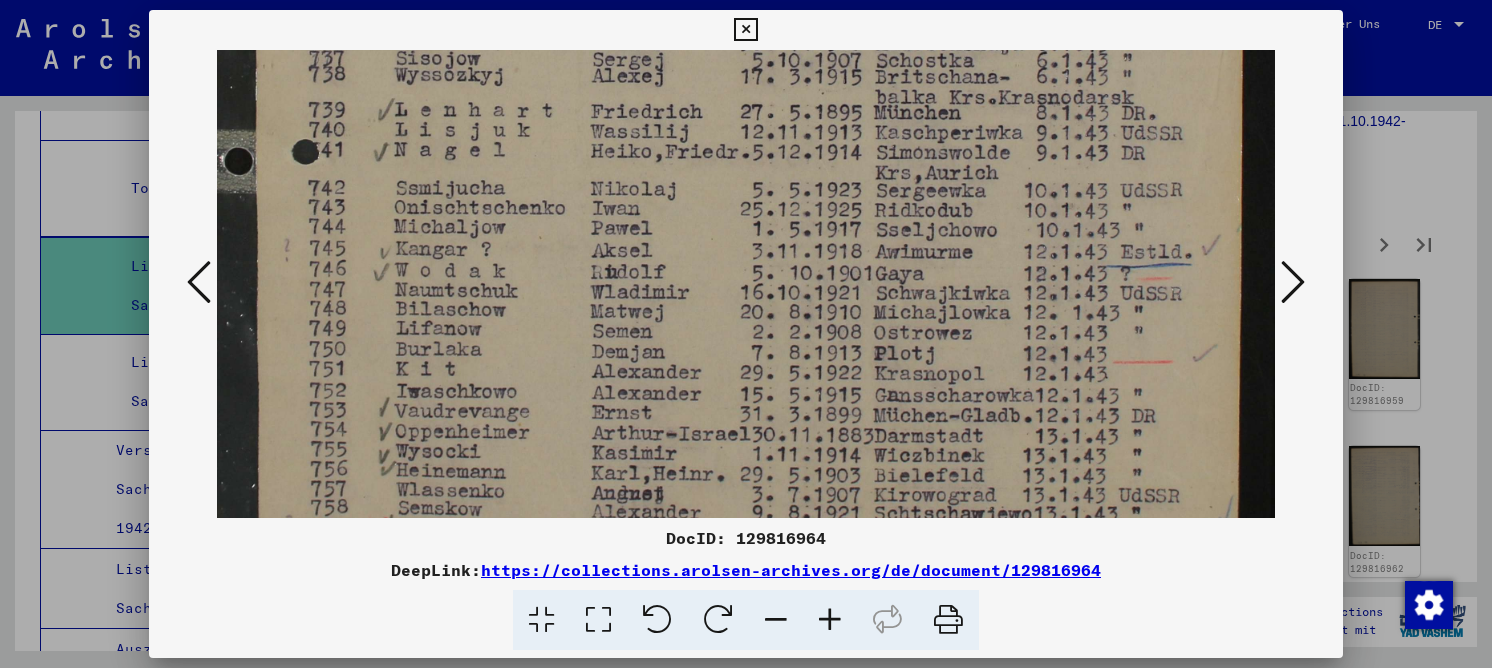 scroll, scrollTop: 876, scrollLeft: 0, axis: vertical 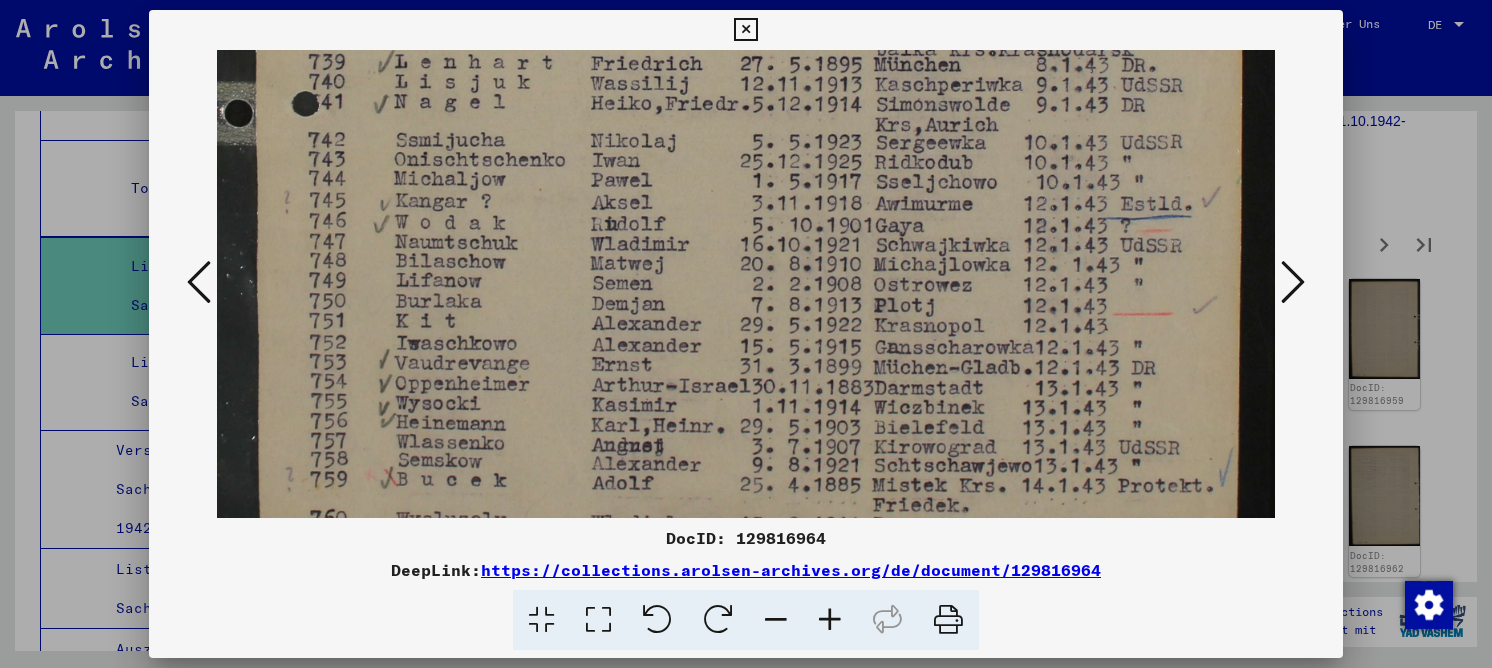 drag, startPoint x: 849, startPoint y: 311, endPoint x: 881, endPoint y: 146, distance: 168.07439 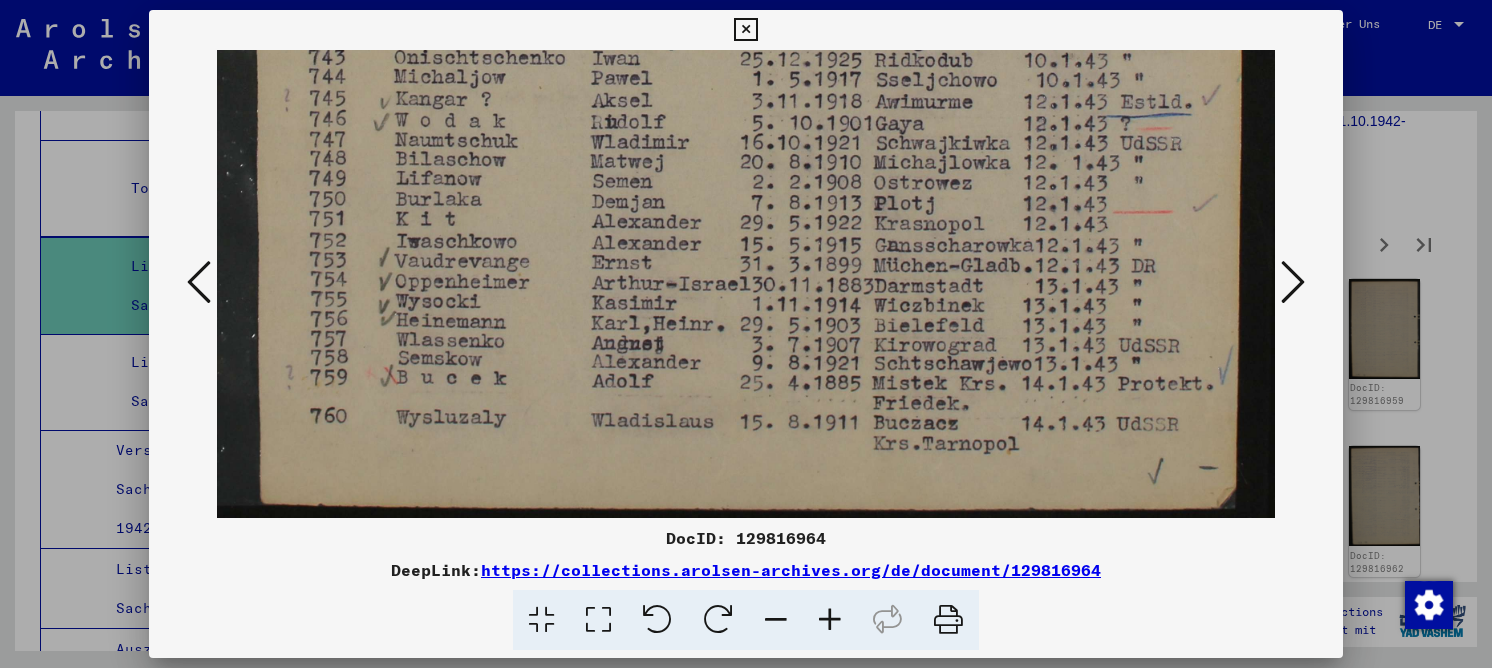 drag, startPoint x: 1133, startPoint y: 348, endPoint x: 1155, endPoint y: 232, distance: 118.06778 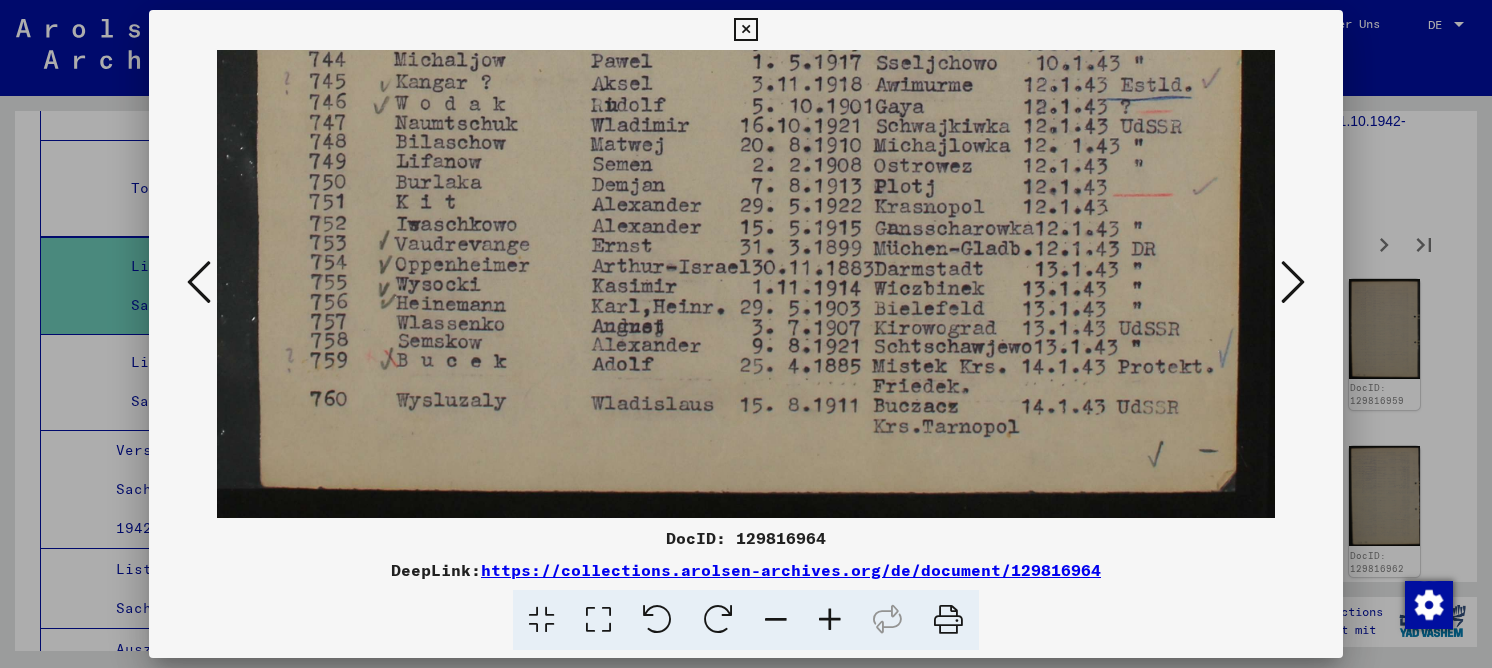 click at bounding box center [746, 284] 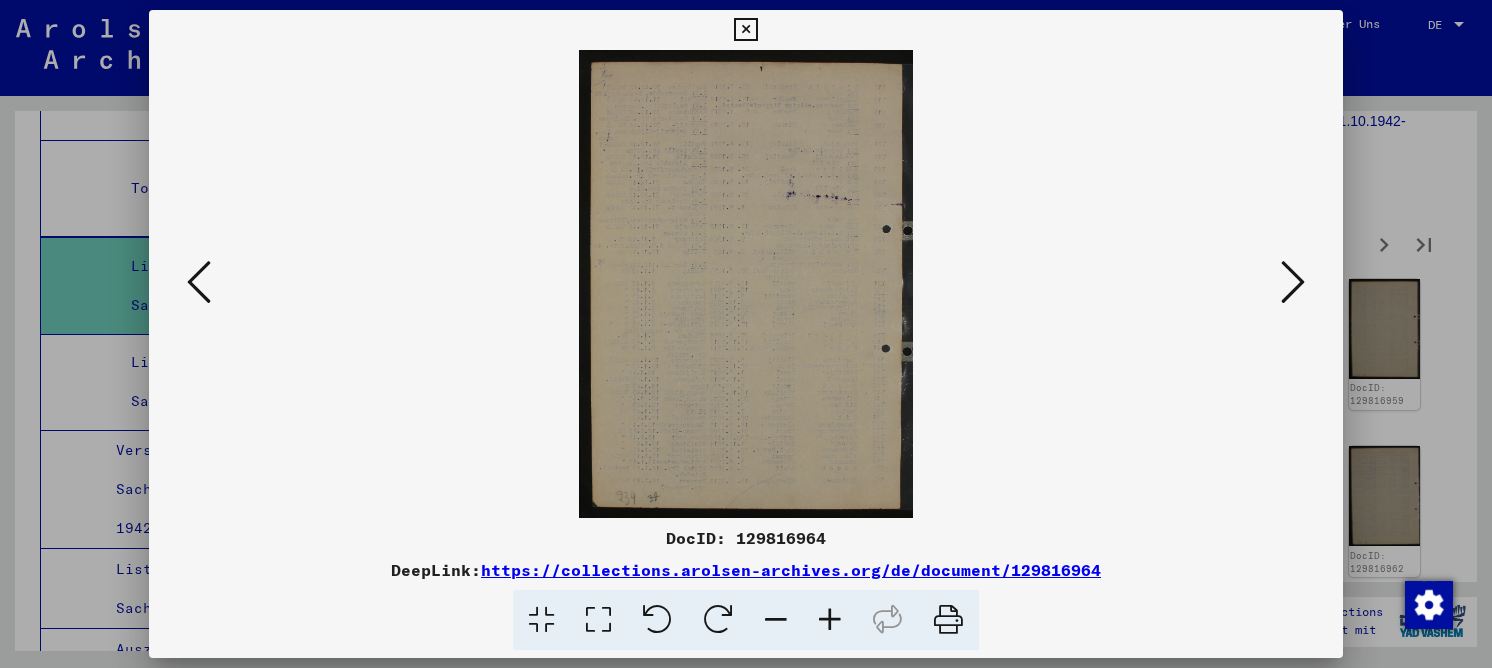 click at bounding box center [1293, 282] 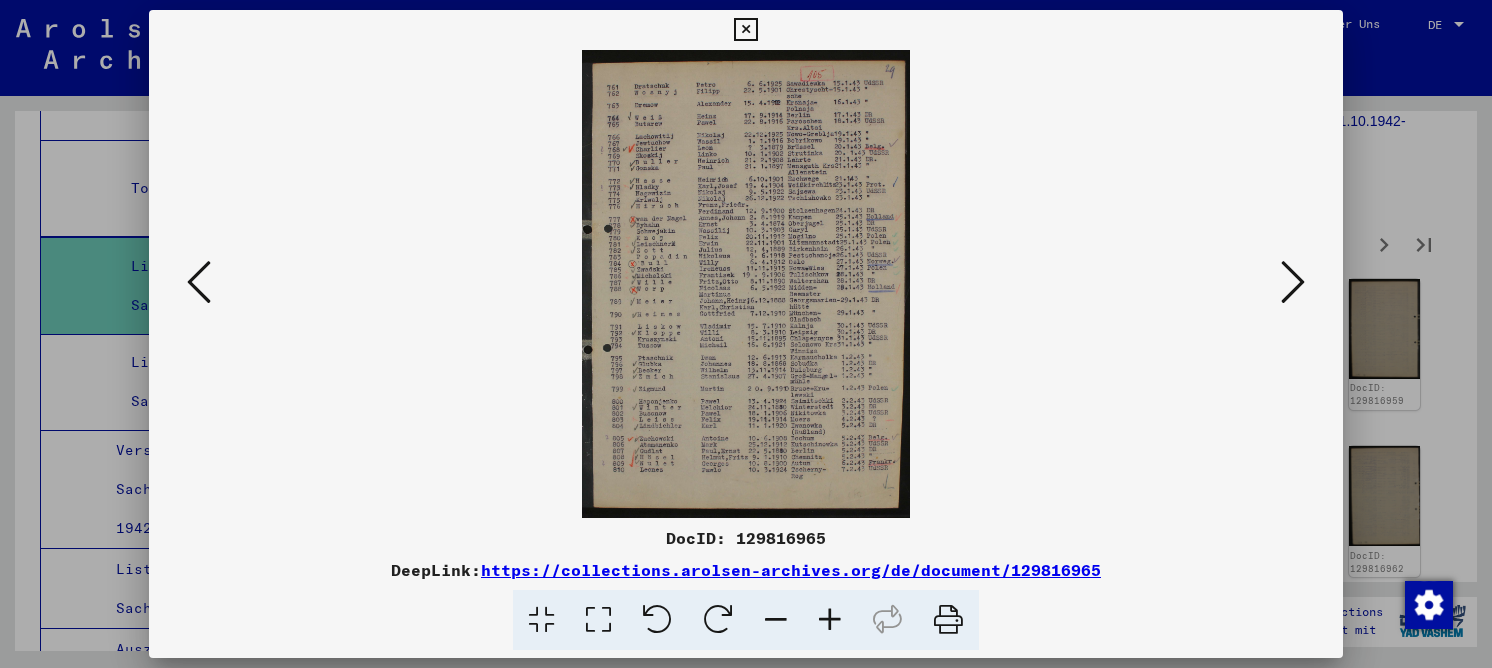 click at bounding box center [598, 620] 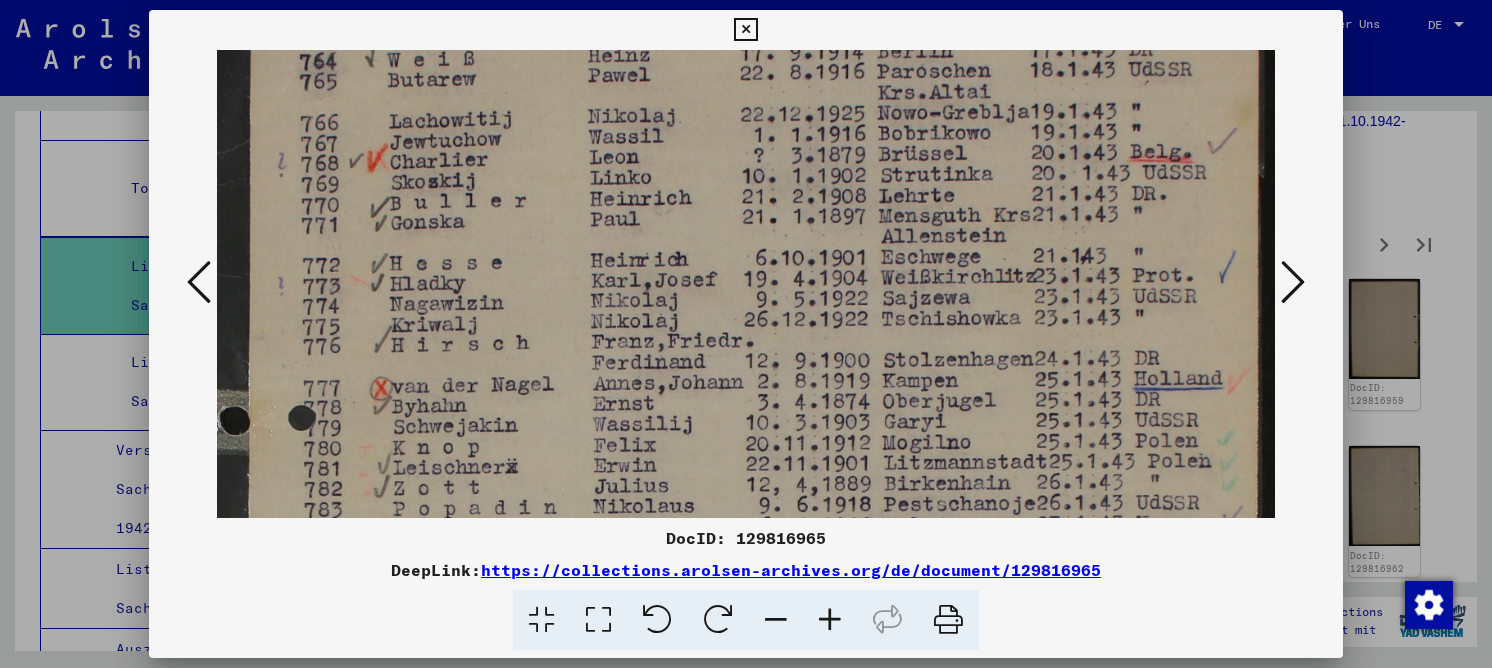 drag, startPoint x: 776, startPoint y: 192, endPoint x: 767, endPoint y: 125, distance: 67.601776 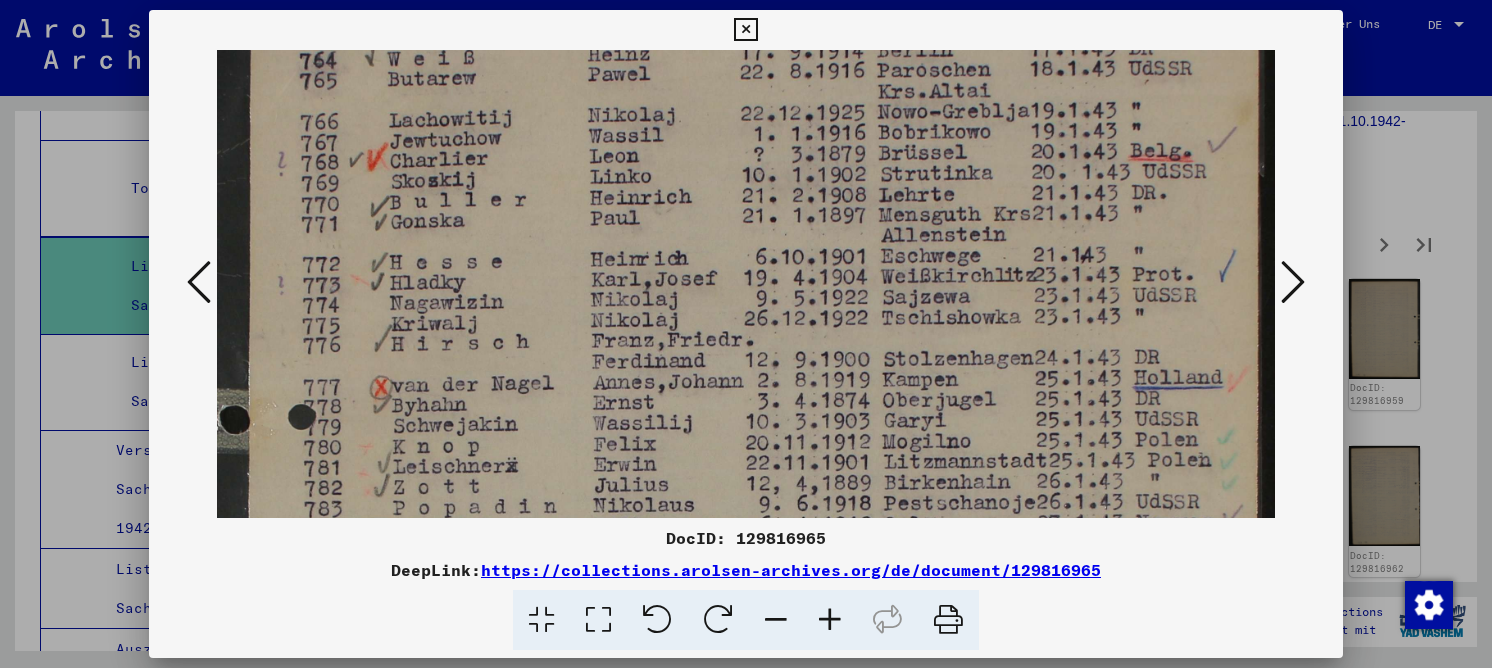 click on "DocID: 129816965" at bounding box center [746, 538] 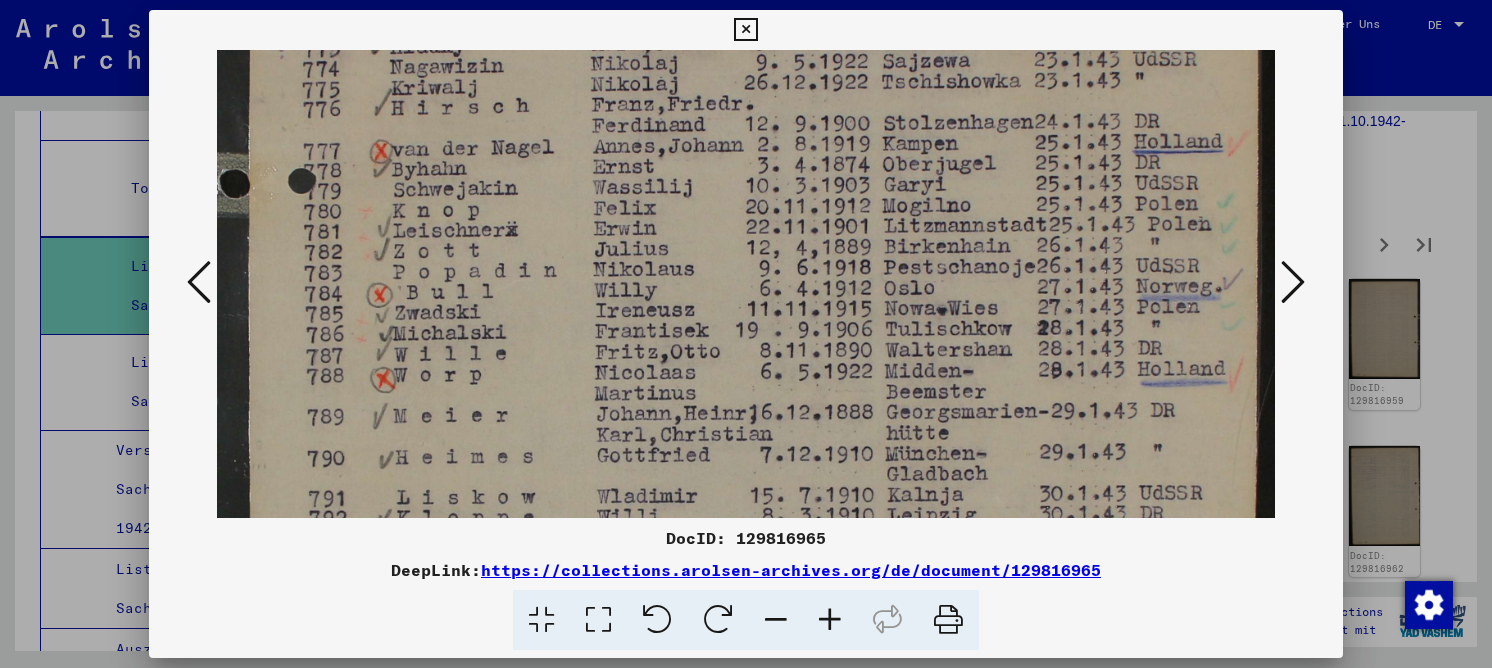 scroll, scrollTop: 450, scrollLeft: 0, axis: vertical 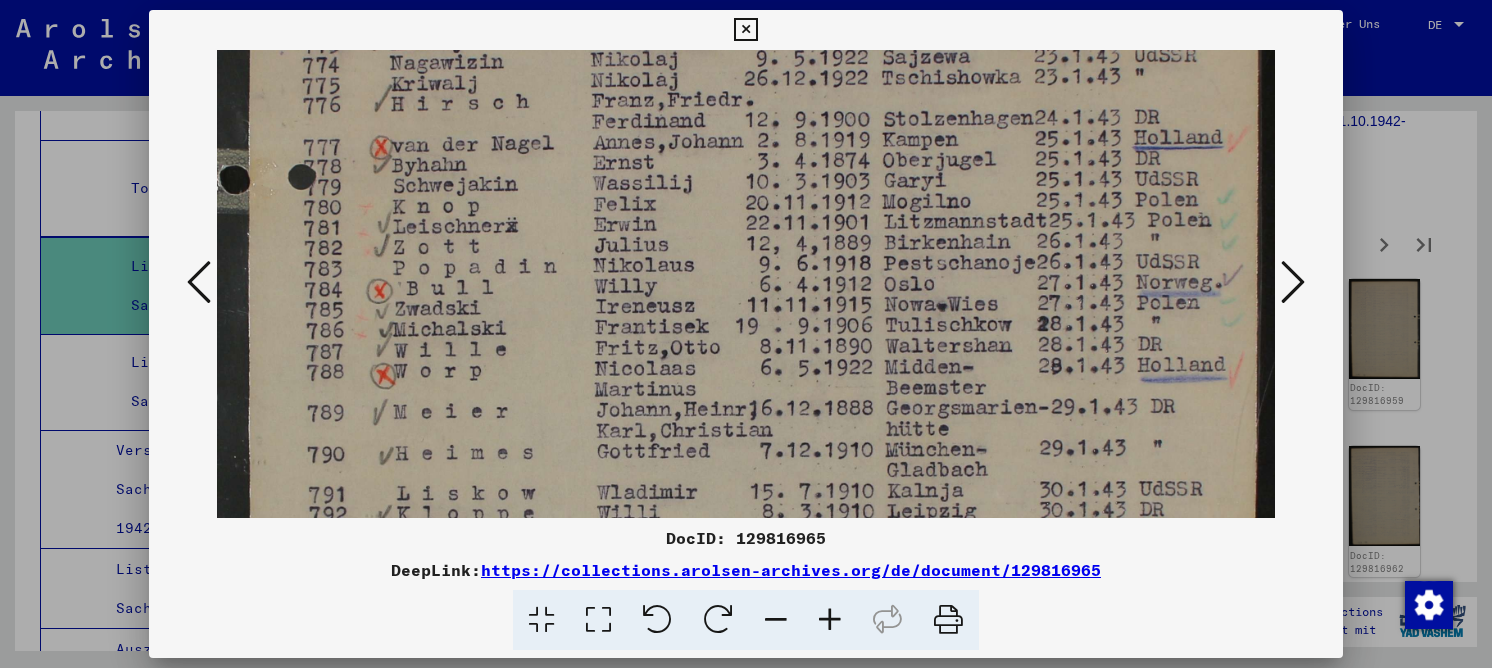 drag, startPoint x: 602, startPoint y: 460, endPoint x: 562, endPoint y: 232, distance: 231.48218 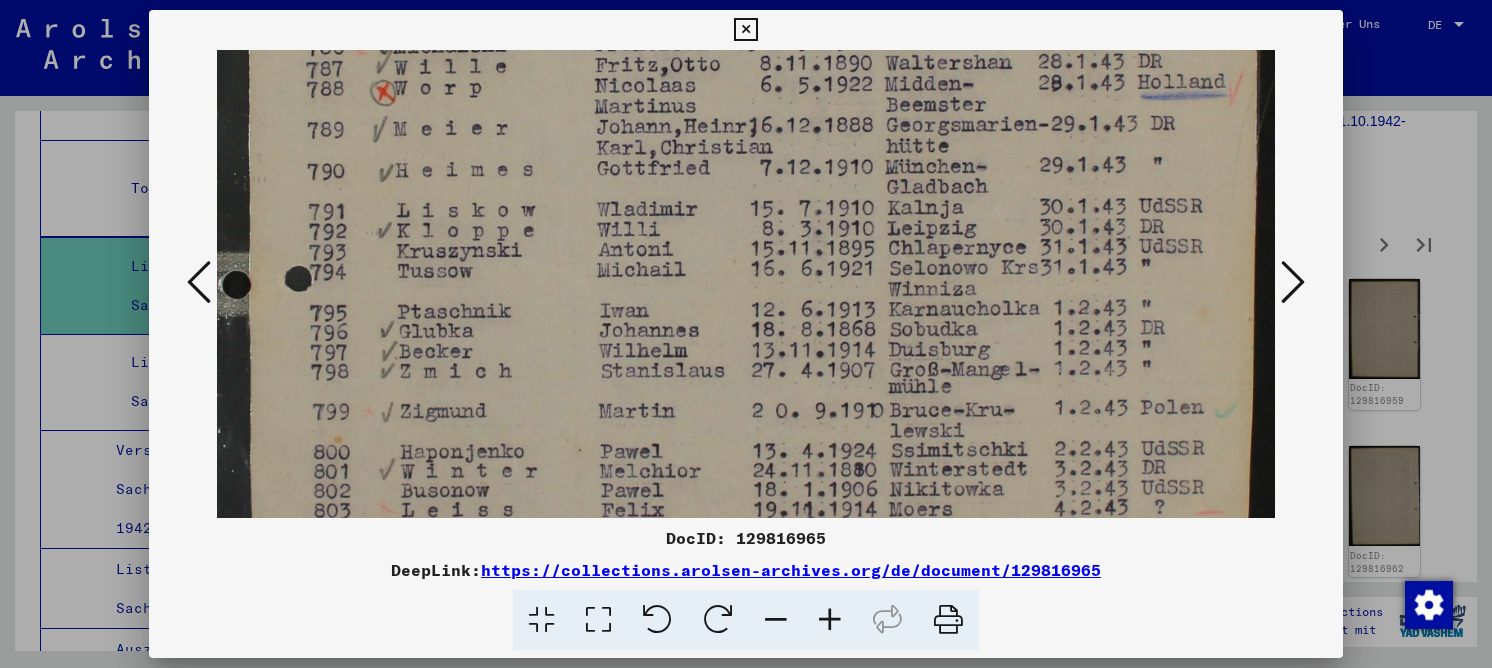 drag, startPoint x: 1064, startPoint y: 386, endPoint x: 1039, endPoint y: 118, distance: 269.1635 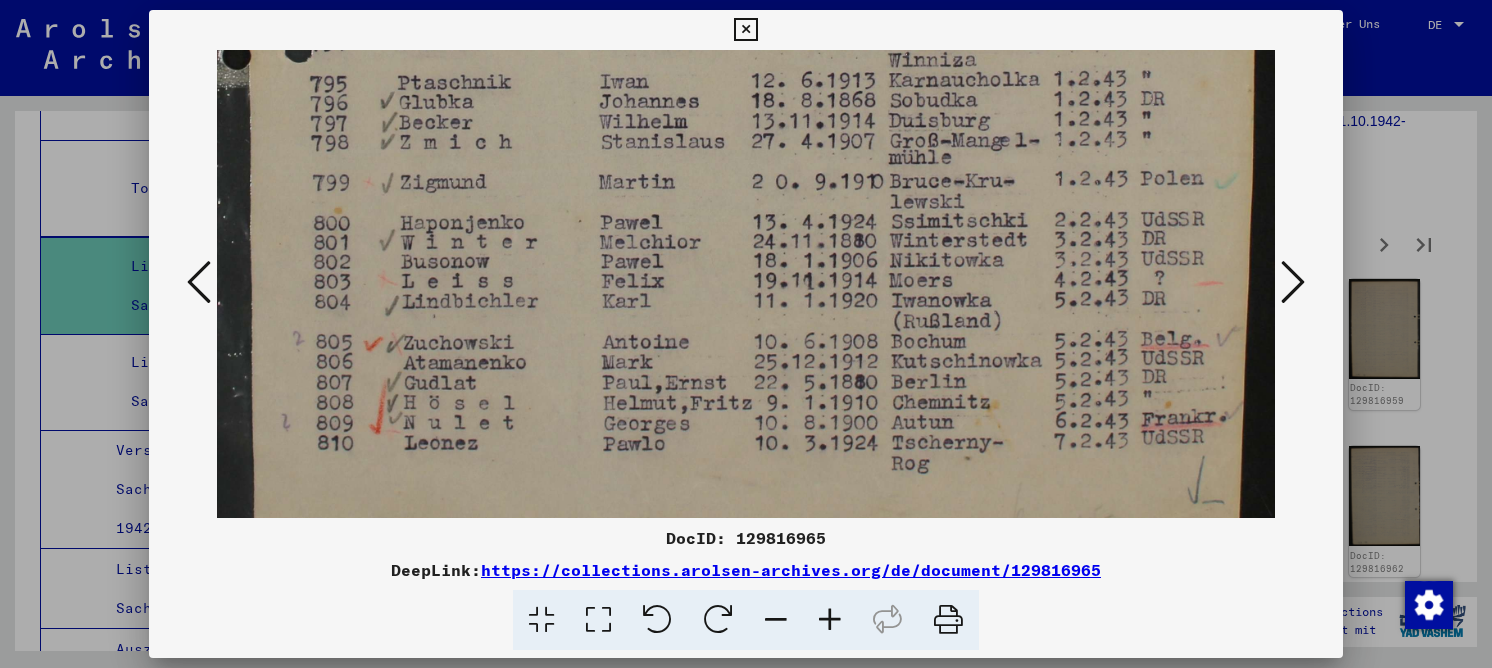 drag, startPoint x: 1027, startPoint y: 316, endPoint x: 1000, endPoint y: 134, distance: 183.99185 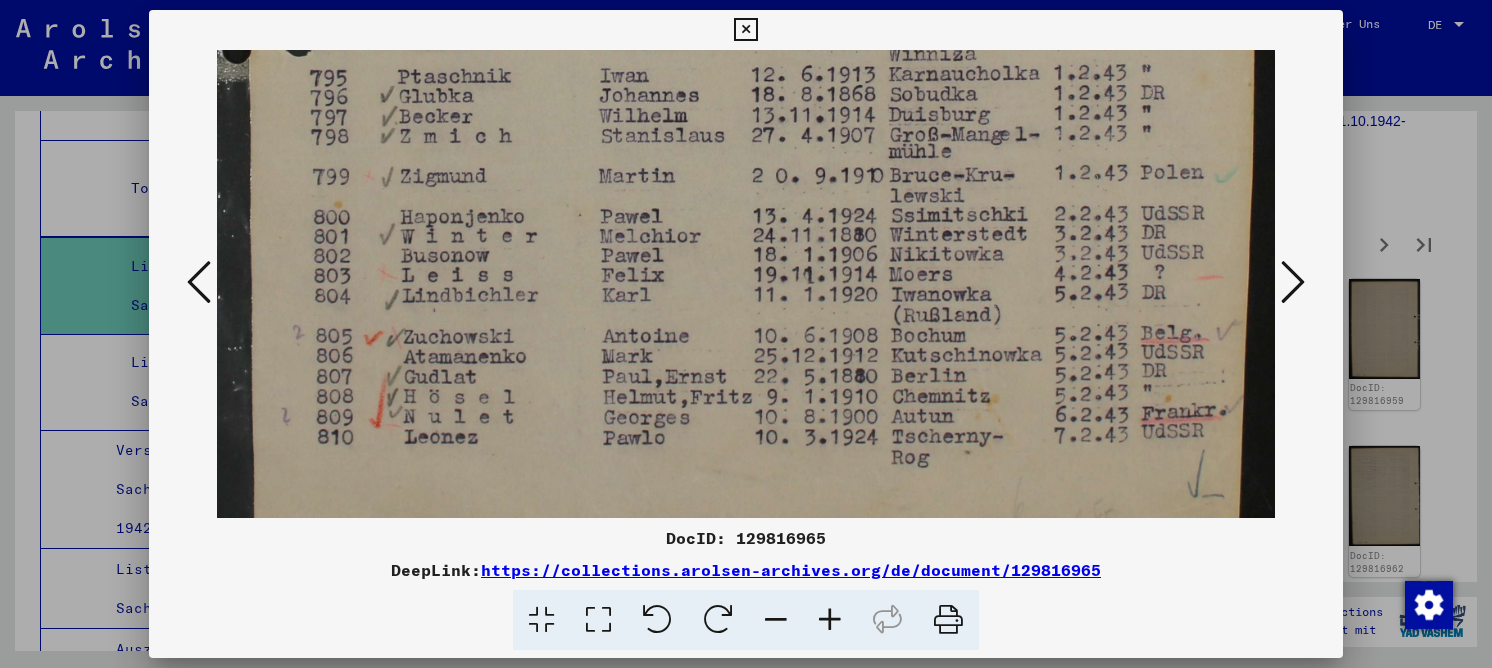 click at bounding box center [1293, 282] 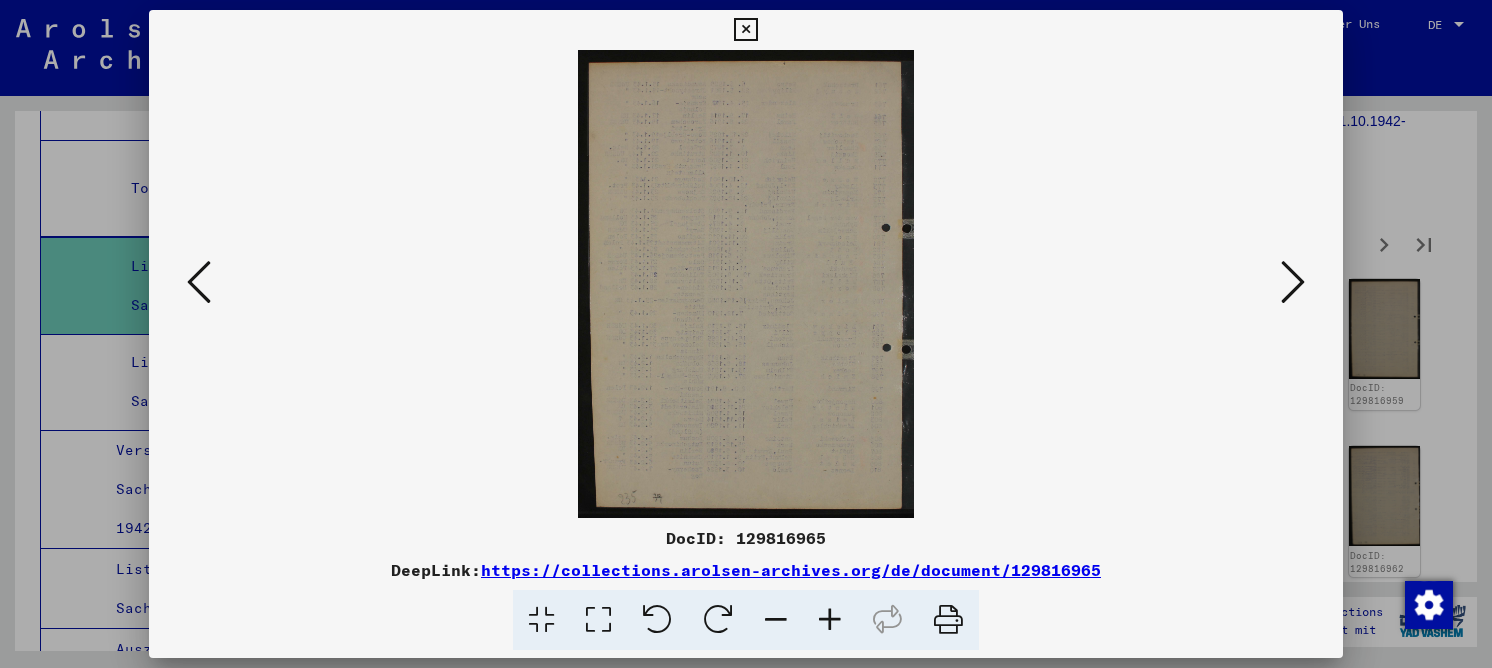 scroll, scrollTop: 0, scrollLeft: 0, axis: both 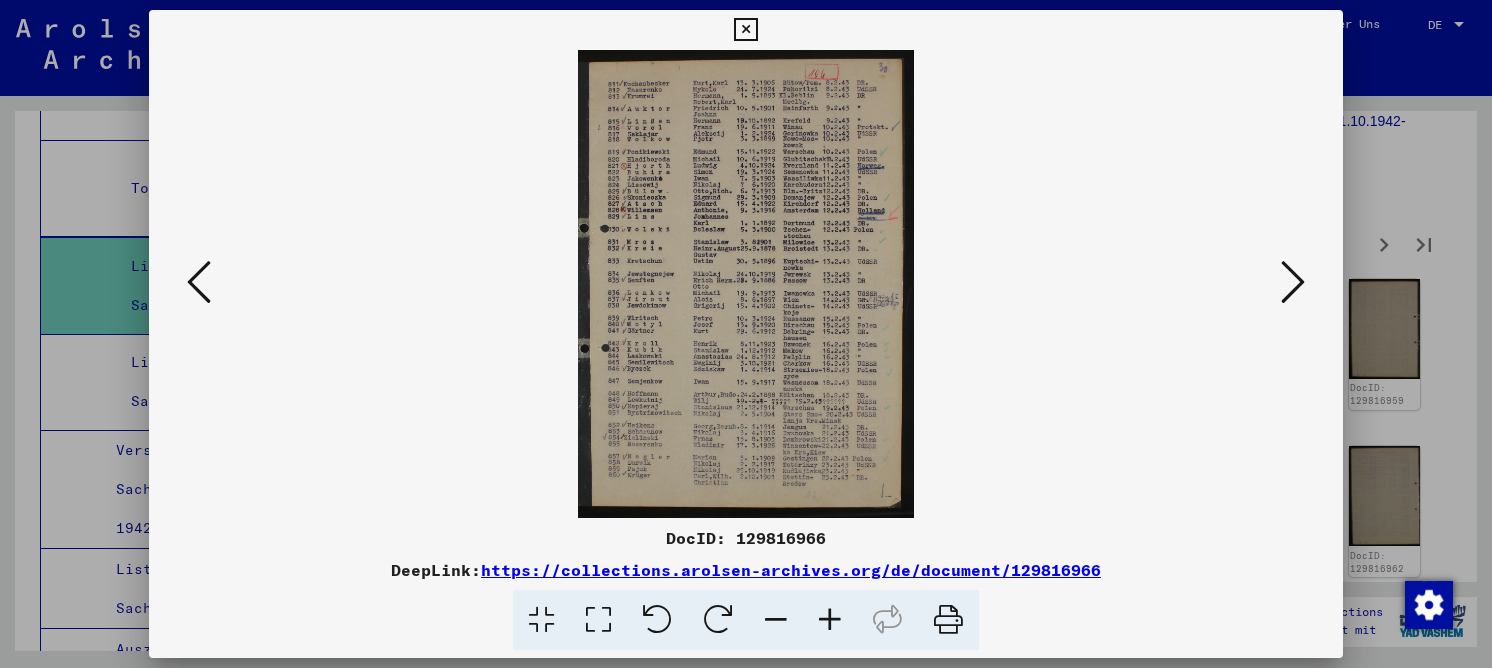click at bounding box center [598, 620] 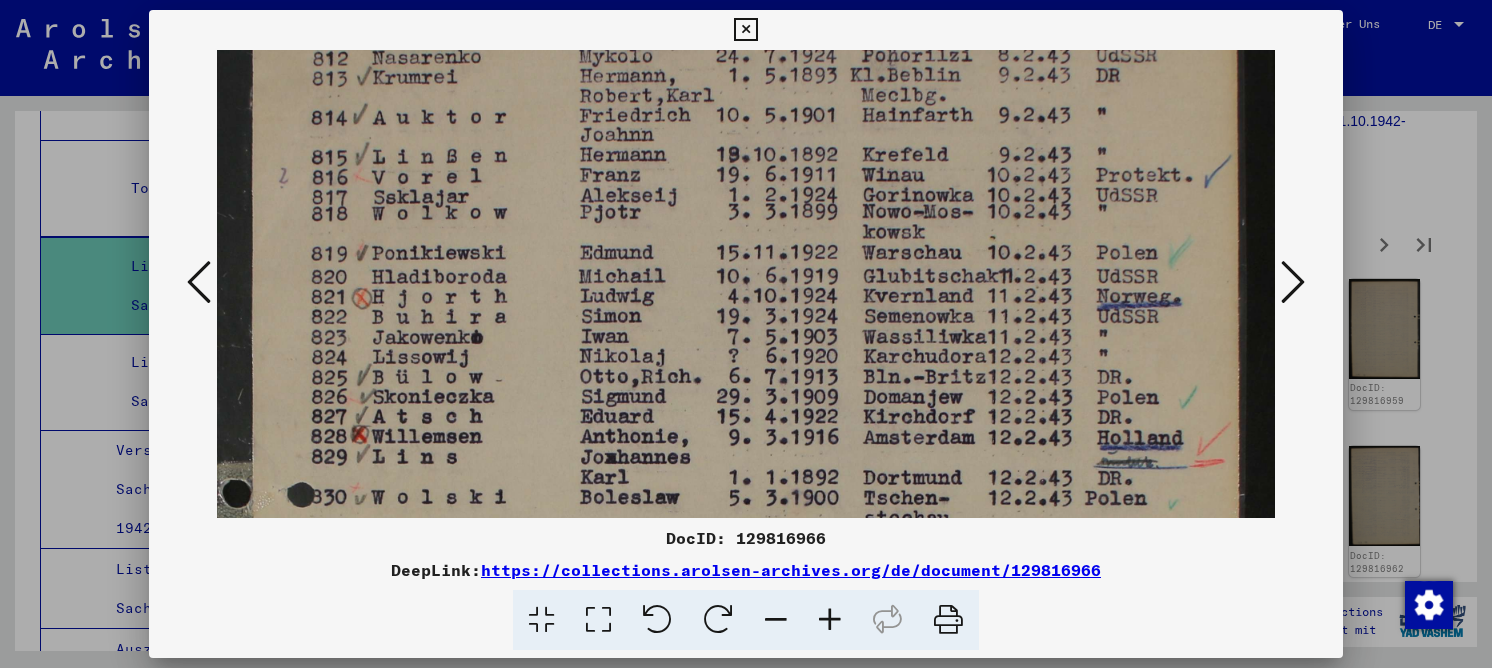drag, startPoint x: 603, startPoint y: 365, endPoint x: 602, endPoint y: 297, distance: 68.007355 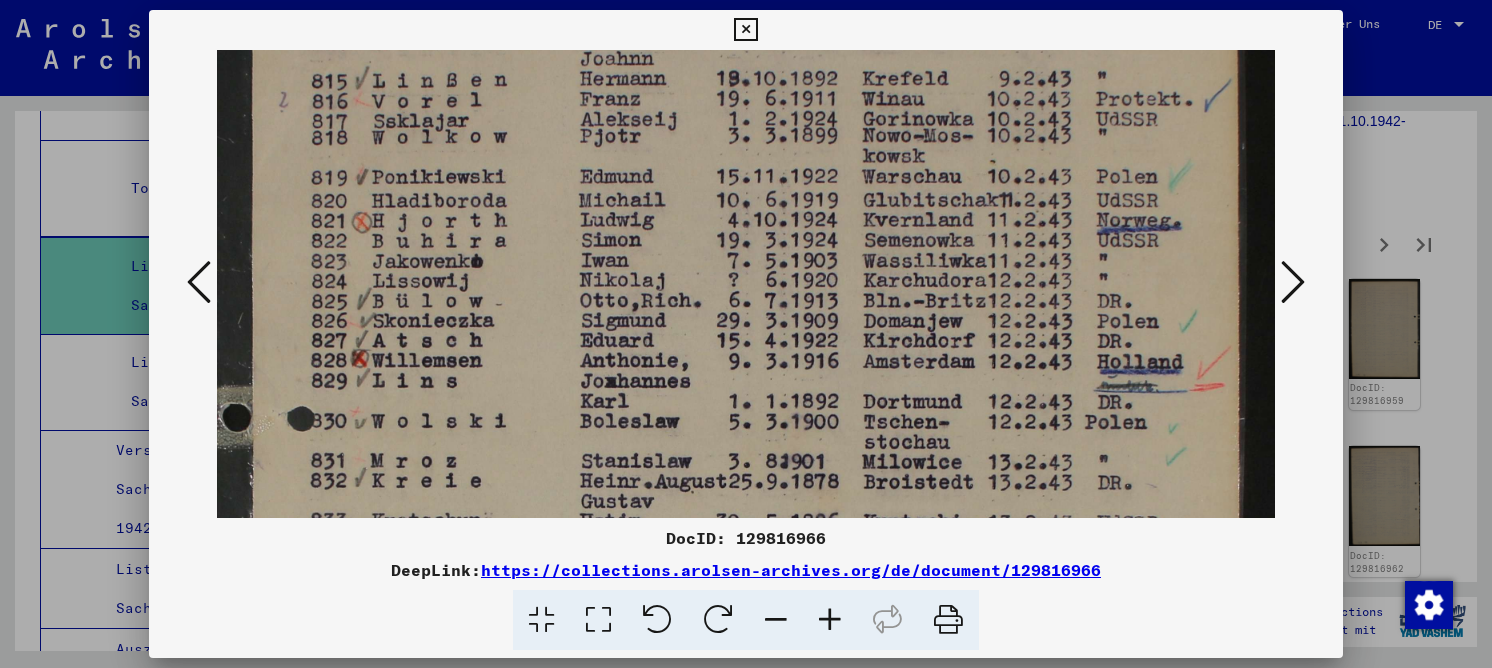 scroll, scrollTop: 195, scrollLeft: 0, axis: vertical 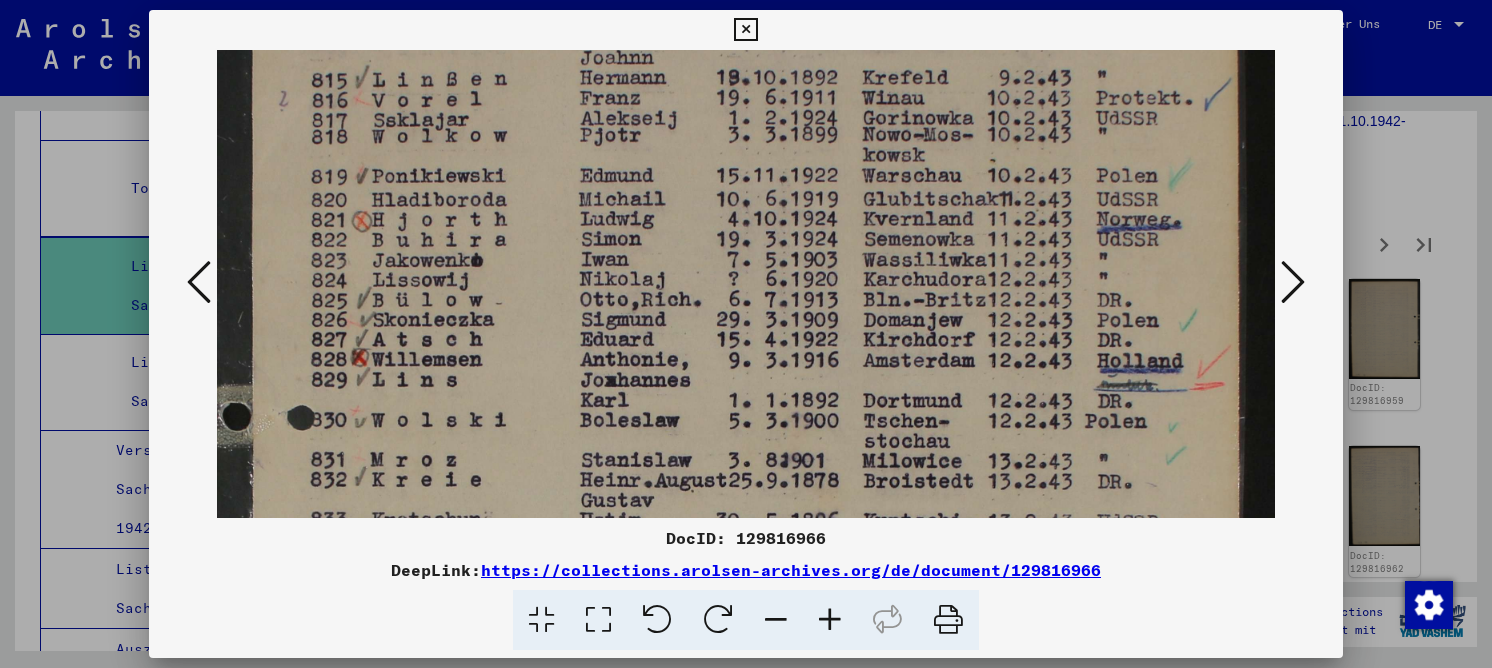 drag, startPoint x: 583, startPoint y: 353, endPoint x: 581, endPoint y: 270, distance: 83.02409 